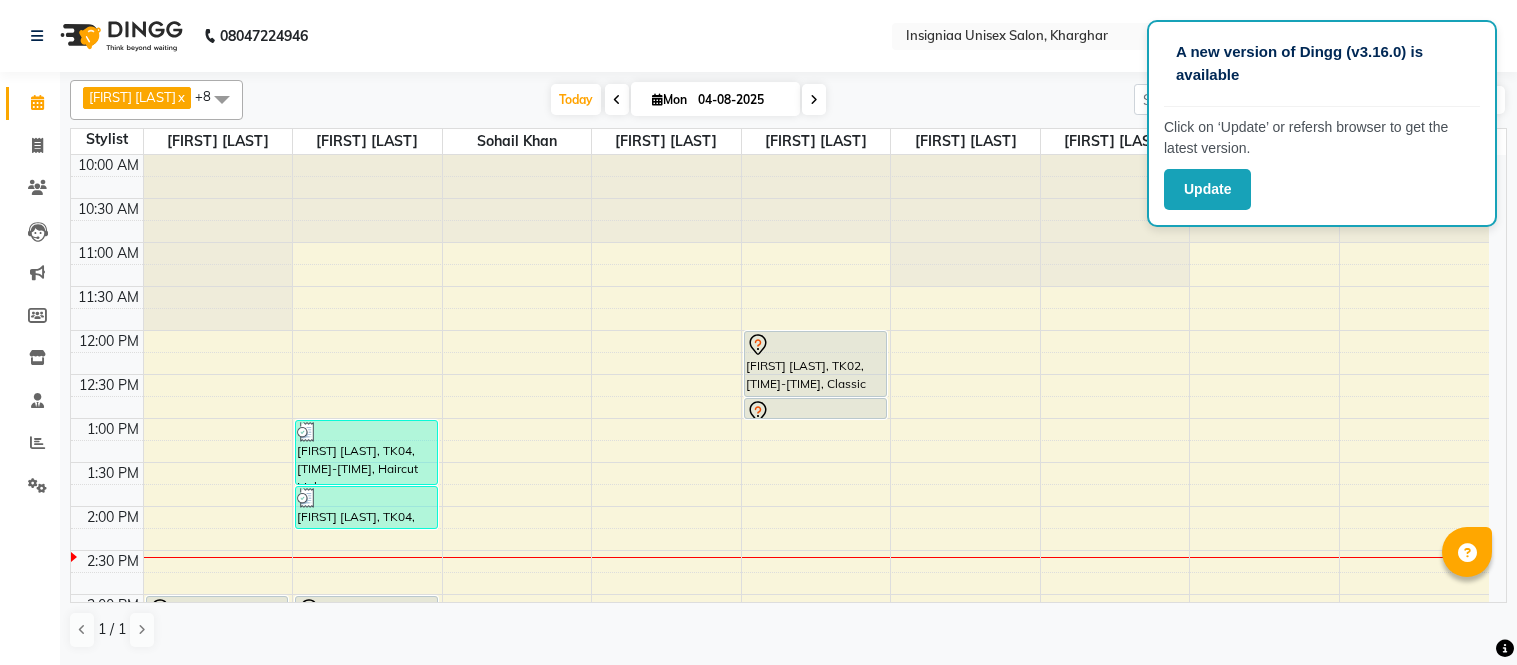 scroll, scrollTop: 0, scrollLeft: 0, axis: both 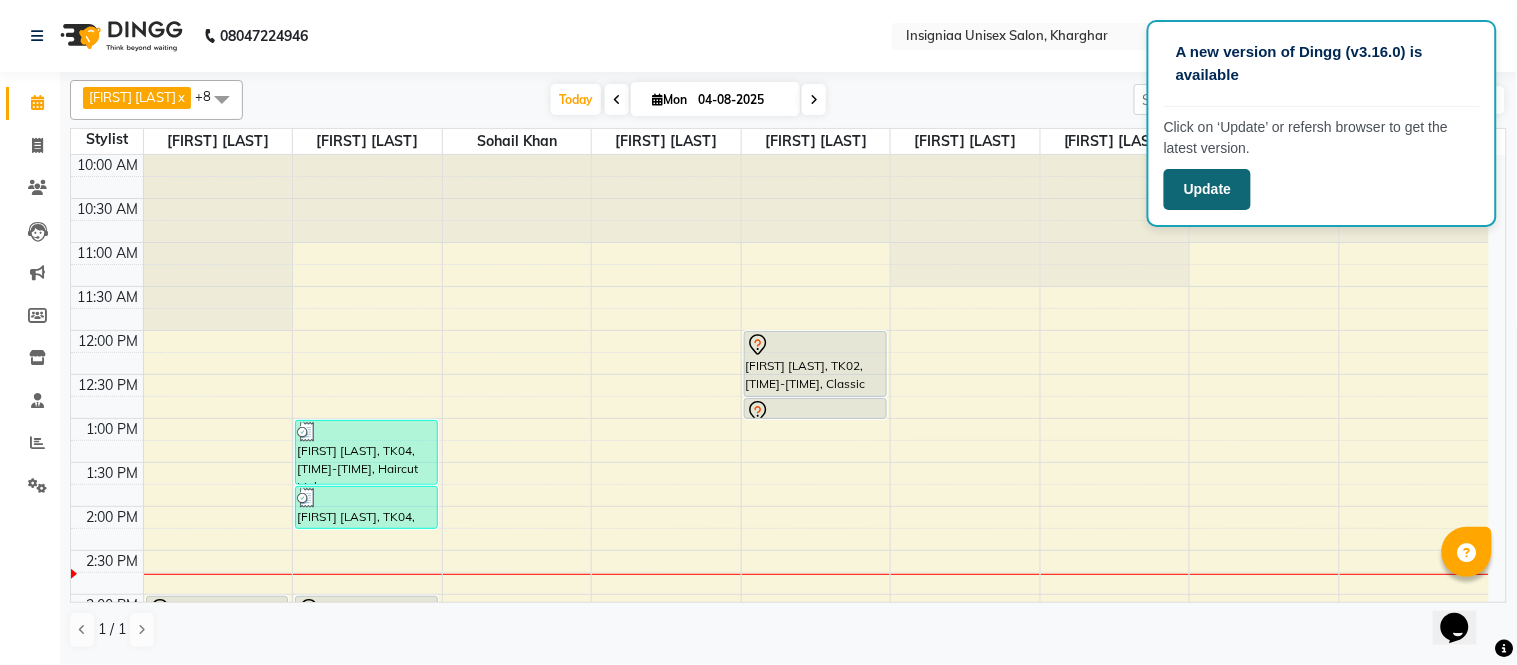 click on "Update" 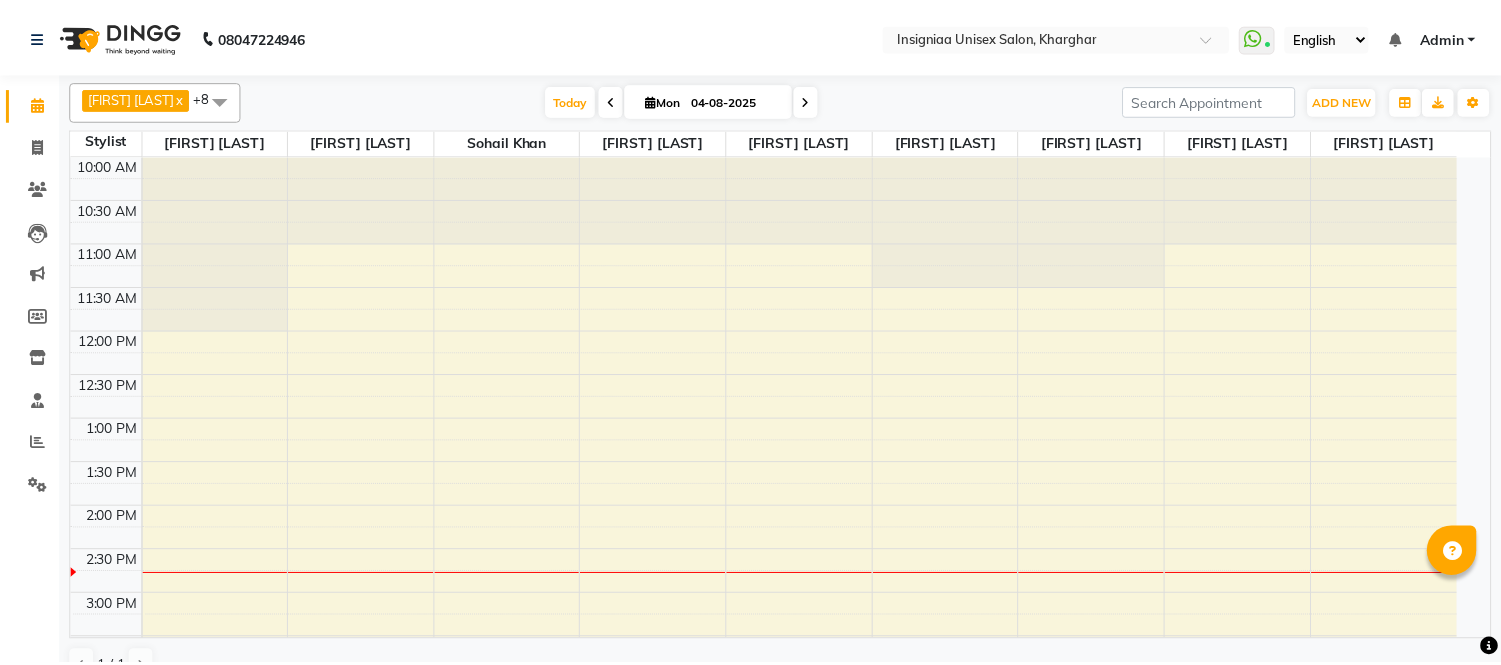 scroll, scrollTop: 0, scrollLeft: 0, axis: both 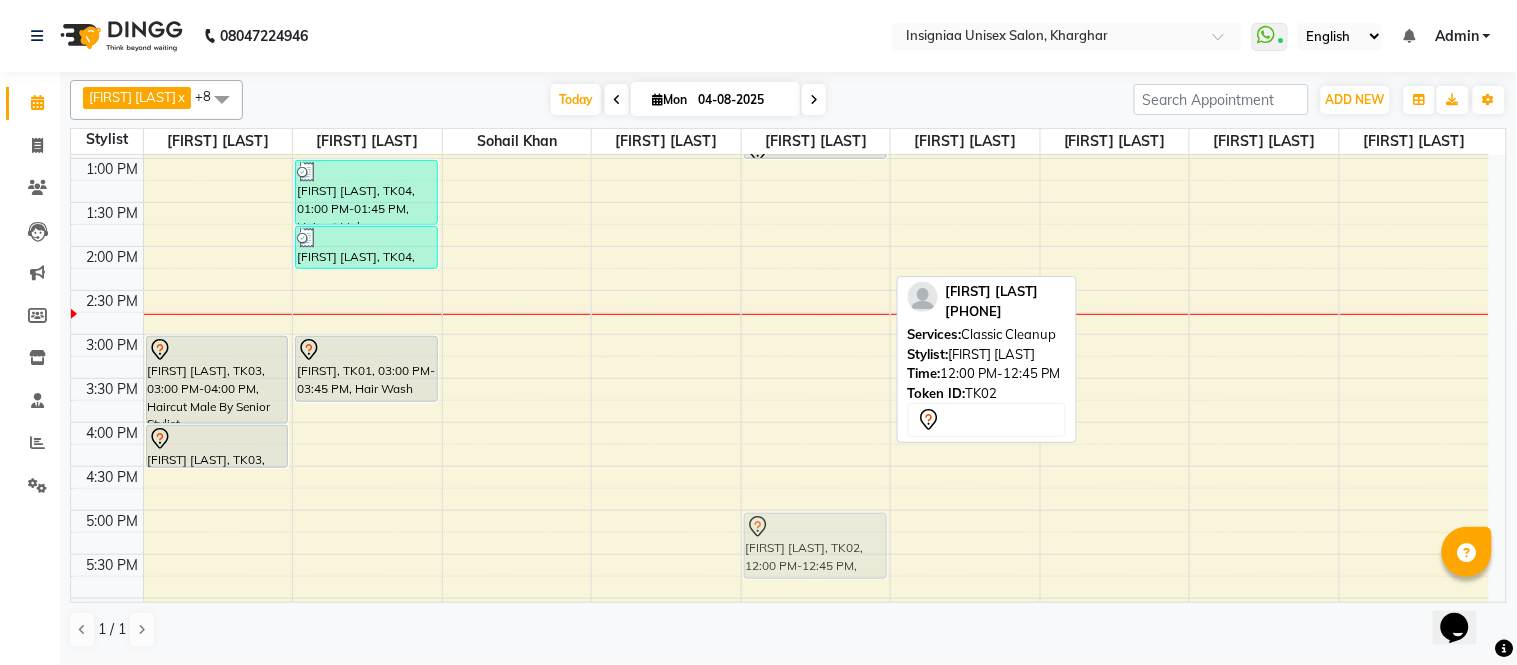 drag, startPoint x: 793, startPoint y: 252, endPoint x: 797, endPoint y: 550, distance: 298.02686 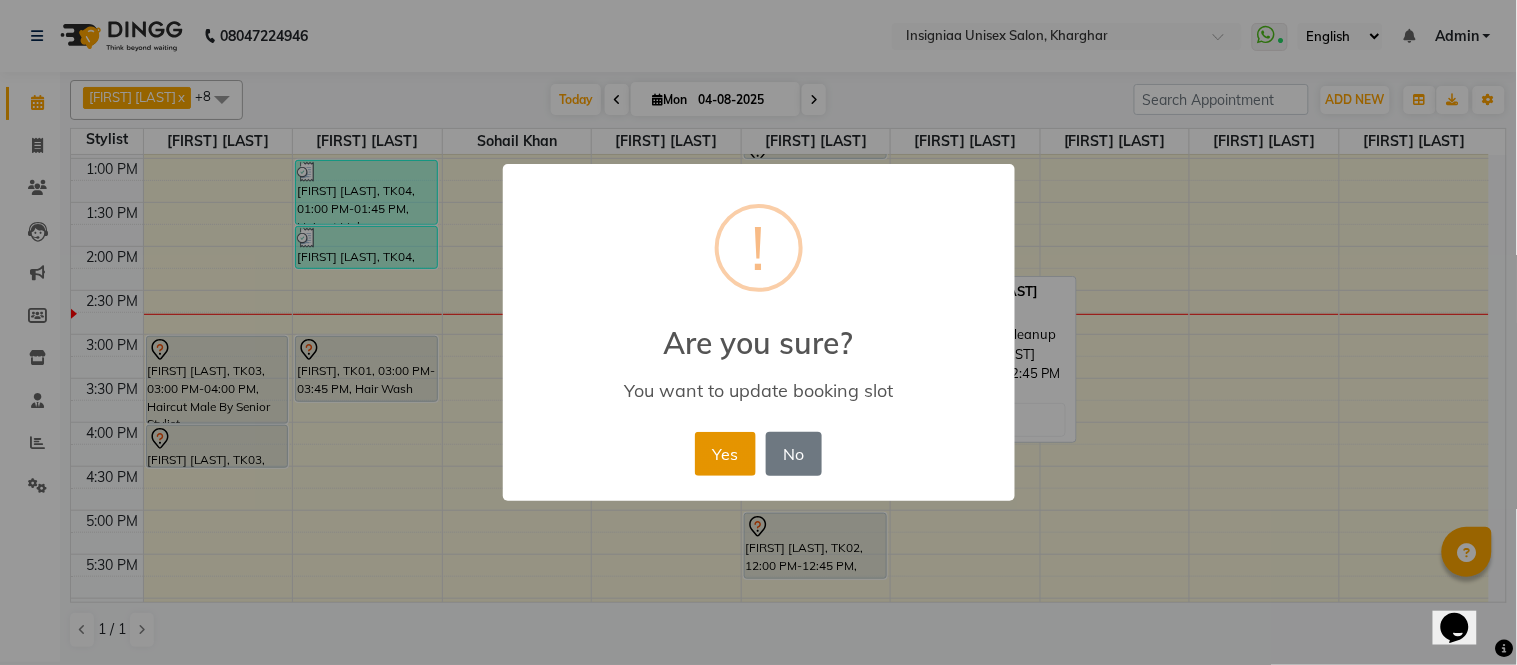 click on "Yes" at bounding box center (725, 454) 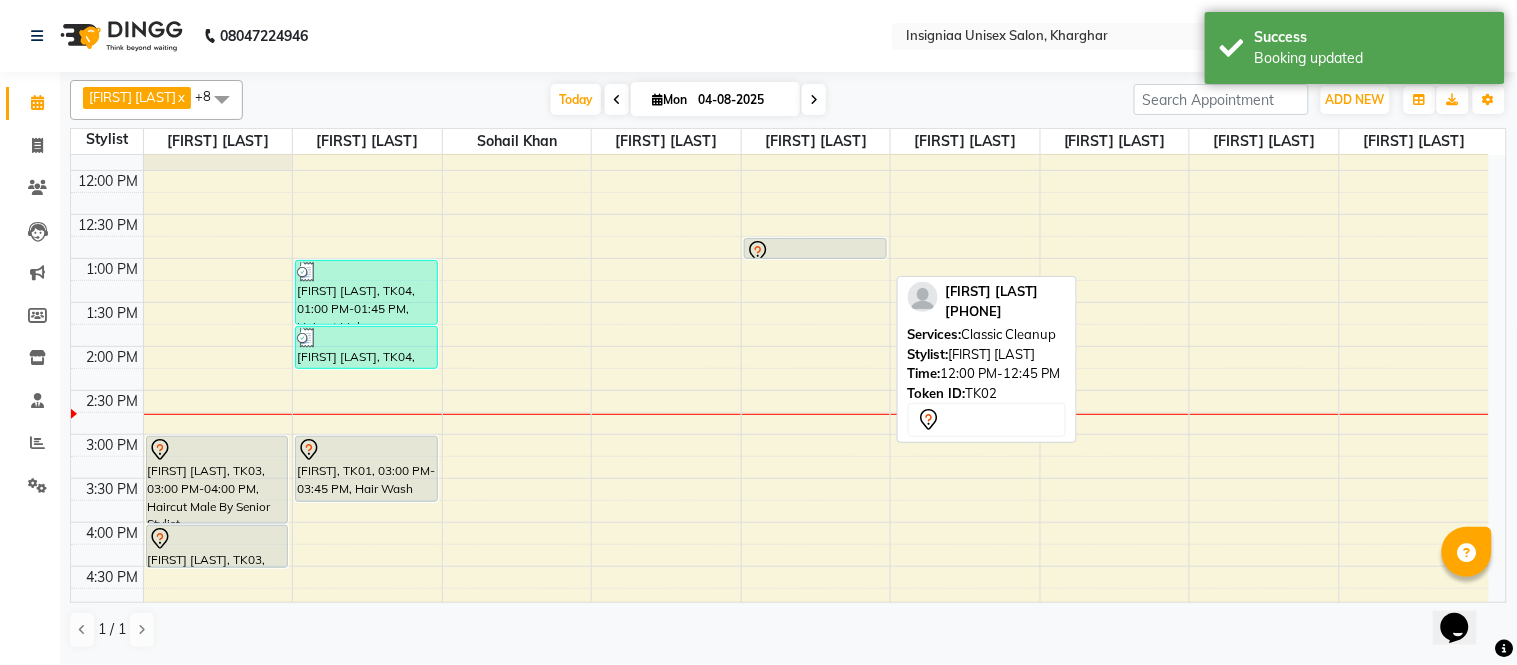 scroll, scrollTop: 148, scrollLeft: 0, axis: vertical 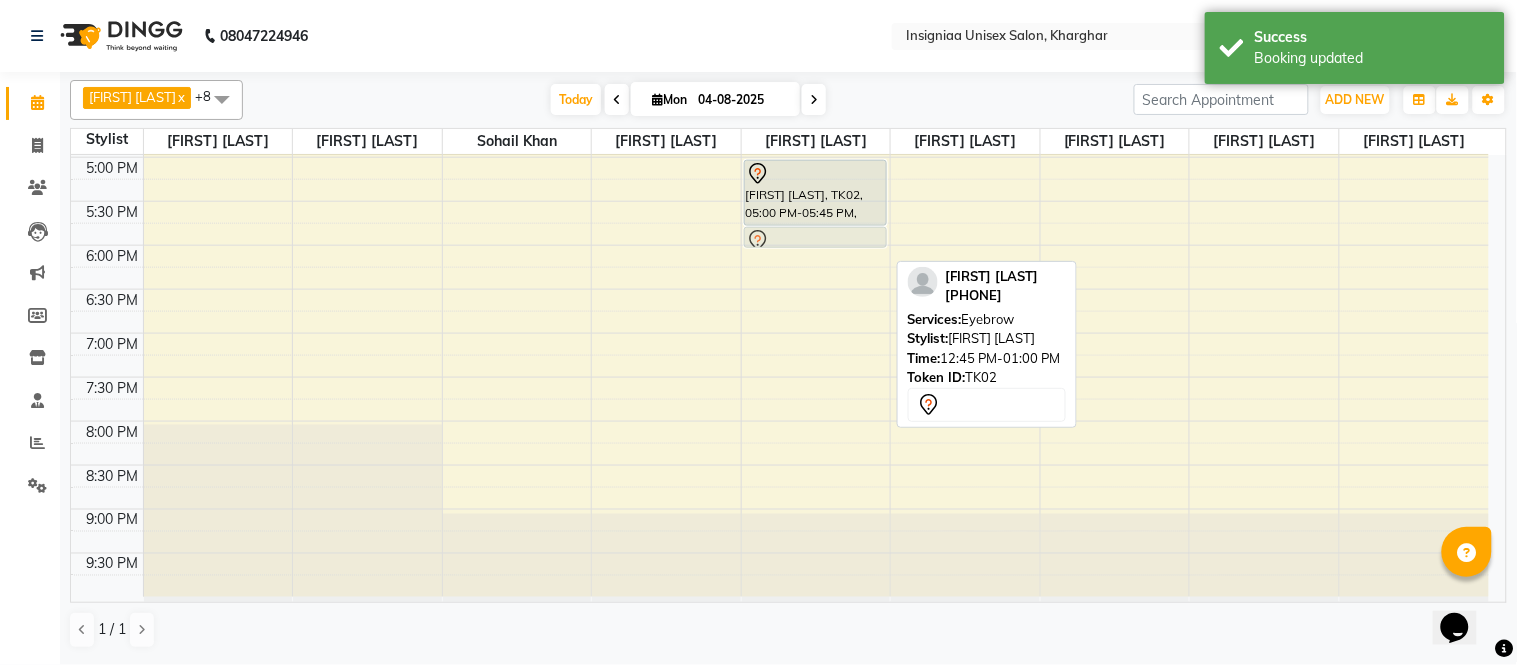 drag, startPoint x: 813, startPoint y: 258, endPoint x: 851, endPoint y: 240, distance: 42.047592 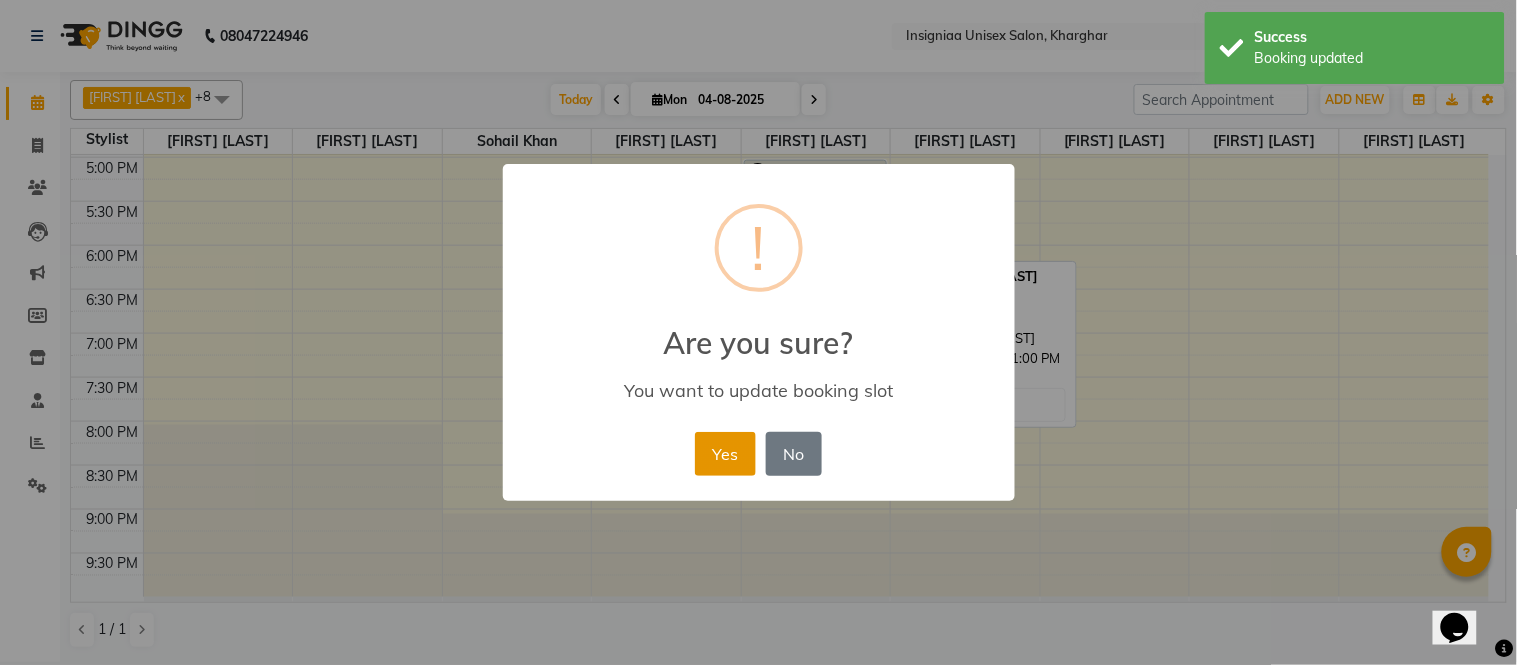 click on "Yes" at bounding box center [725, 454] 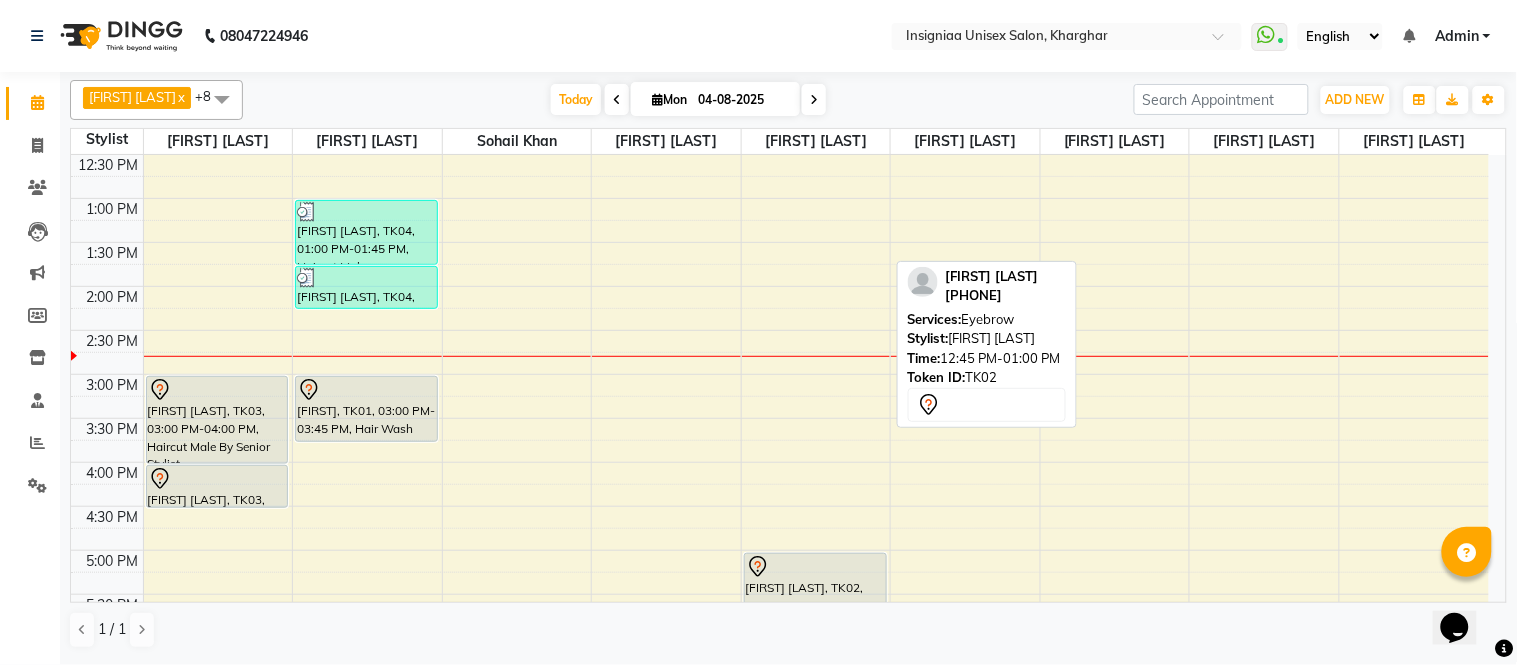 scroll, scrollTop: 222, scrollLeft: 0, axis: vertical 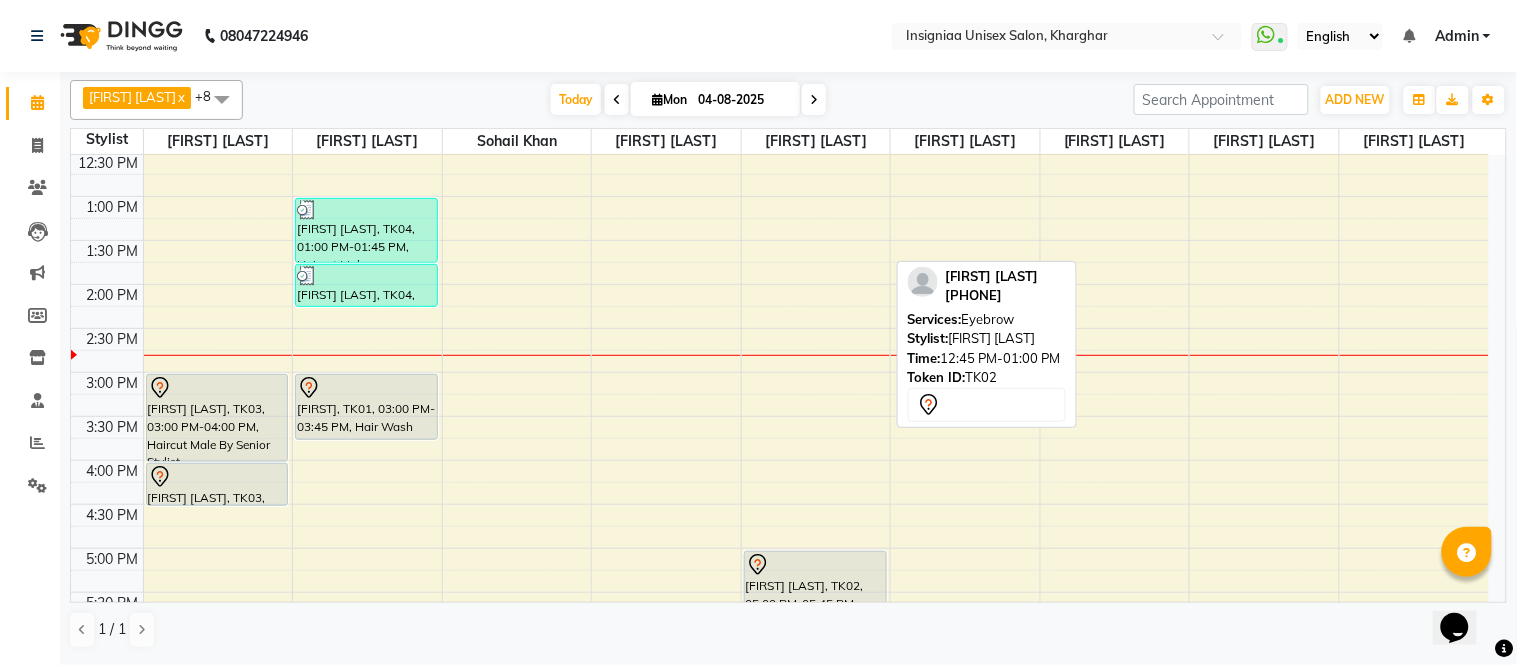 click on "10:00 AM 10:30 AM 11:00 AM 11:30 AM 12:00 PM 12:30 PM 1:00 PM 1:30 PM 2:00 PM 2:30 PM 3:00 PM 3:30 PM 4:00 PM 4:30 PM 5:00 PM 5:30 PM 6:00 PM 6:30 PM 7:00 PM 7:30 PM 8:00 PM 8:30 PM 9:00 PM 9:30 PM             [FIRST] [LAST], TK03, 03:00 PM-04:00 PM, Haircut Male By Senior Stylist             [FIRST] [LAST], TK03, 04:00 PM-04:30 PM, Beard Trim & Crafting     [FIRST] [LAST], TK04, 01:00 PM-01:45 PM, Haircut Male     [FIRST] [LAST], TK04, 01:45 PM-02:15 PM, Shave             [FIRST], TK01, 03:00 PM-03:45 PM, Hair Wash Below Shoulder             [FIRST] [LAST], TK02, 05:00 PM-05:45 PM, Classic Cleanup             [FIRST] [LAST], TK02, 05:45 PM-06:00 PM, Eyebrow" at bounding box center (780, 460) 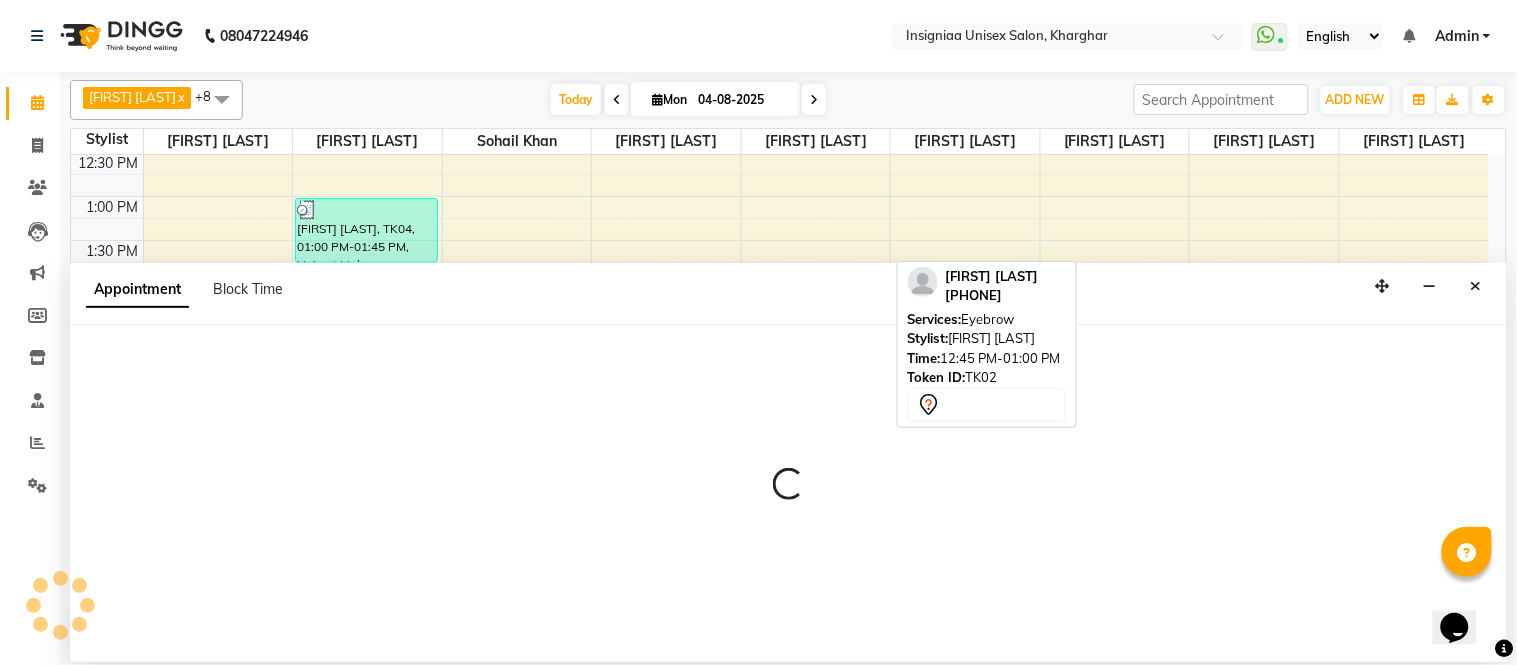 select on "58133" 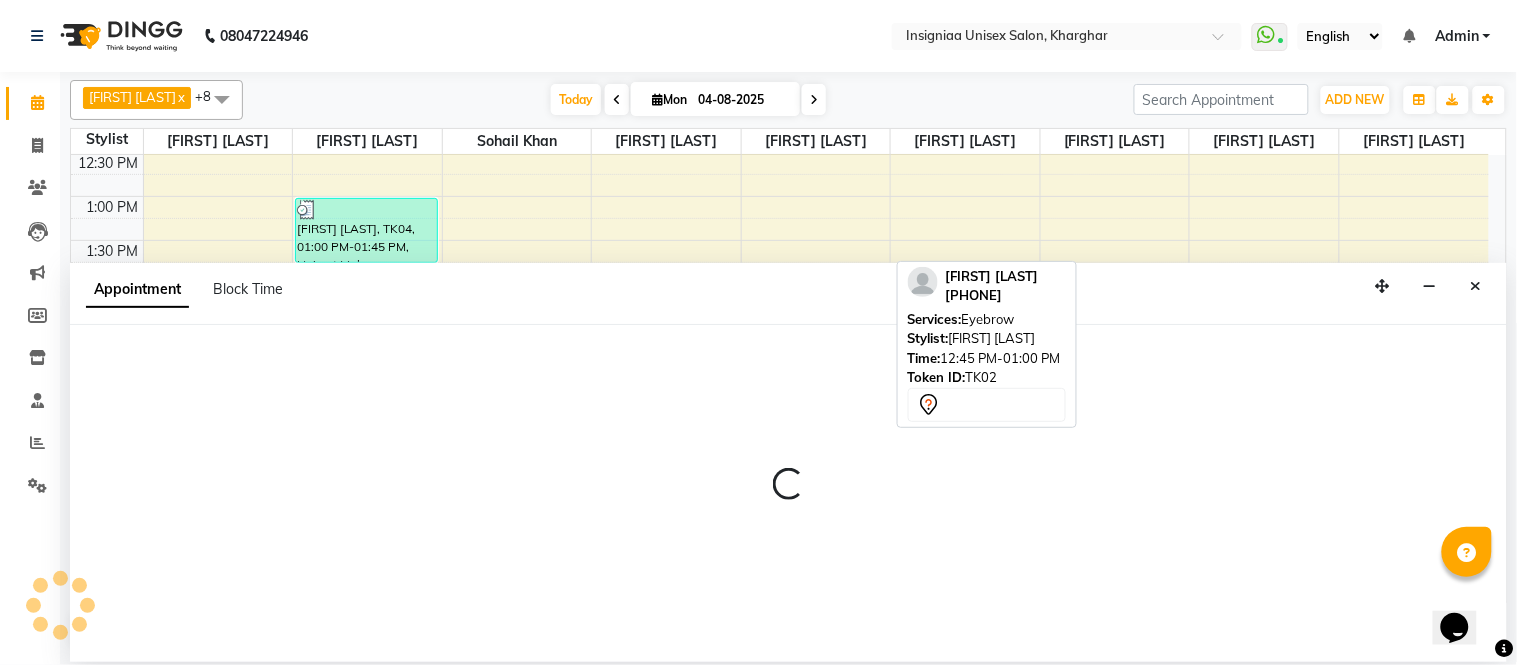 select on "tentative" 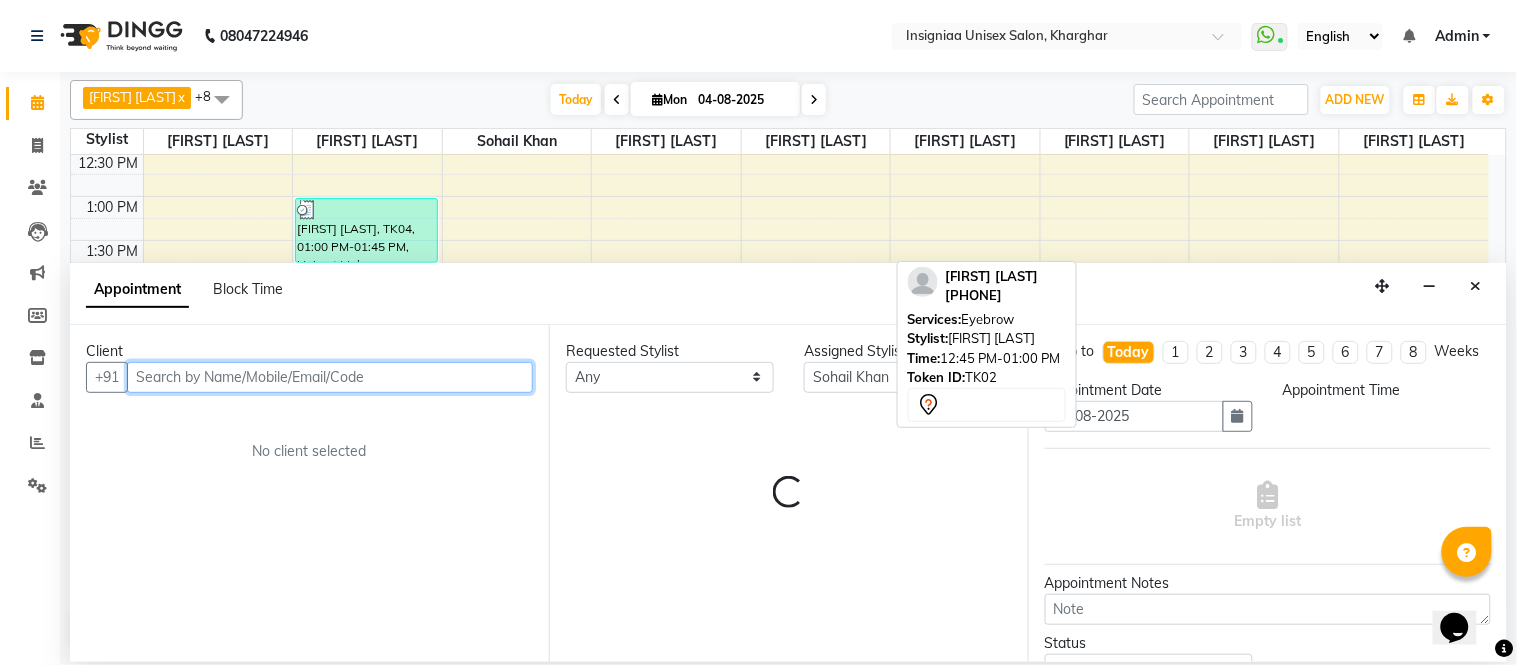 select on "885" 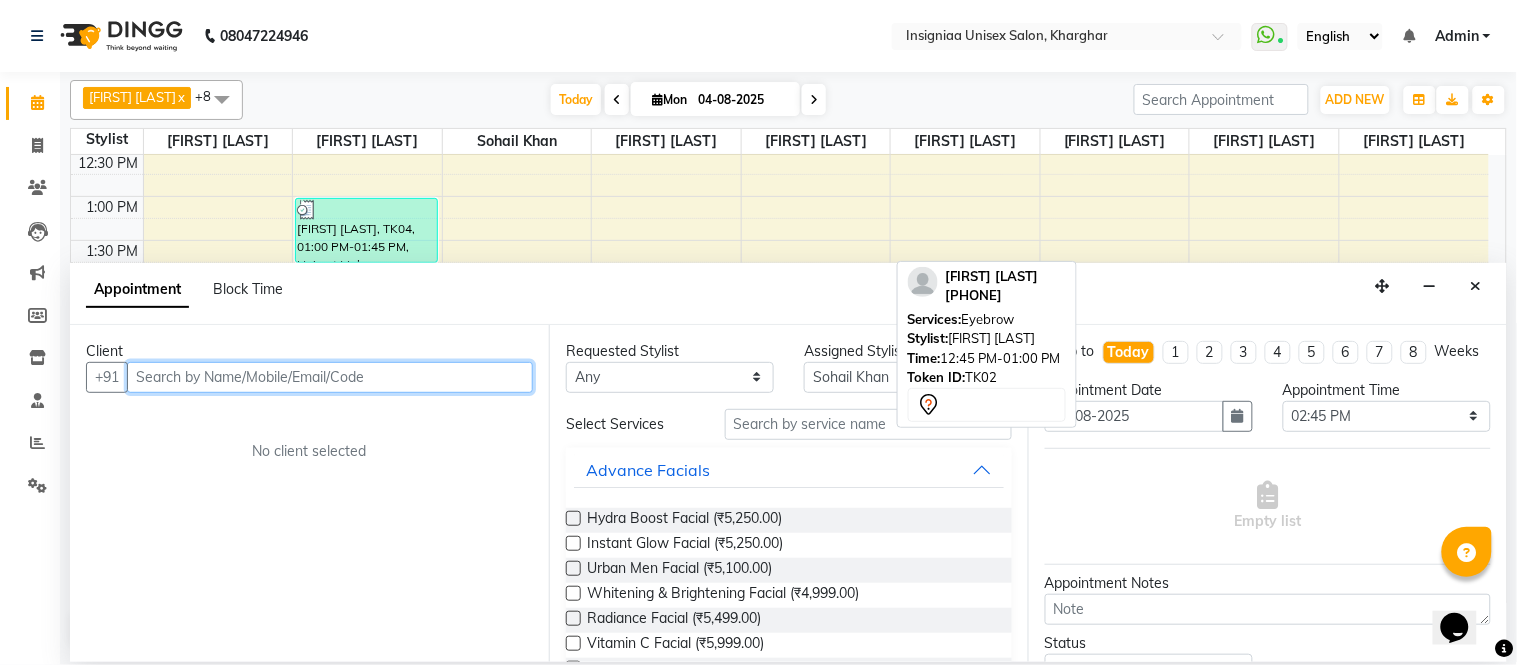 click at bounding box center (330, 377) 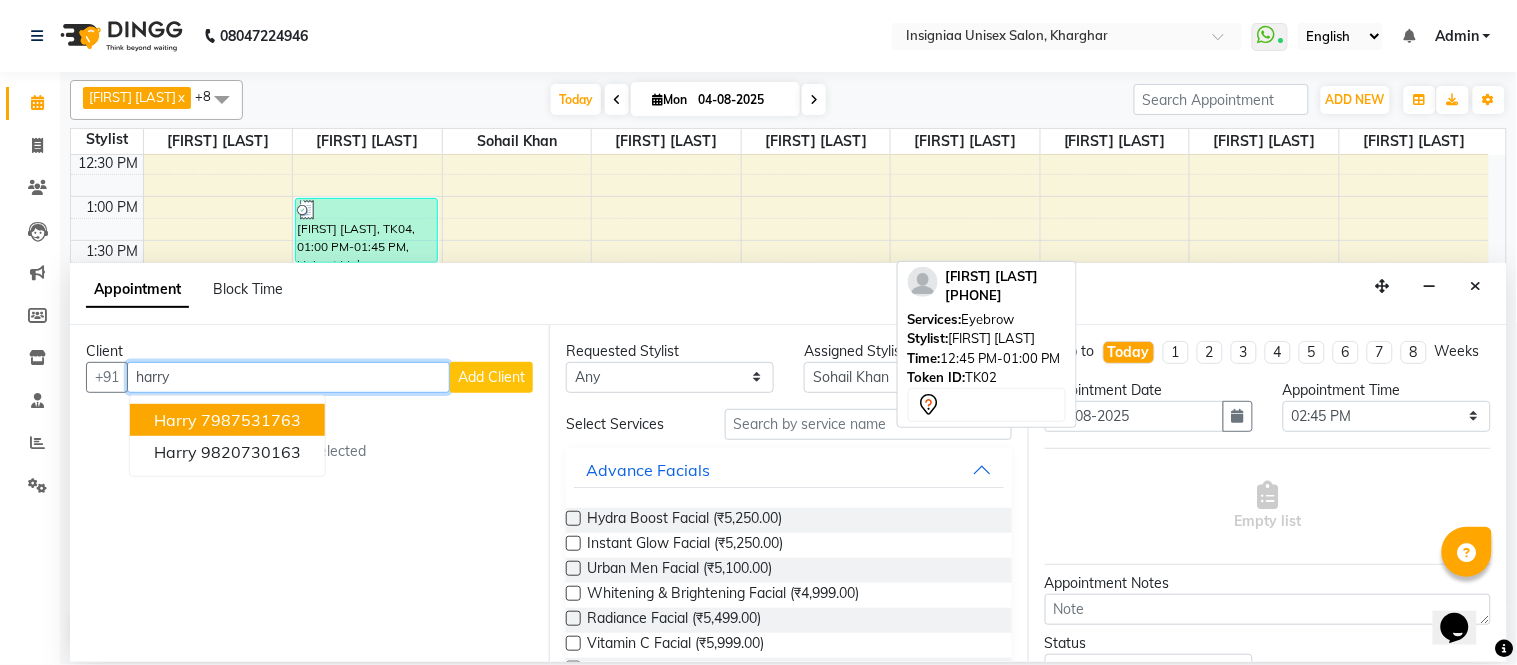 click on "7987531763" at bounding box center [251, 420] 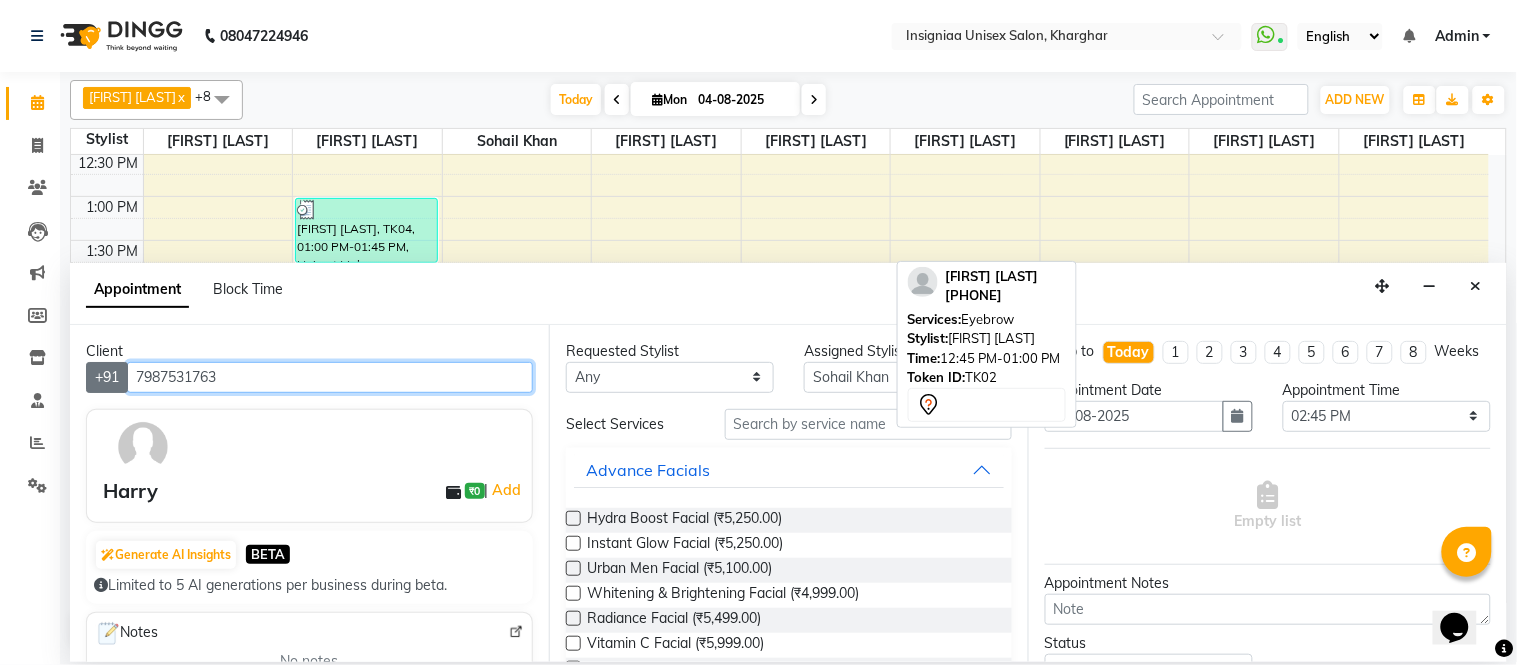 drag, startPoint x: 278, startPoint y: 375, endPoint x: 102, endPoint y: 385, distance: 176.28386 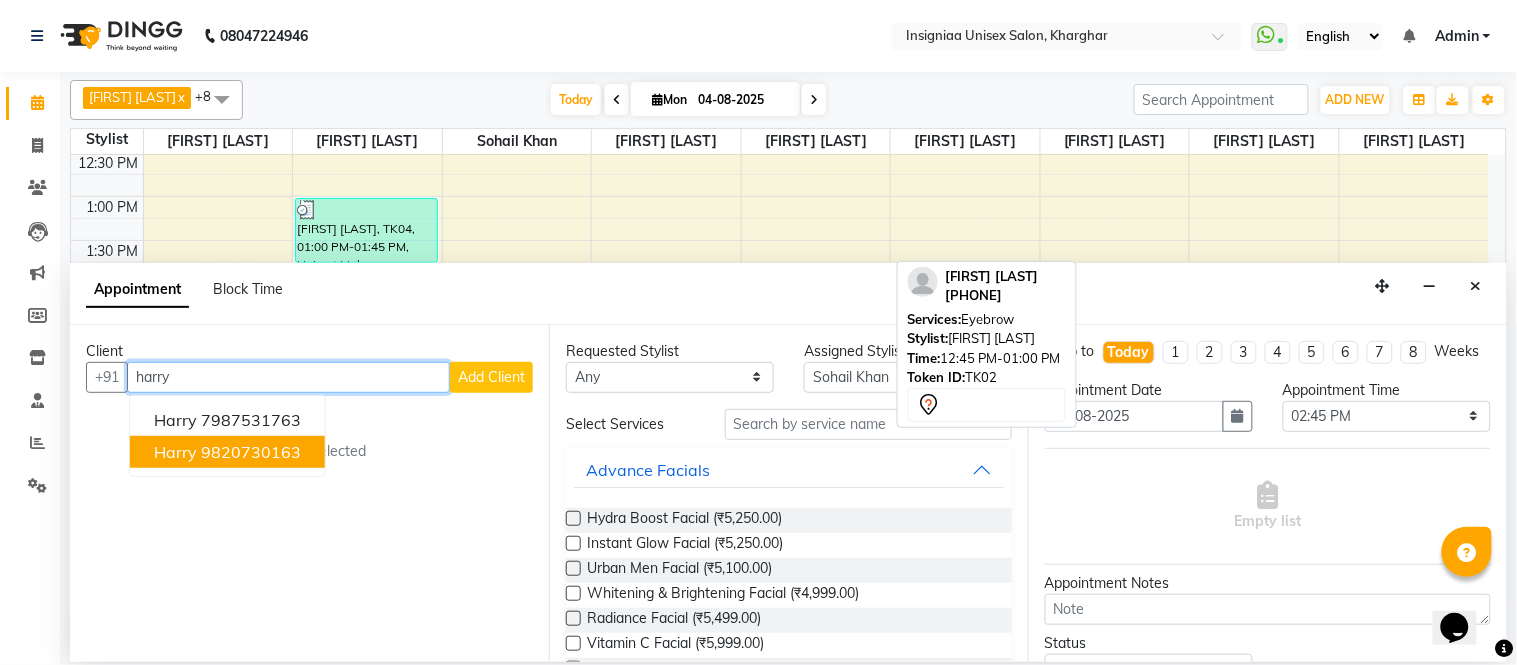 click on "Harry" at bounding box center [175, 452] 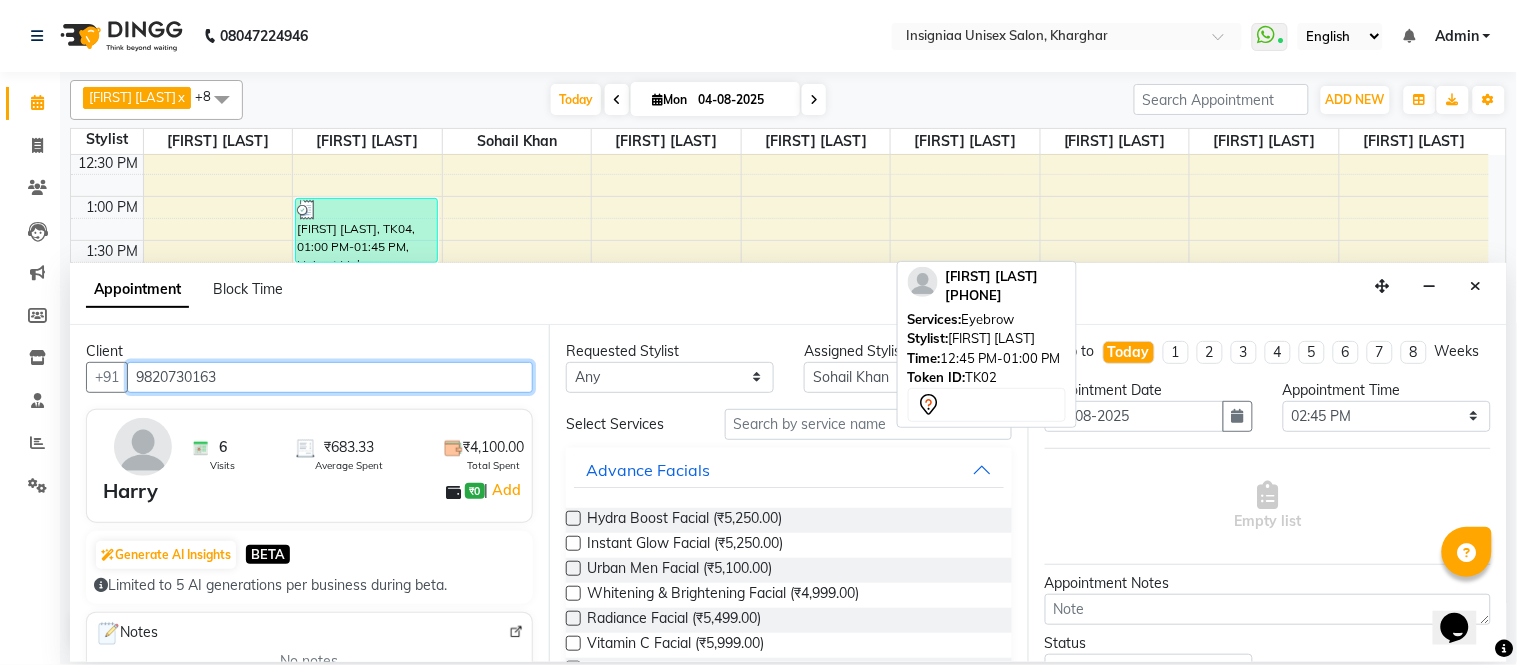 type on "9820730163" 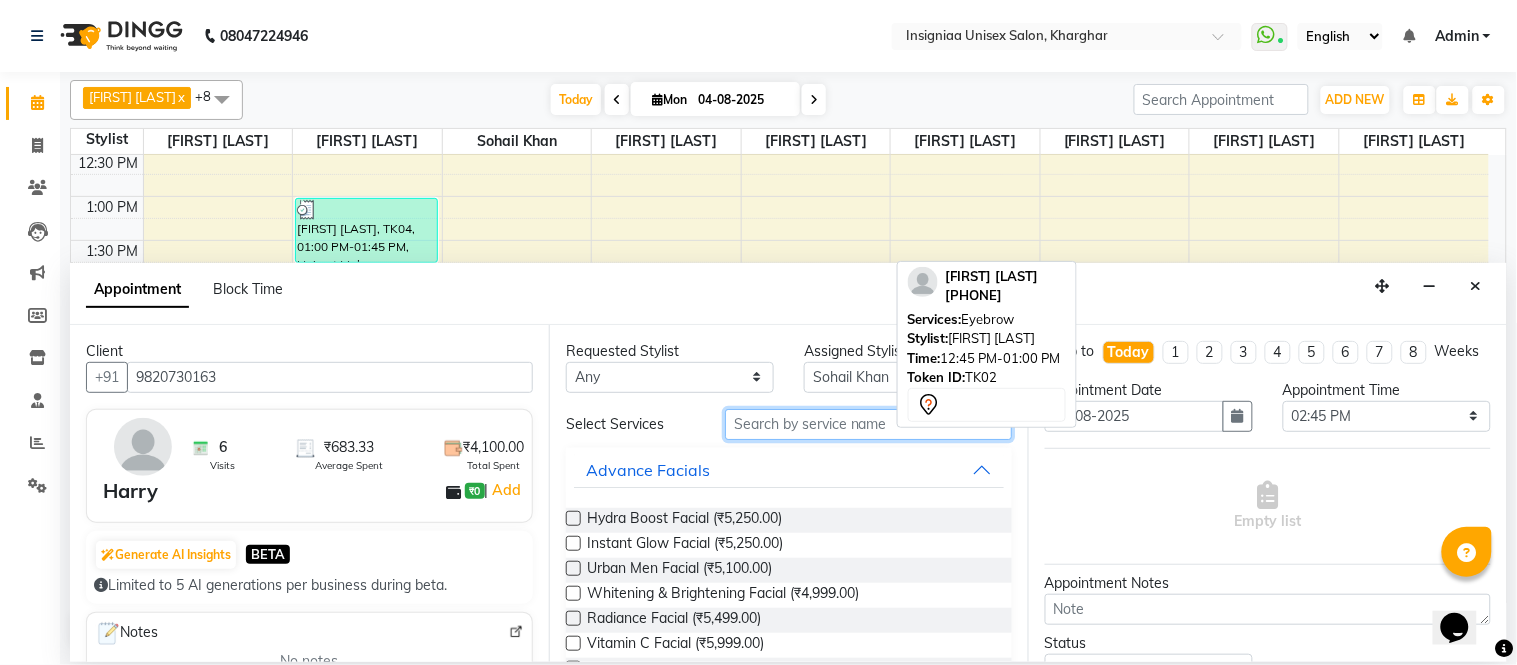 click at bounding box center (868, 424) 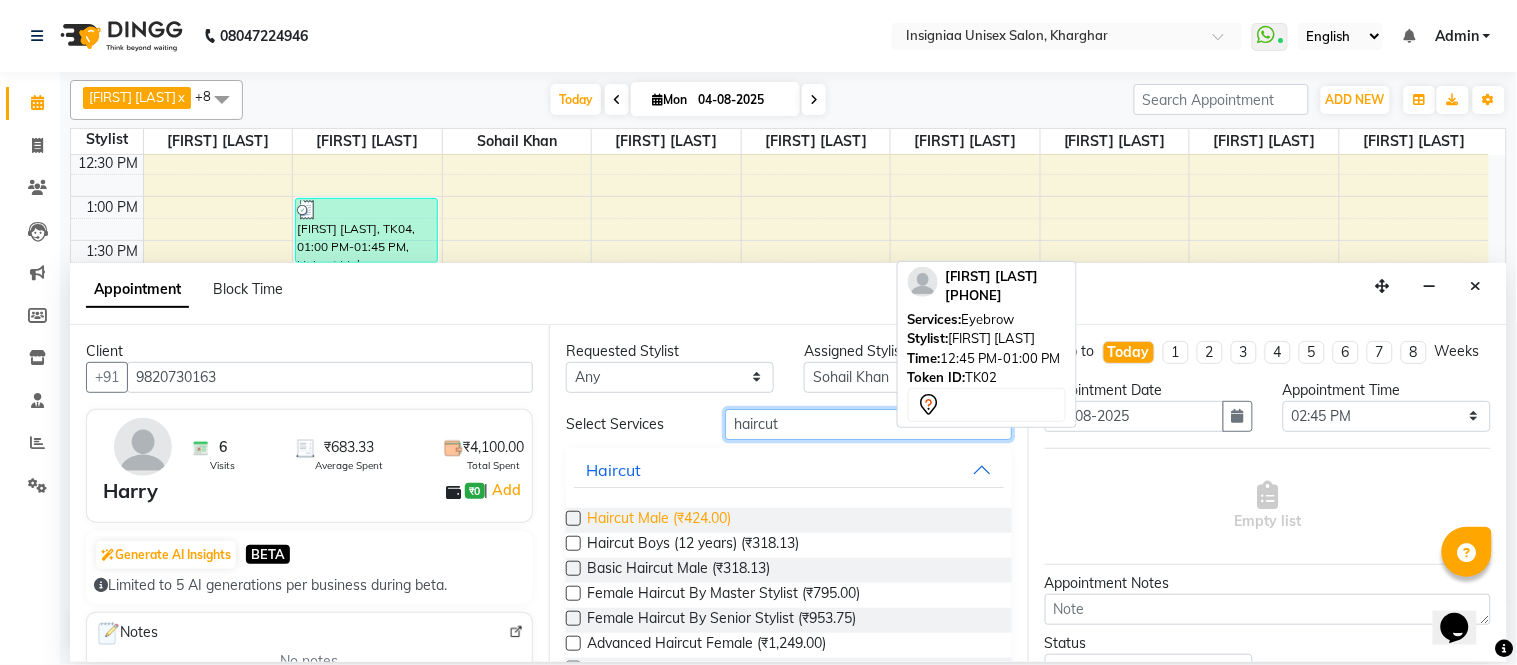 type on "haircut" 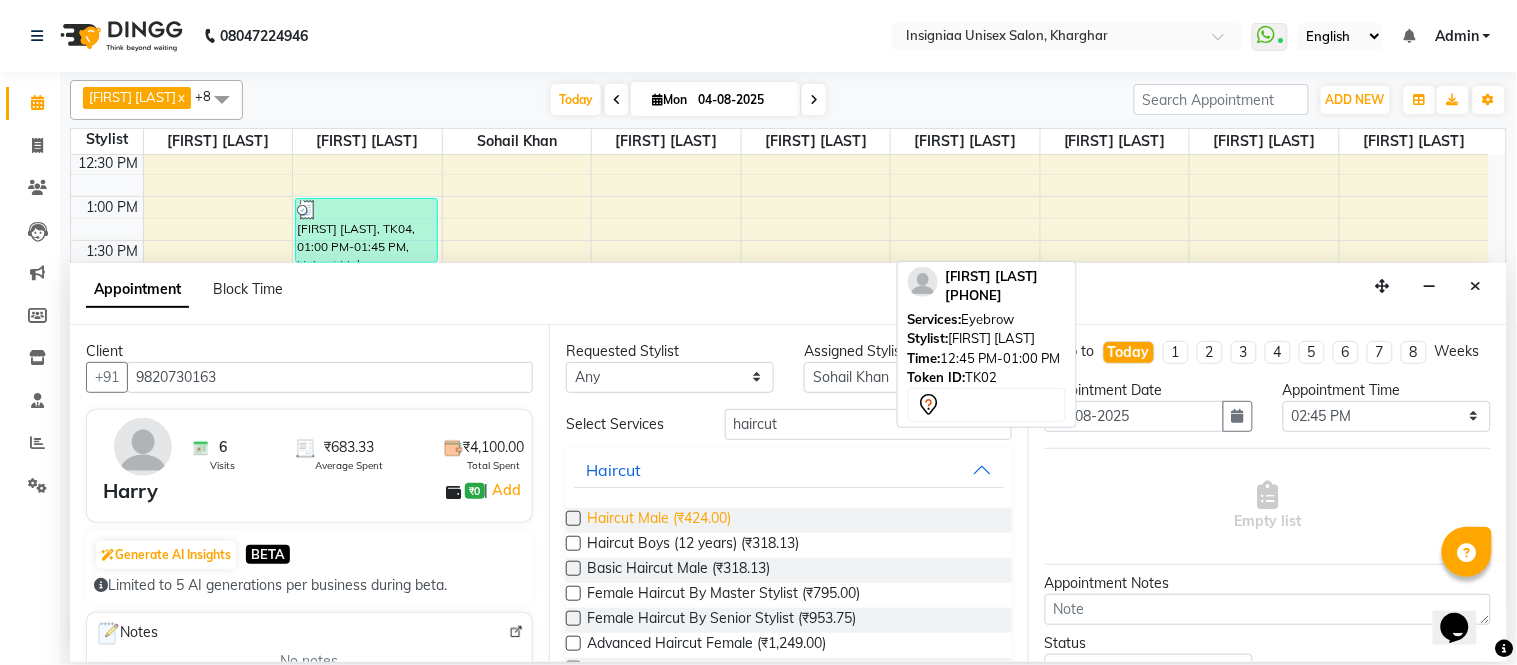 click on "Haircut Male (₹424.00)" at bounding box center (659, 520) 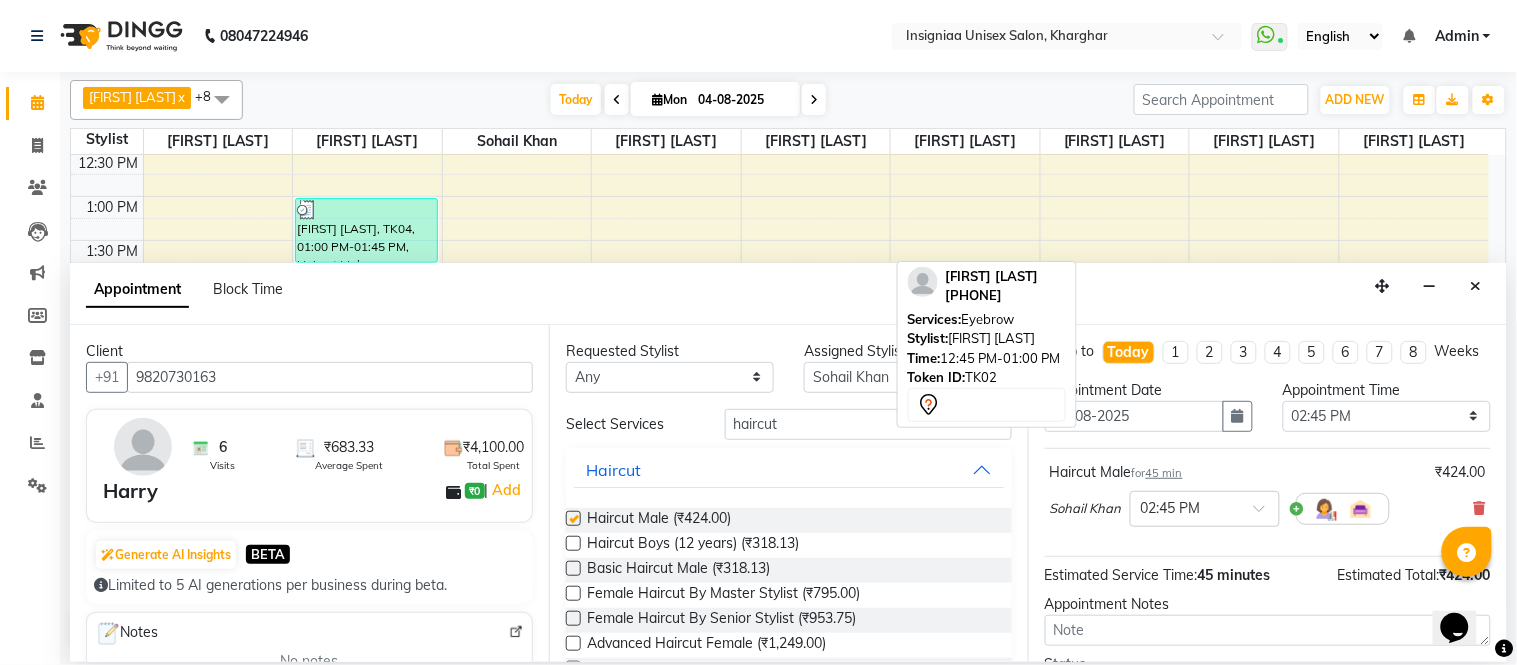 checkbox on "false" 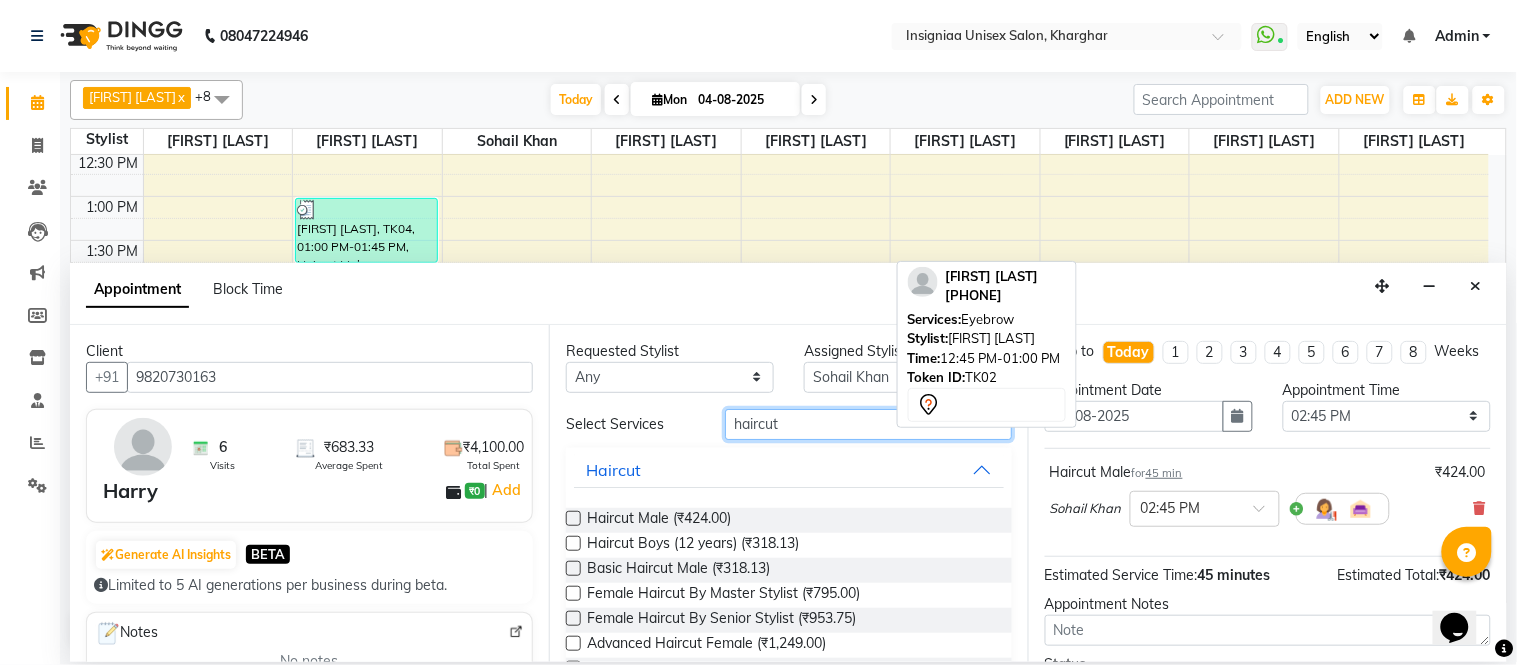 drag, startPoint x: 810, startPoint y: 434, endPoint x: 625, endPoint y: 431, distance: 185.02432 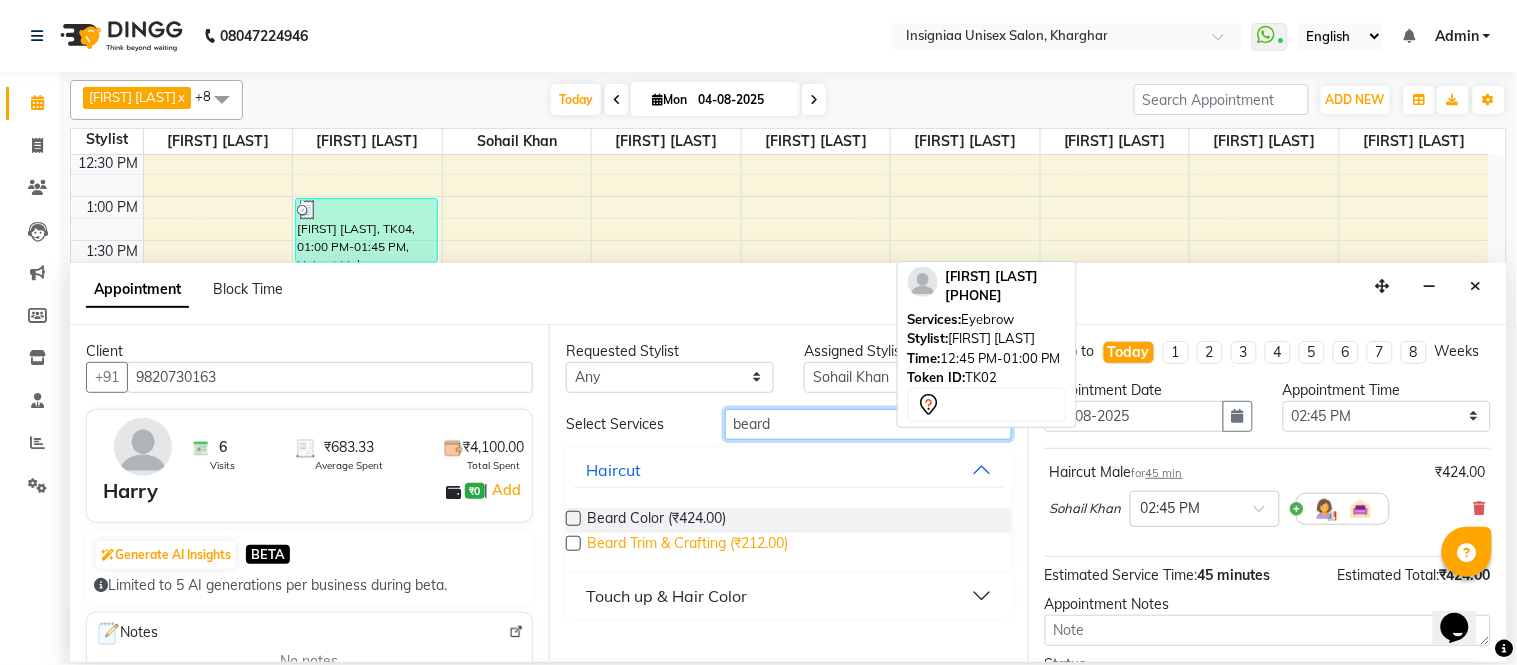 type on "beard" 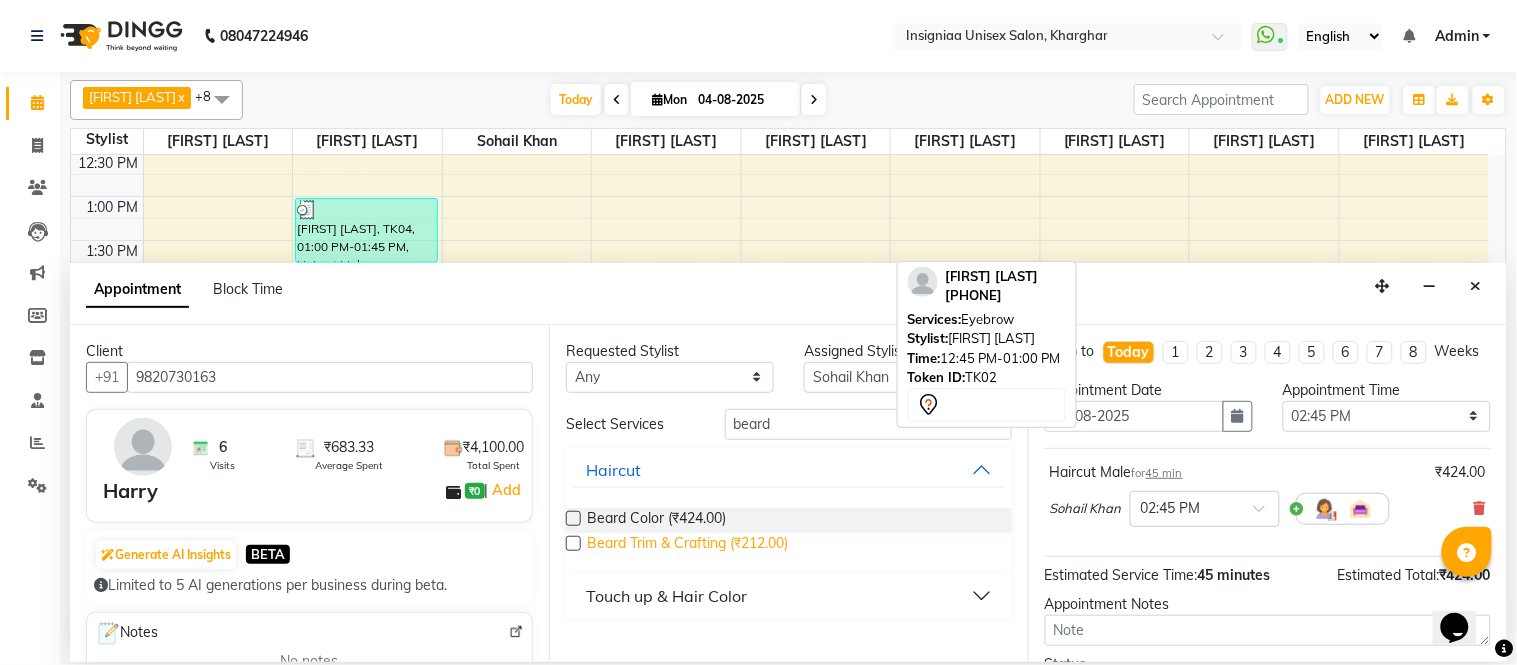 click on "Beard Trim & Crafting (₹212.00)" at bounding box center [687, 545] 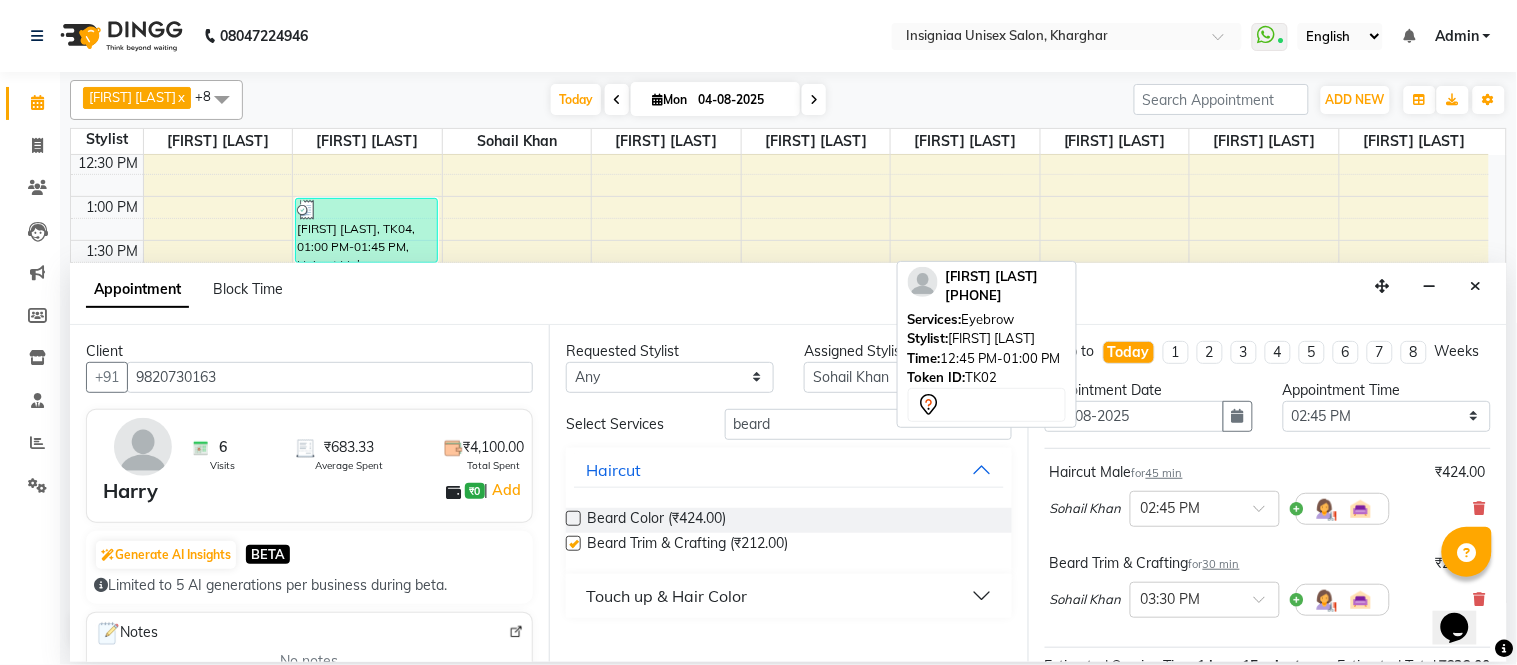 checkbox on "false" 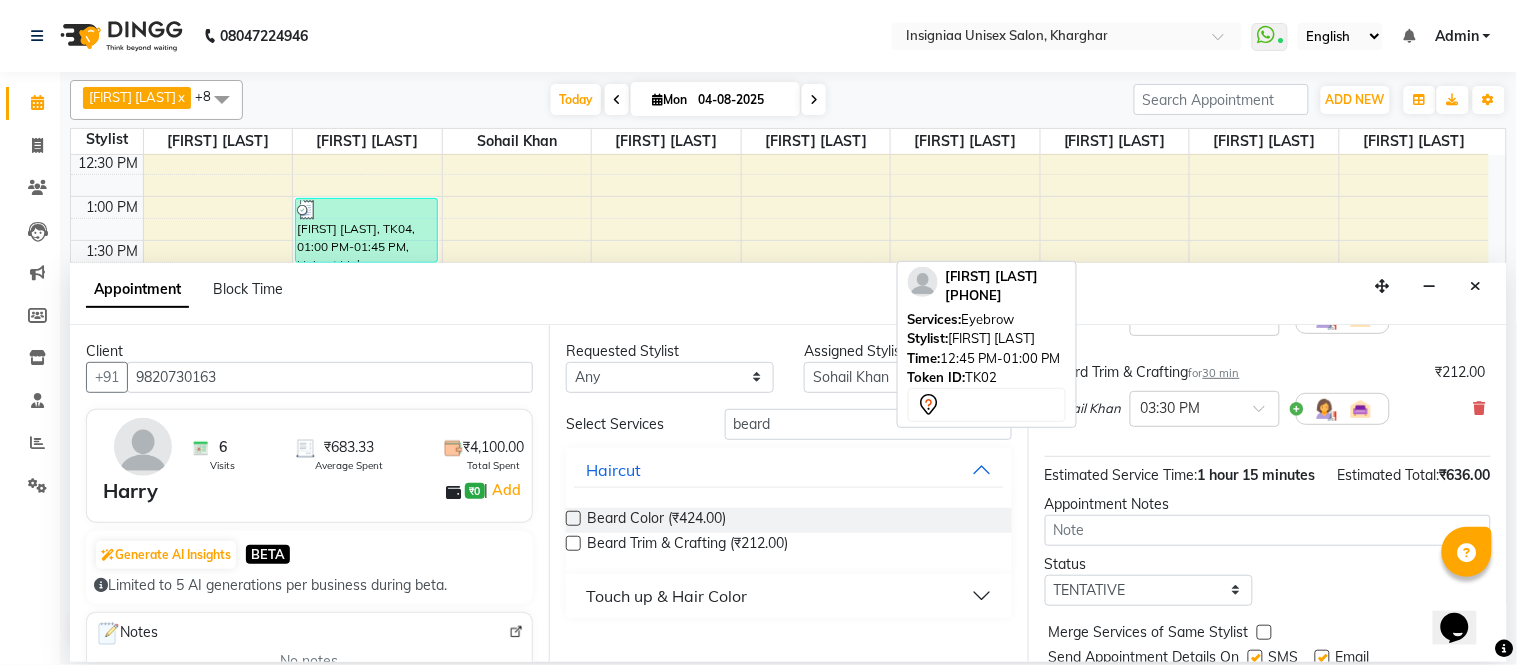 scroll, scrollTop: 300, scrollLeft: 0, axis: vertical 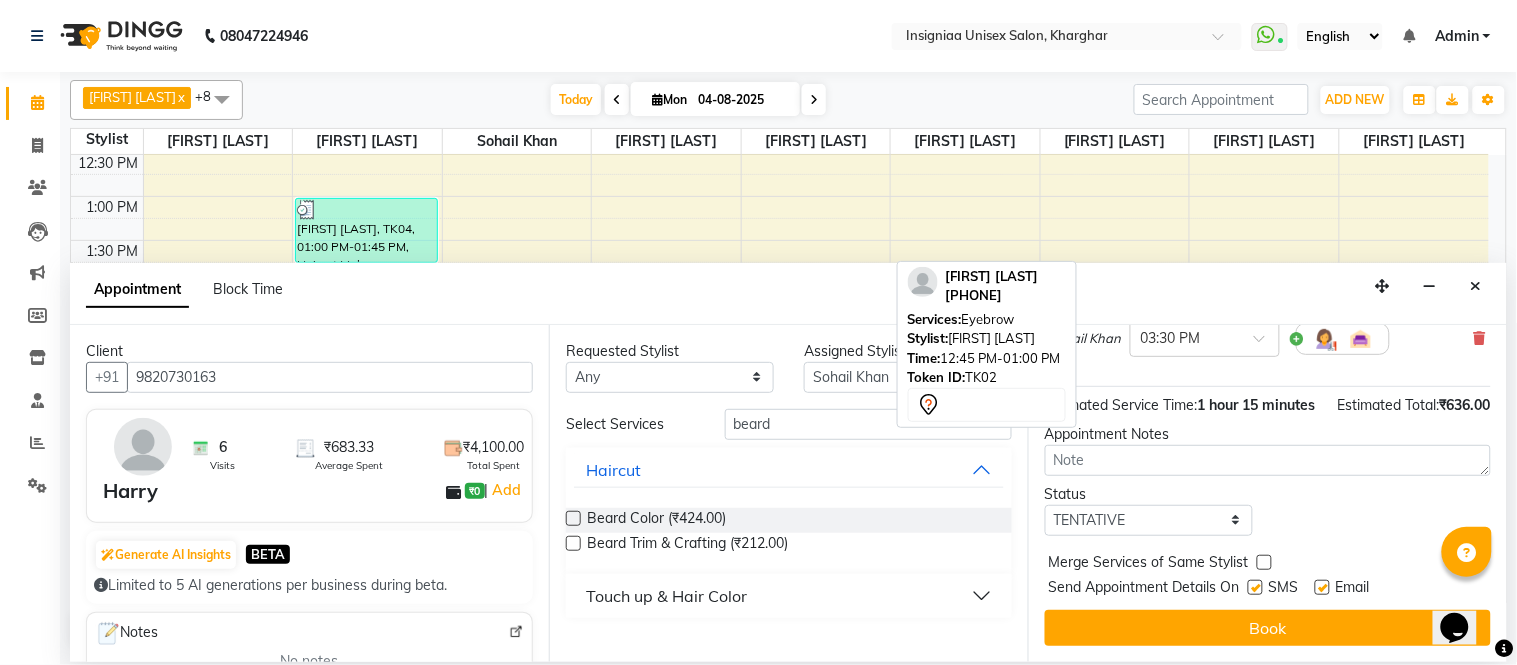 drag, startPoint x: 1321, startPoint y: 591, endPoint x: 1290, endPoint y: 590, distance: 31.016125 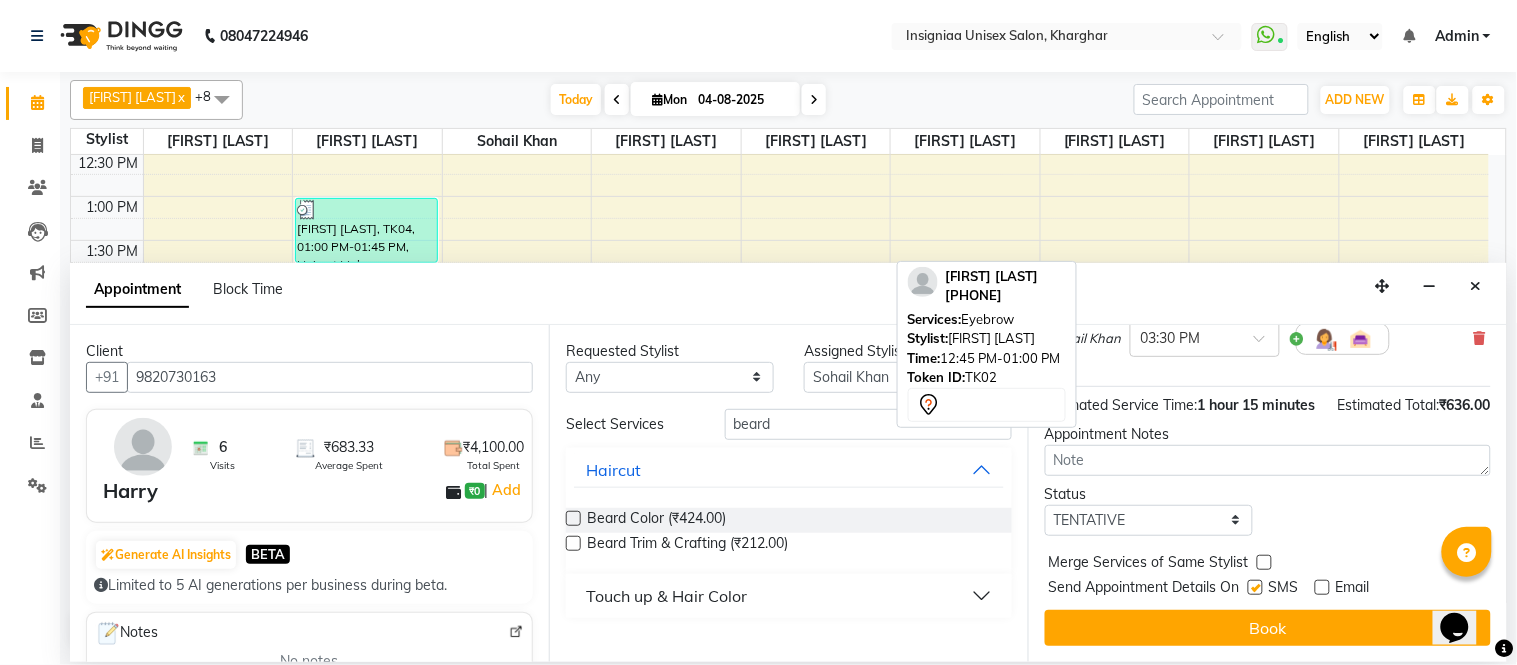 click at bounding box center (1255, 587) 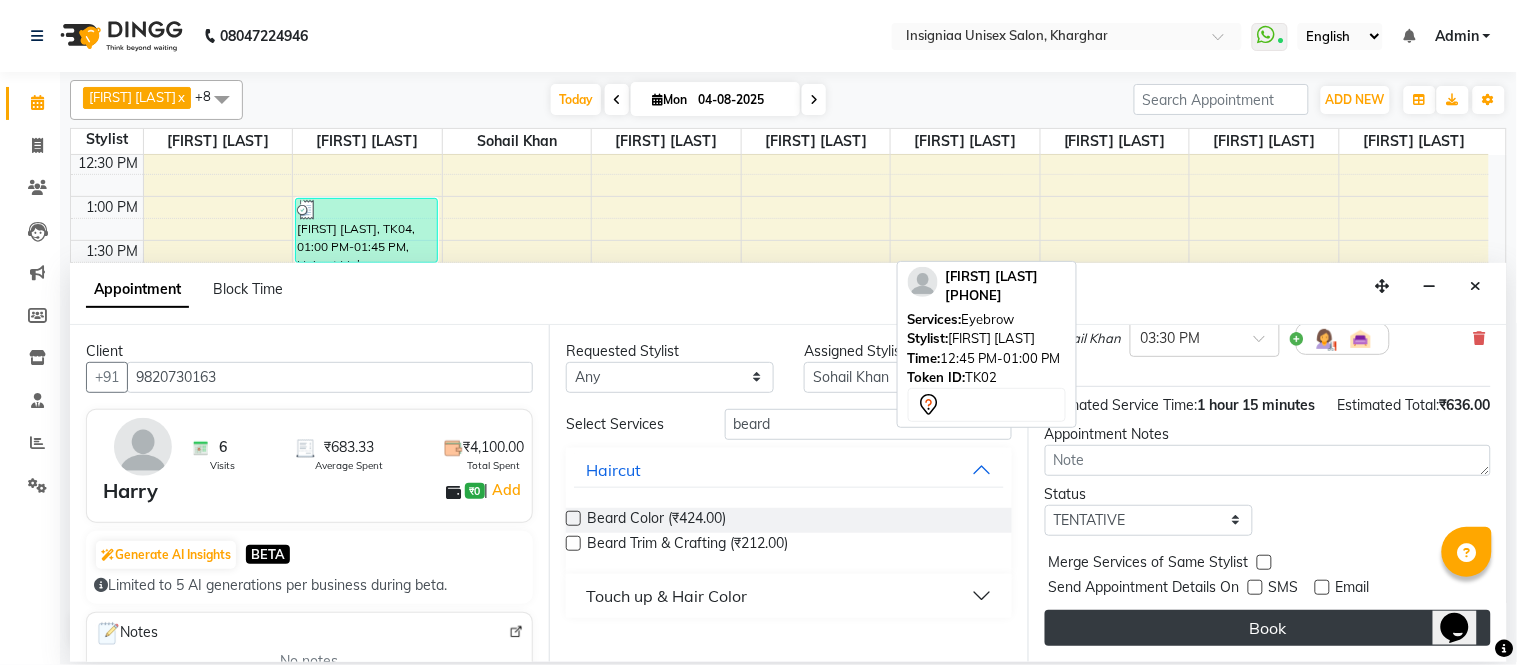 click on "Book" at bounding box center [1268, 628] 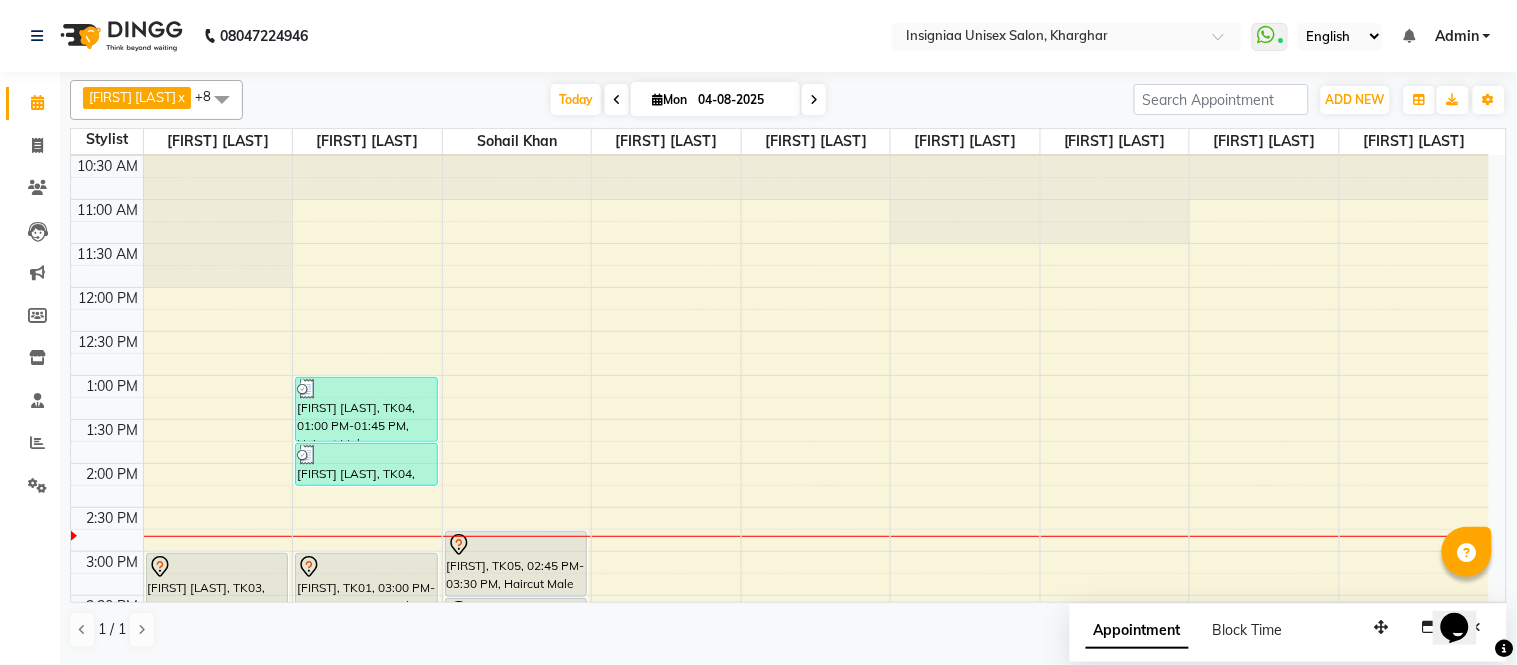 scroll, scrollTop: 0, scrollLeft: 0, axis: both 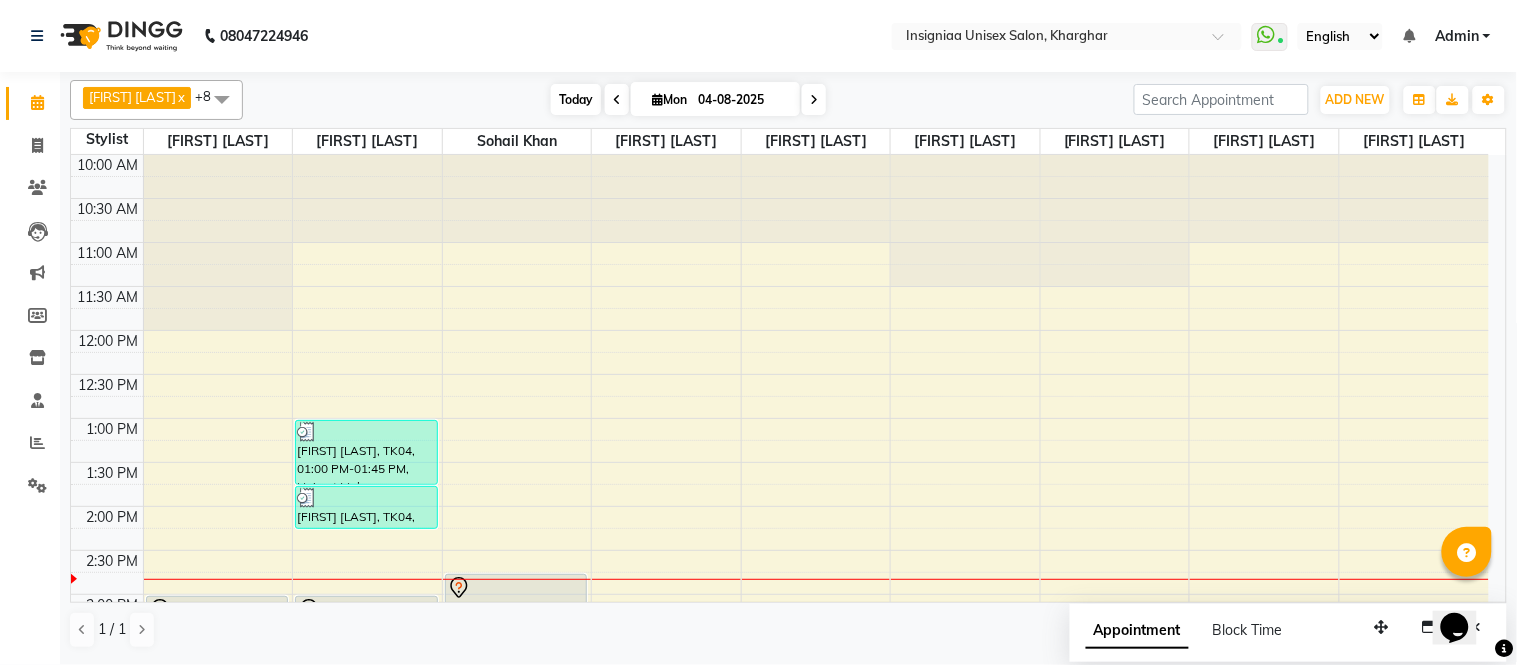 click on "Today" at bounding box center [576, 99] 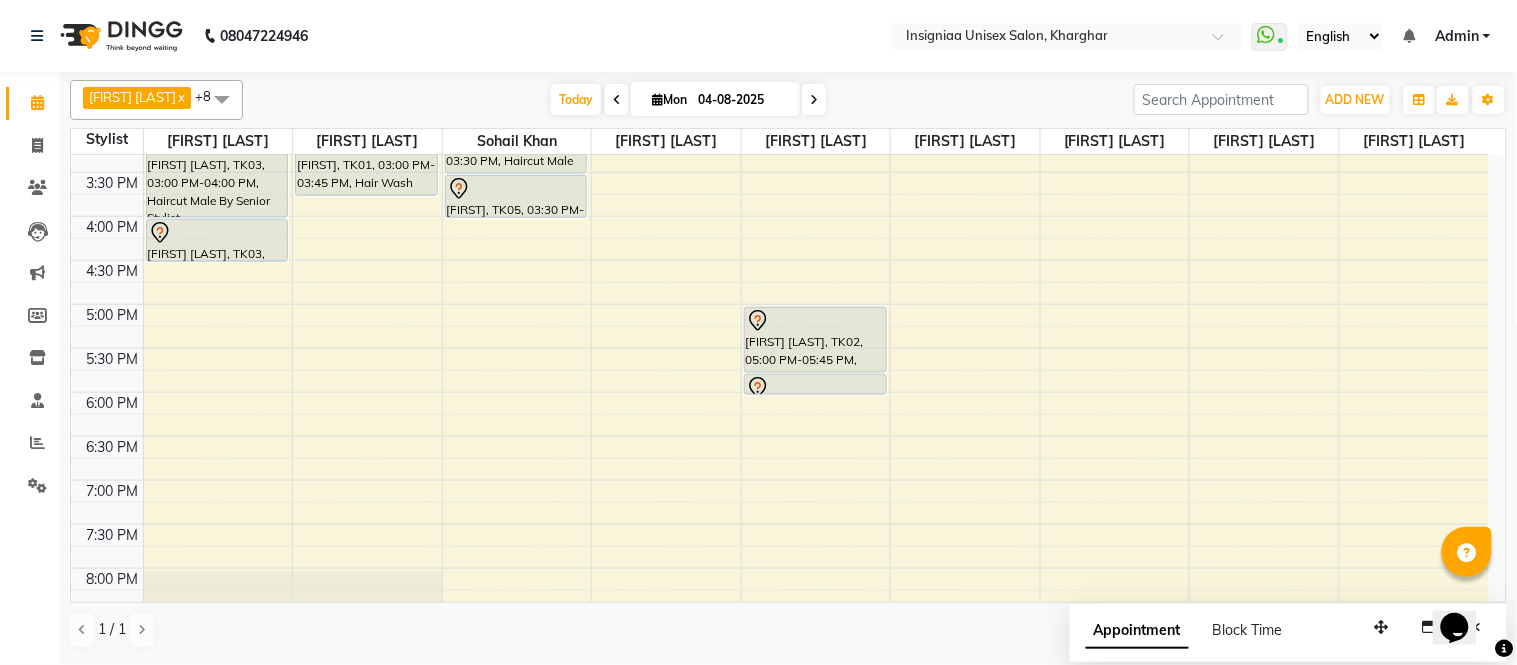 scroll, scrollTop: 0, scrollLeft: 0, axis: both 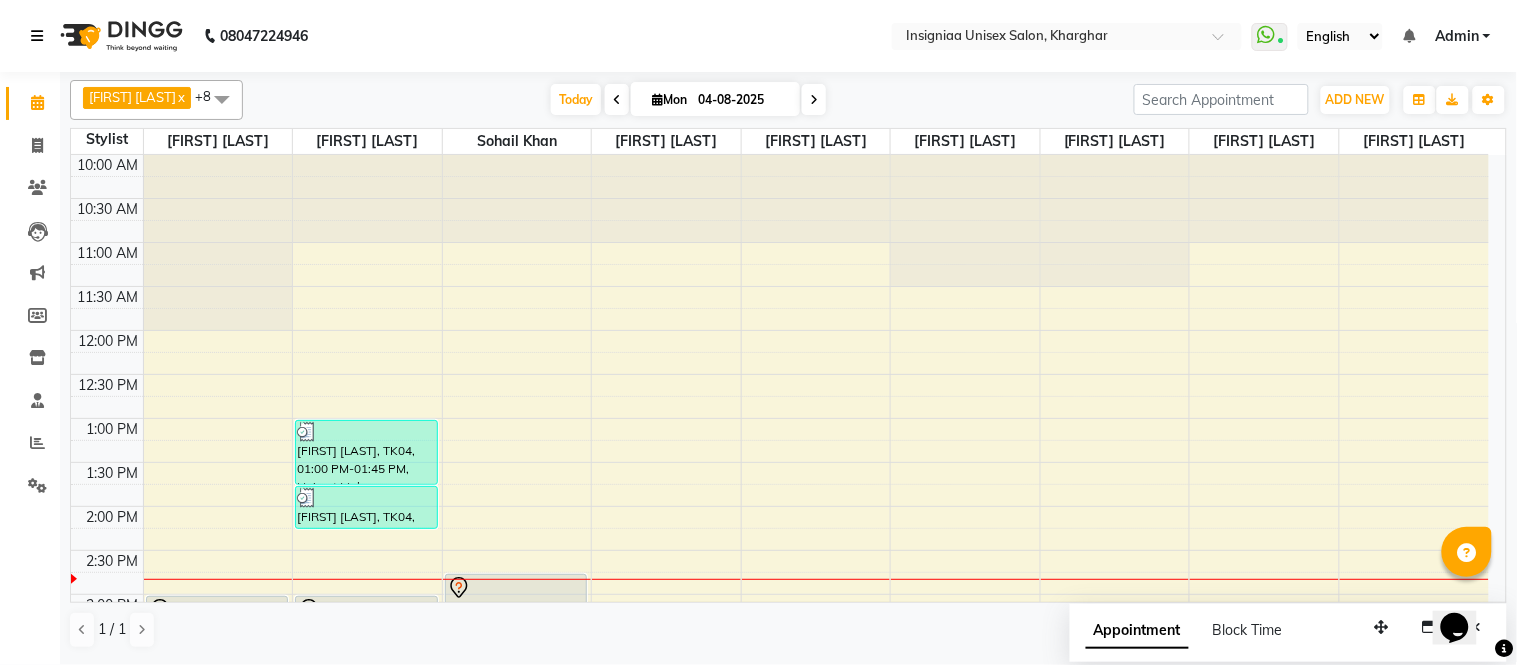 click at bounding box center (41, 36) 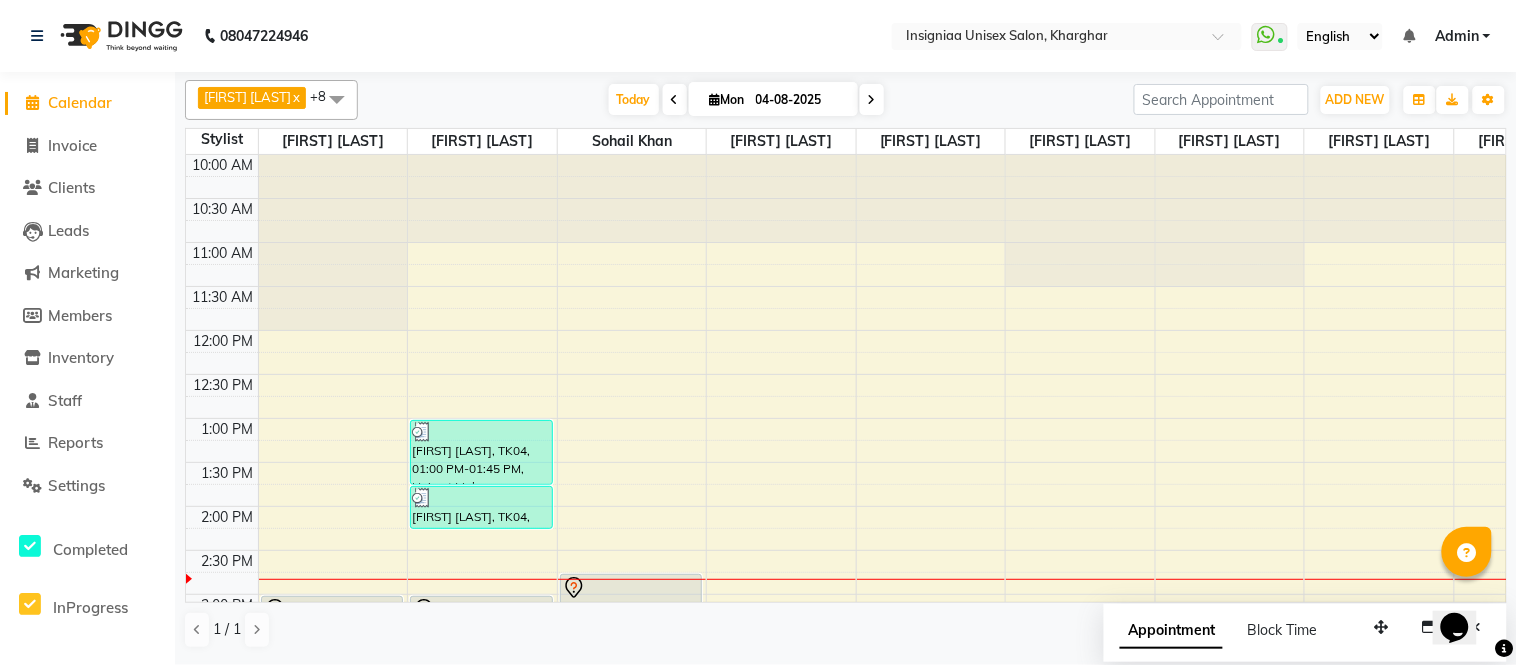 click on "Calendar" 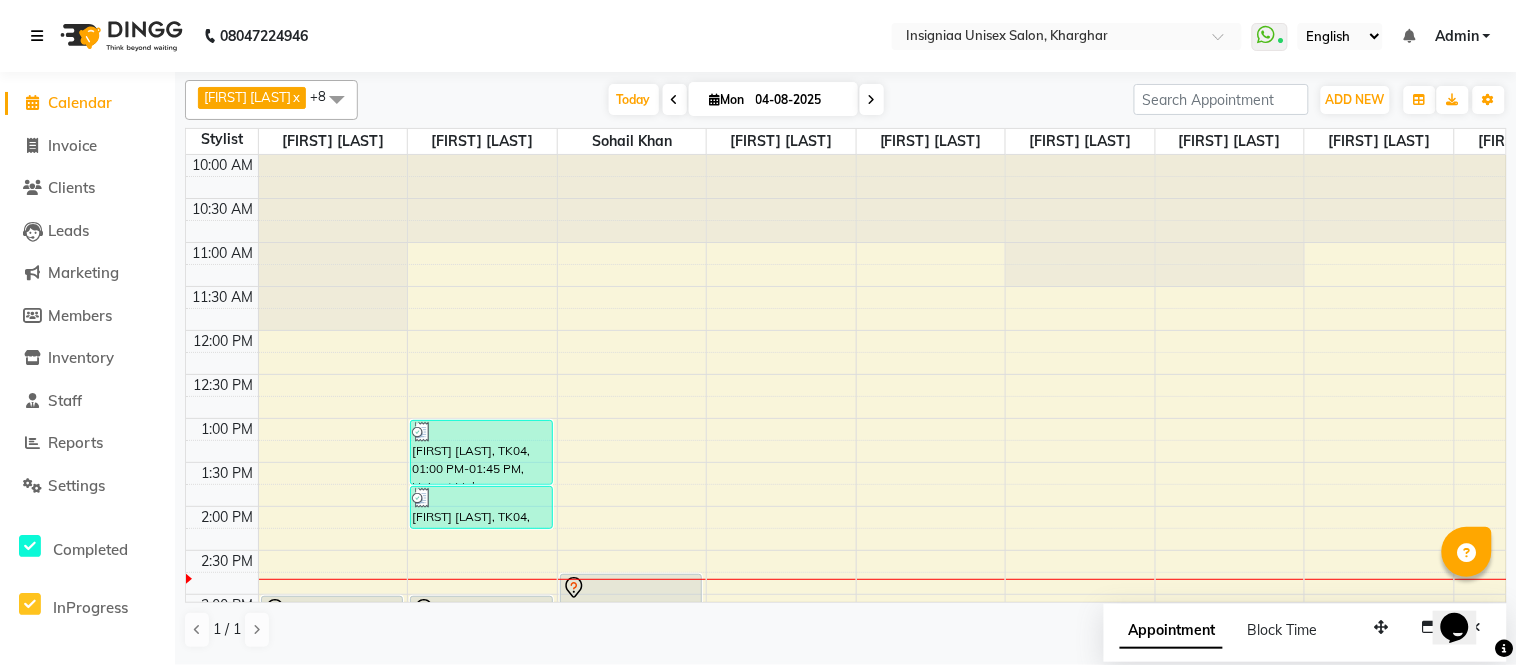 click at bounding box center [37, 36] 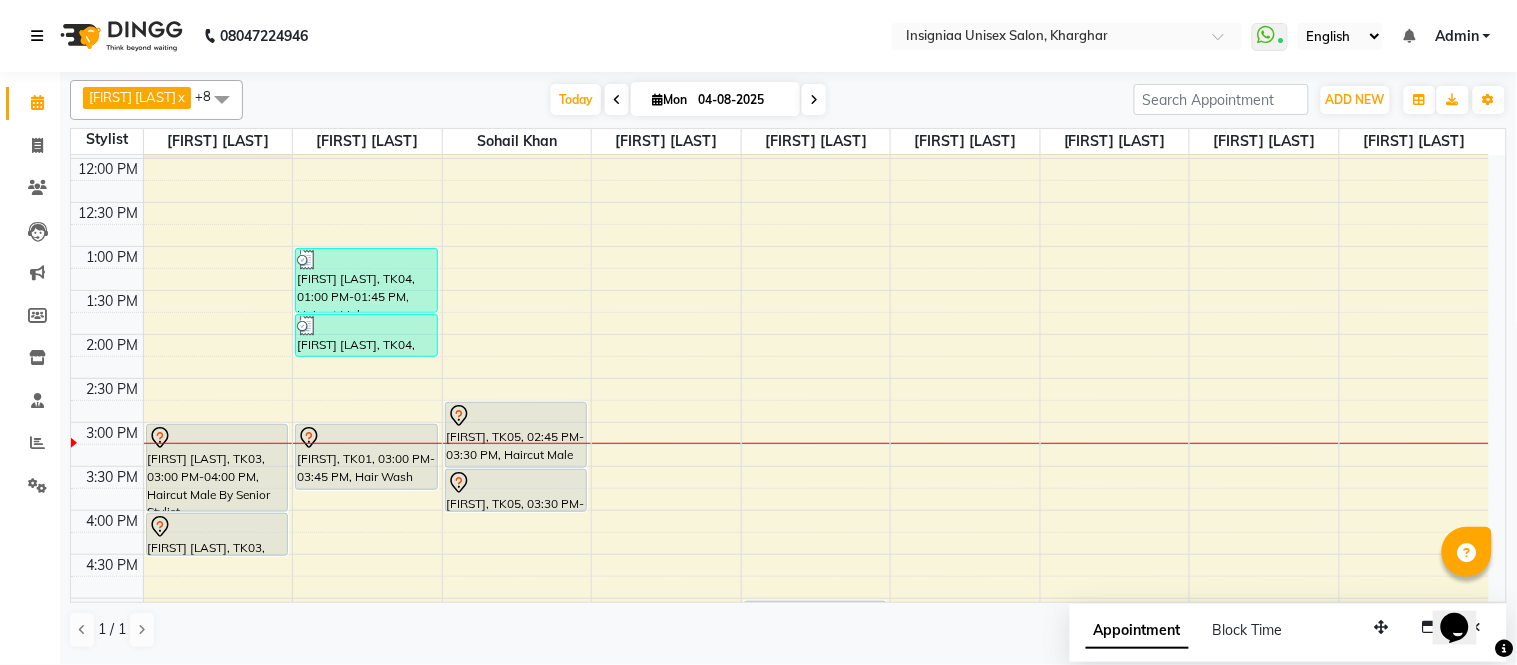 scroll, scrollTop: 0, scrollLeft: 0, axis: both 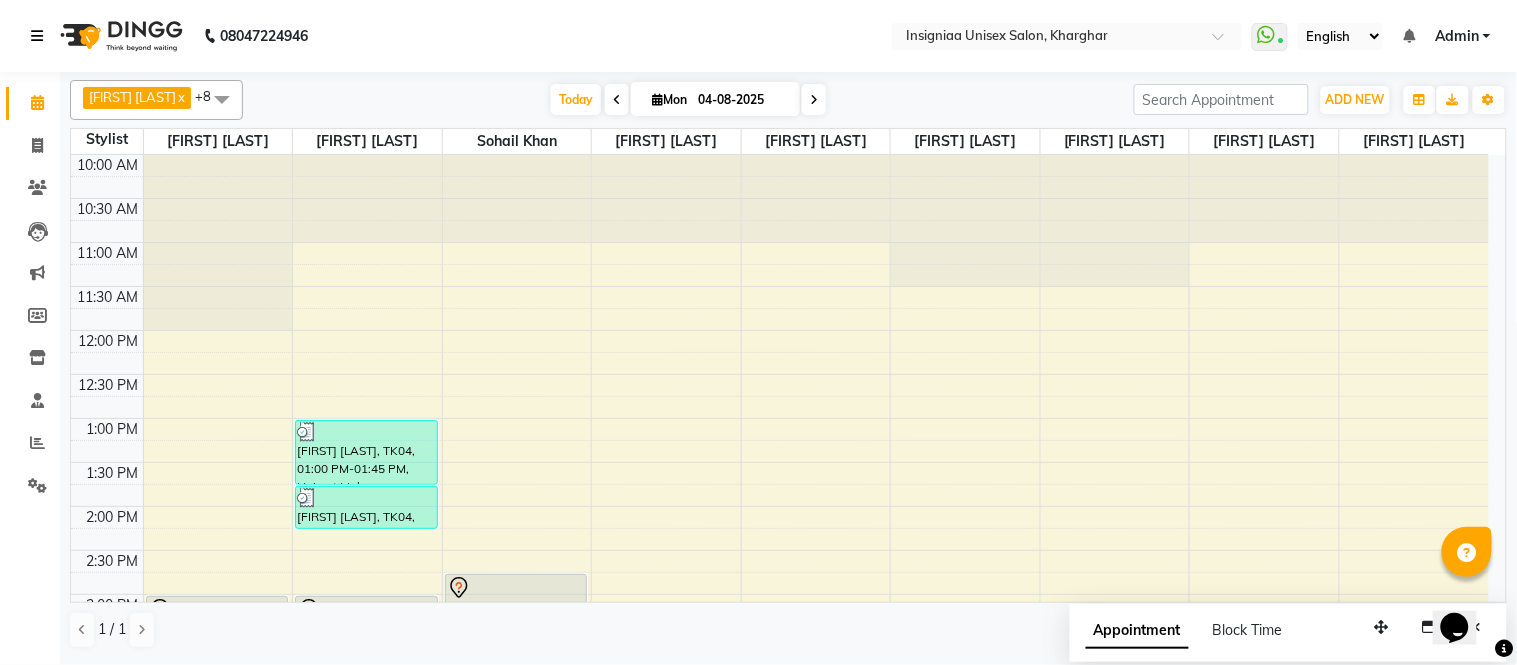 click on "10:00 AM 10:30 AM 11:00 AM 11:30 AM 12:00 PM 12:30 PM 1:00 PM 1:30 PM 2:00 PM 2:30 PM 3:00 PM 3:30 PM 4:00 PM 4:30 PM 5:00 PM 5:30 PM 6:00 PM 6:30 PM 7:00 PM 7:30 PM 8:00 PM 8:30 PM 9:00 PM 9:30 PM             [FIRST] [LAST], TK03, 03:00 PM-04:00 PM, Haircut Male By Senior Stylist             [FIRST] [LAST], TK03, 04:00 PM-04:30 PM, Beard Trim & Crafting     [FIRST] [LAST], TK04, 01:00 PM-01:45 PM, Haircut Male     [FIRST] [LAST], TK04, 01:45 PM-02:15 PM, Shave             [FIRST], TK01, 03:00 PM-03:45 PM, Hair Wash Below Shoulder             [FIRST], TK05, 02:45 PM-03:30 PM, Haircut Male             [FIRST], TK05, 03:30 PM-04:00 PM, Beard Trim & Crafting             [FIRST] [LAST], TK02, 05:00 PM-05:45 PM, Classic Cleanup             [FIRST] [LAST], TK02, 05:45 PM-06:00 PM, Eyebrow" at bounding box center (780, 682) 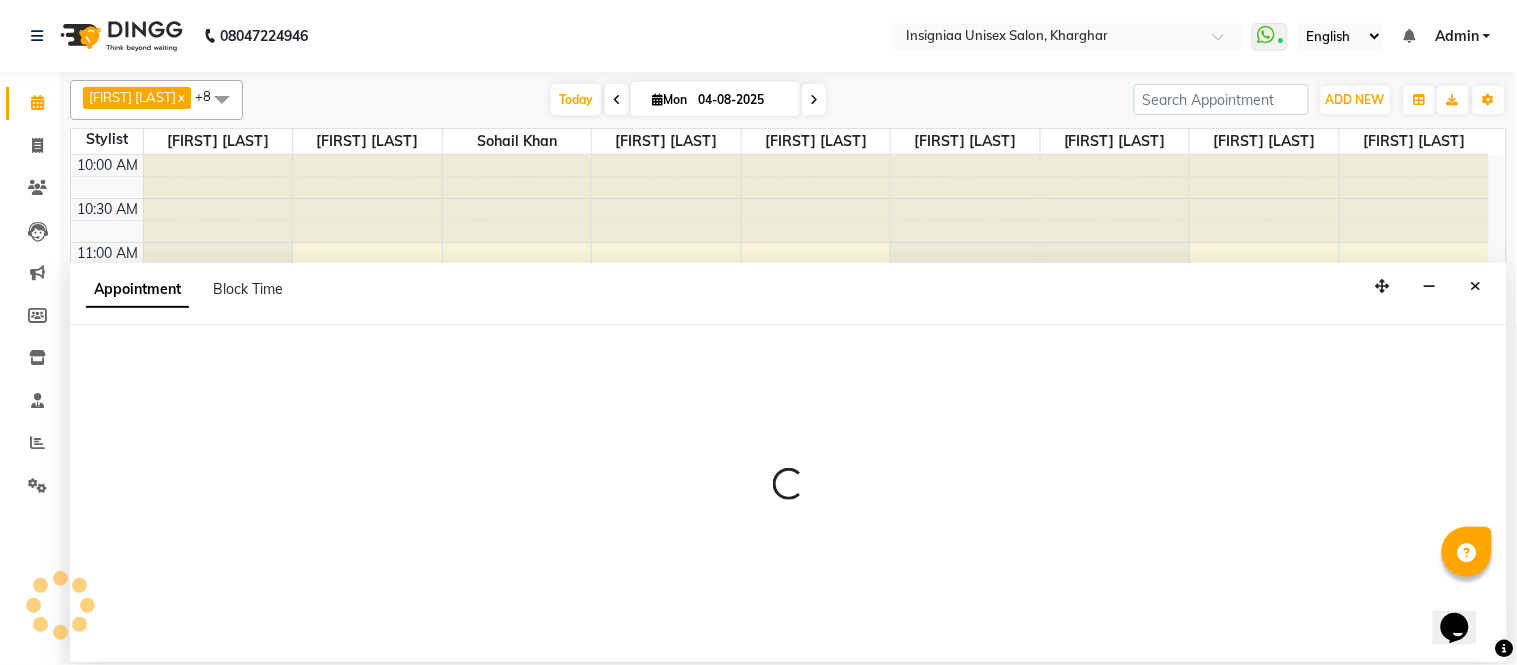 select on "67590" 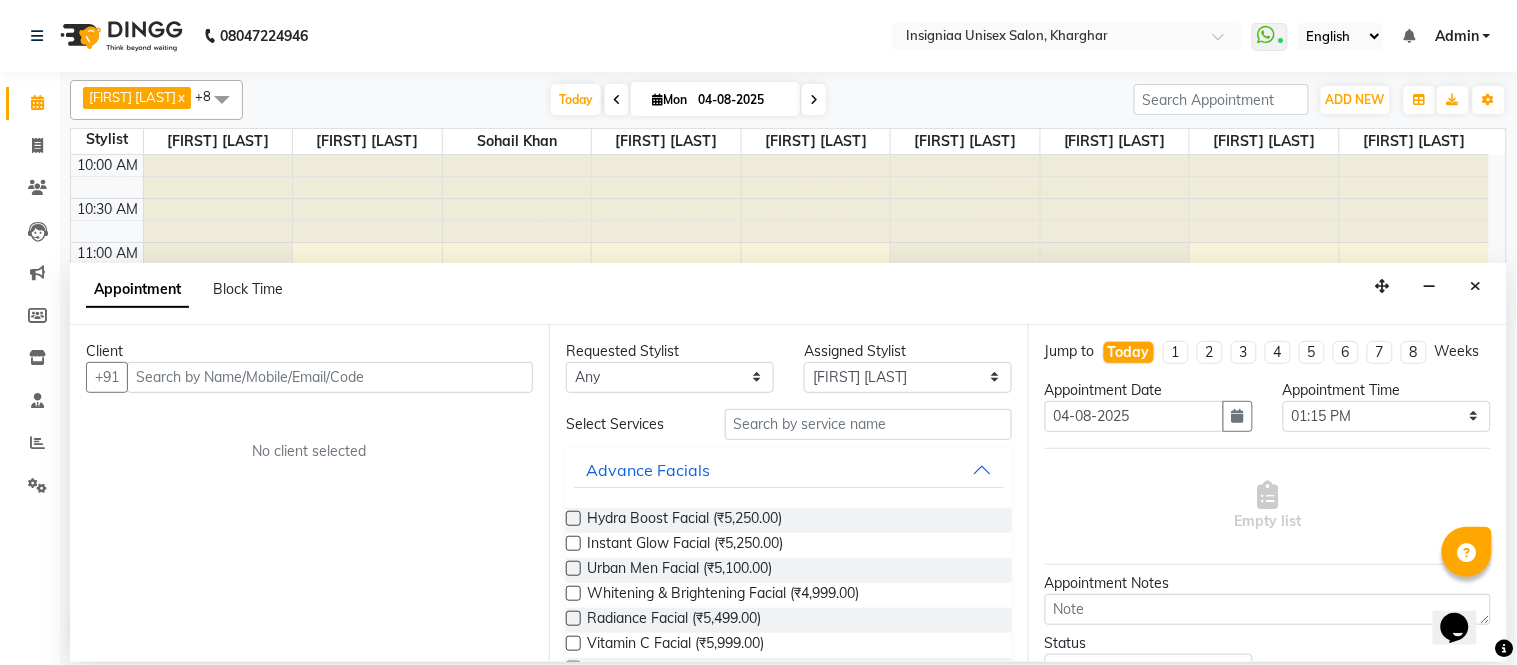 click at bounding box center (330, 377) 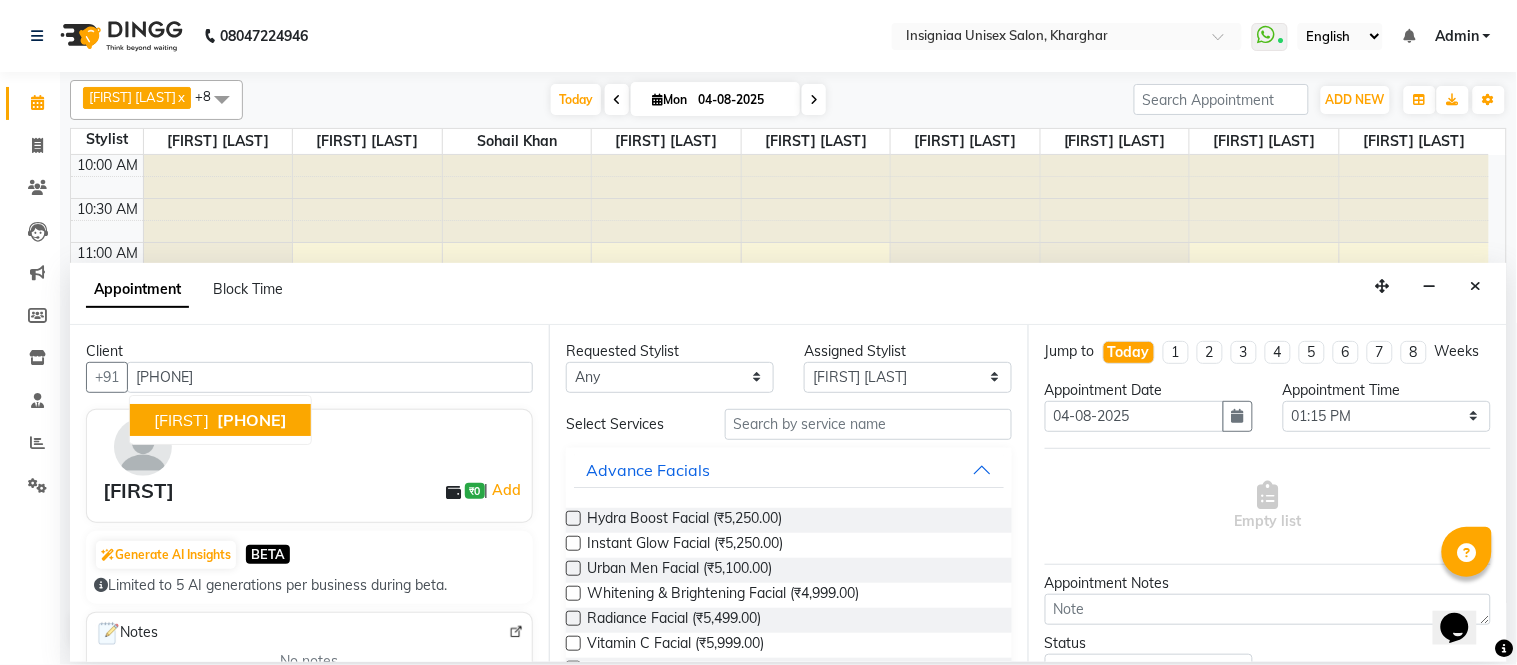 click on "[PHONE]" at bounding box center (252, 420) 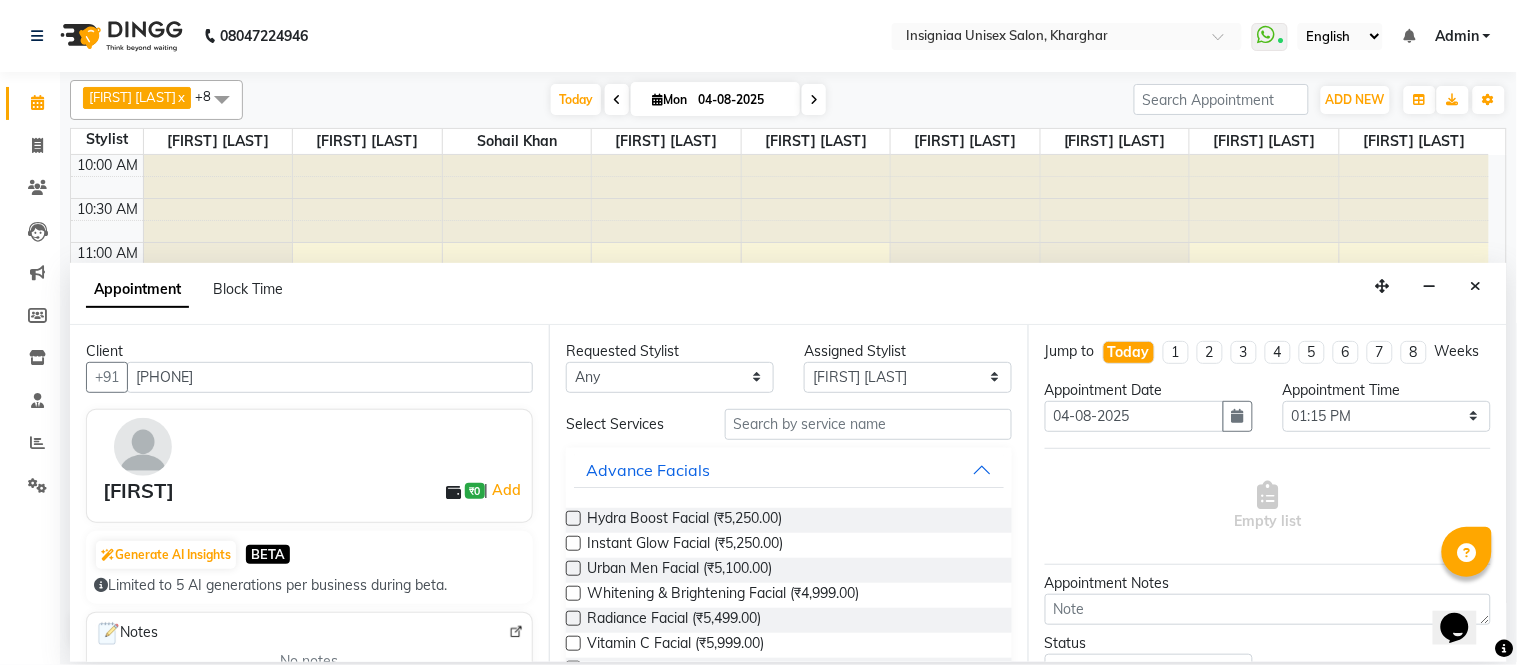 type on "[PHONE]" 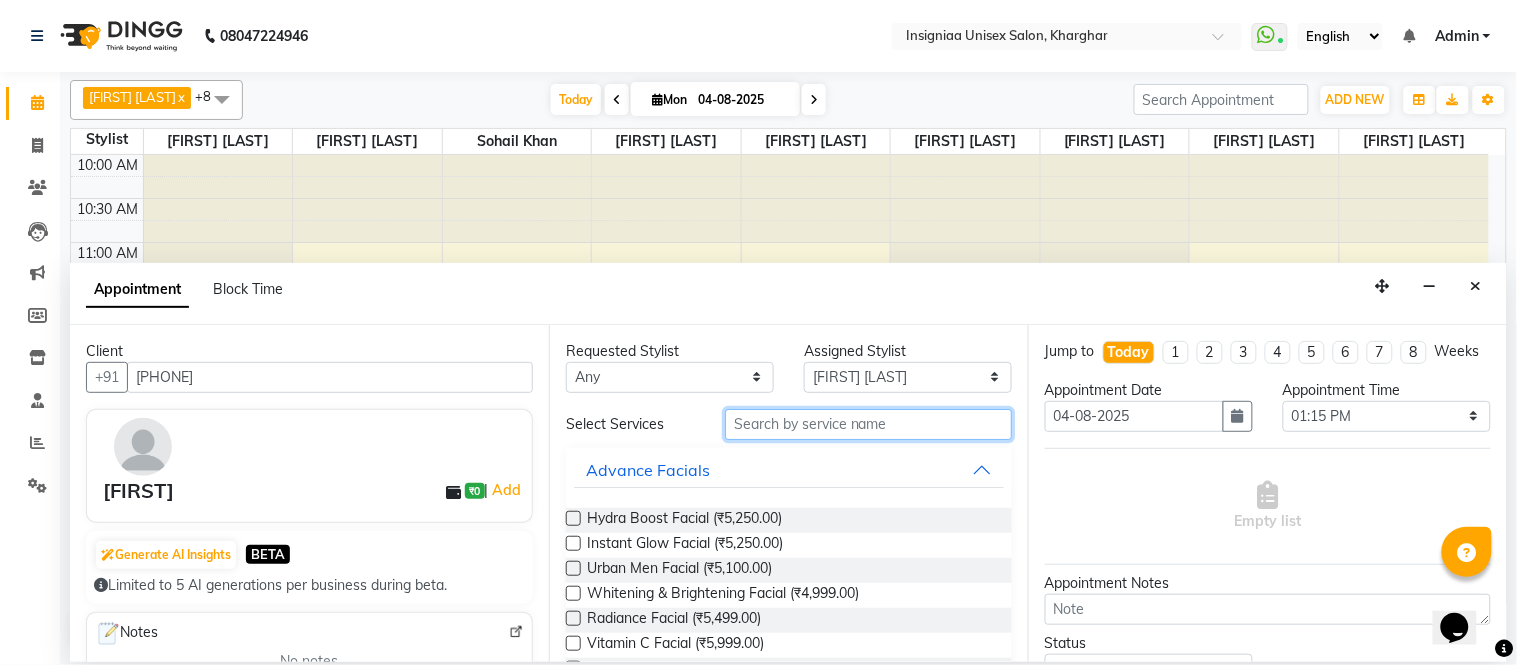 click at bounding box center [868, 424] 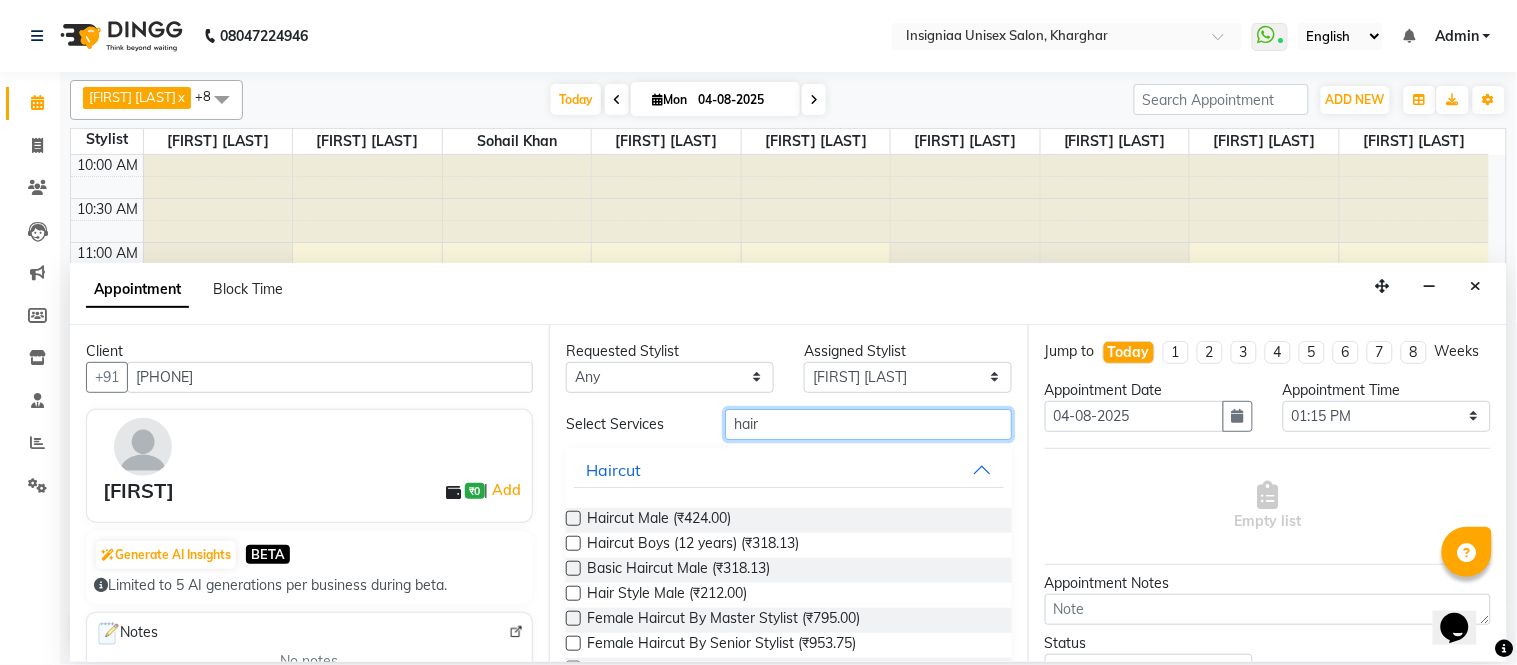 type on "hair" 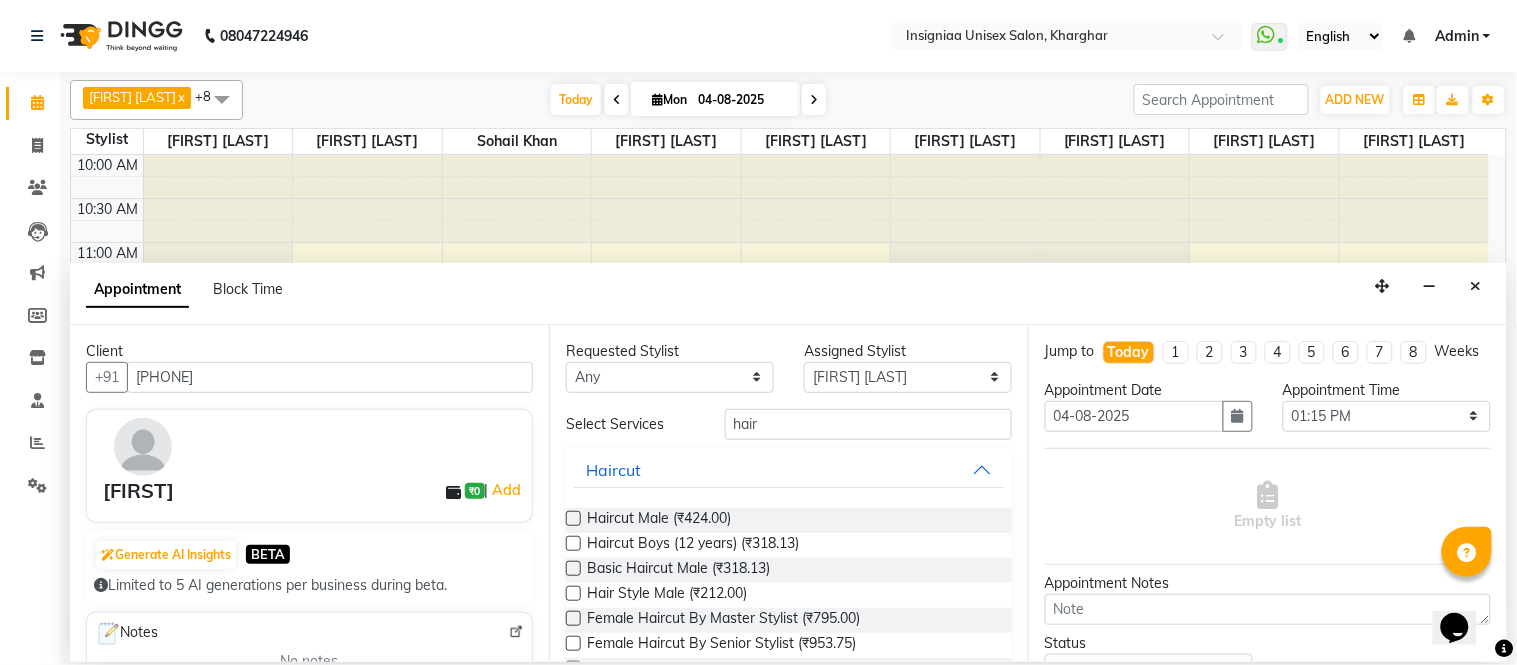click at bounding box center (573, 518) 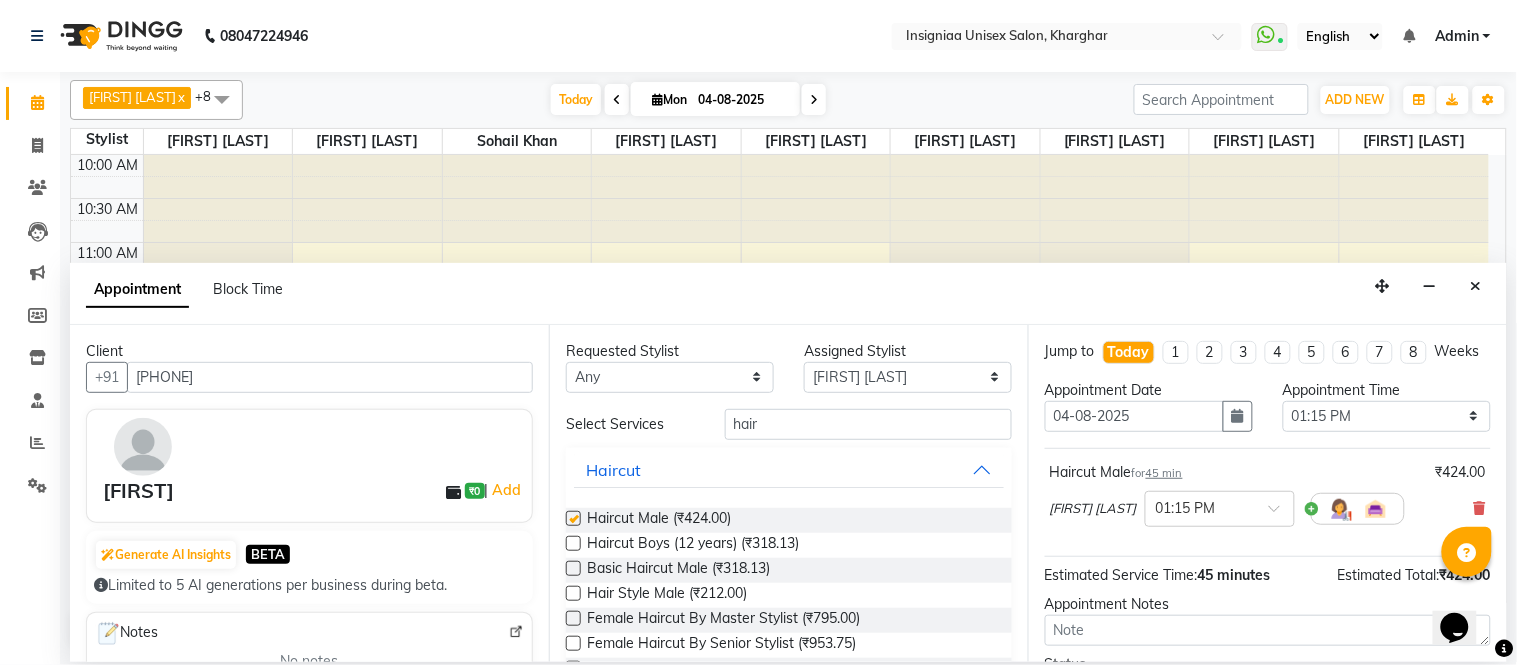 checkbox on "false" 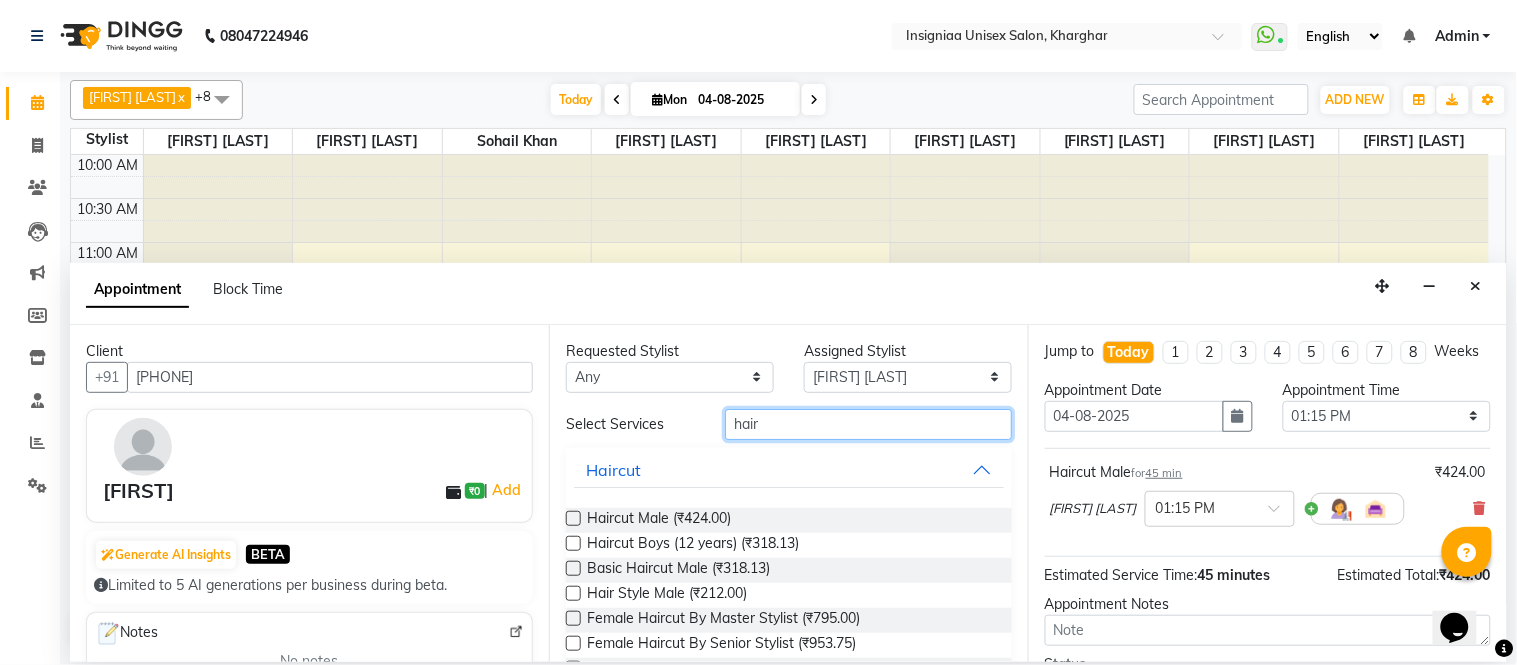 click on "hair" at bounding box center (868, 424) 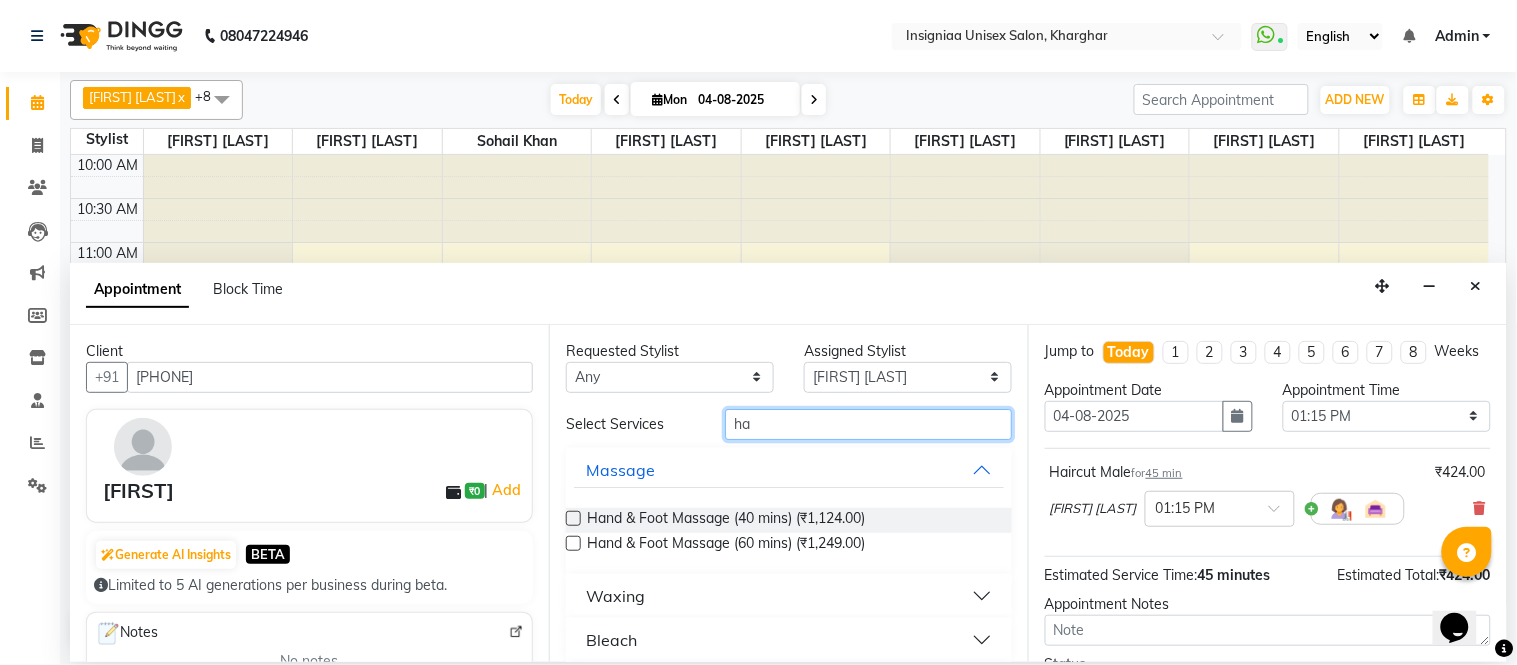 type on "h" 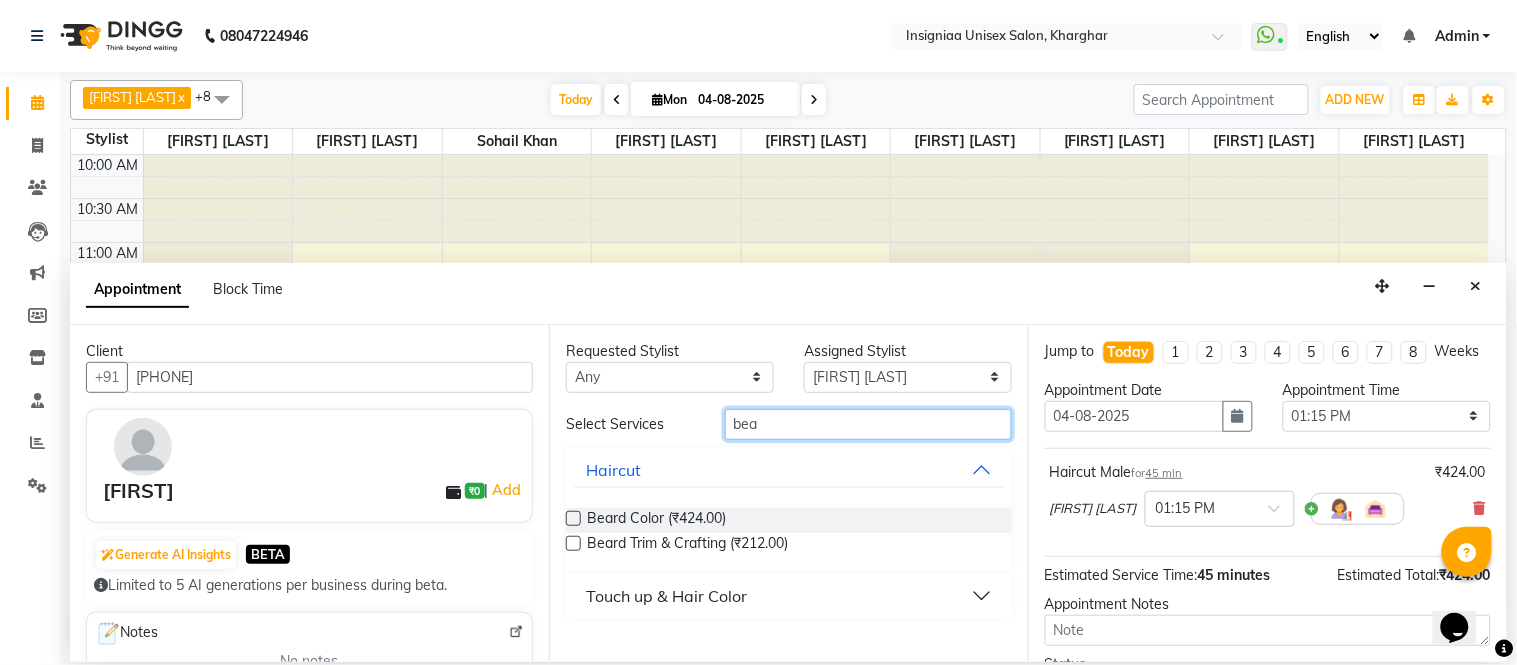 type on "bea" 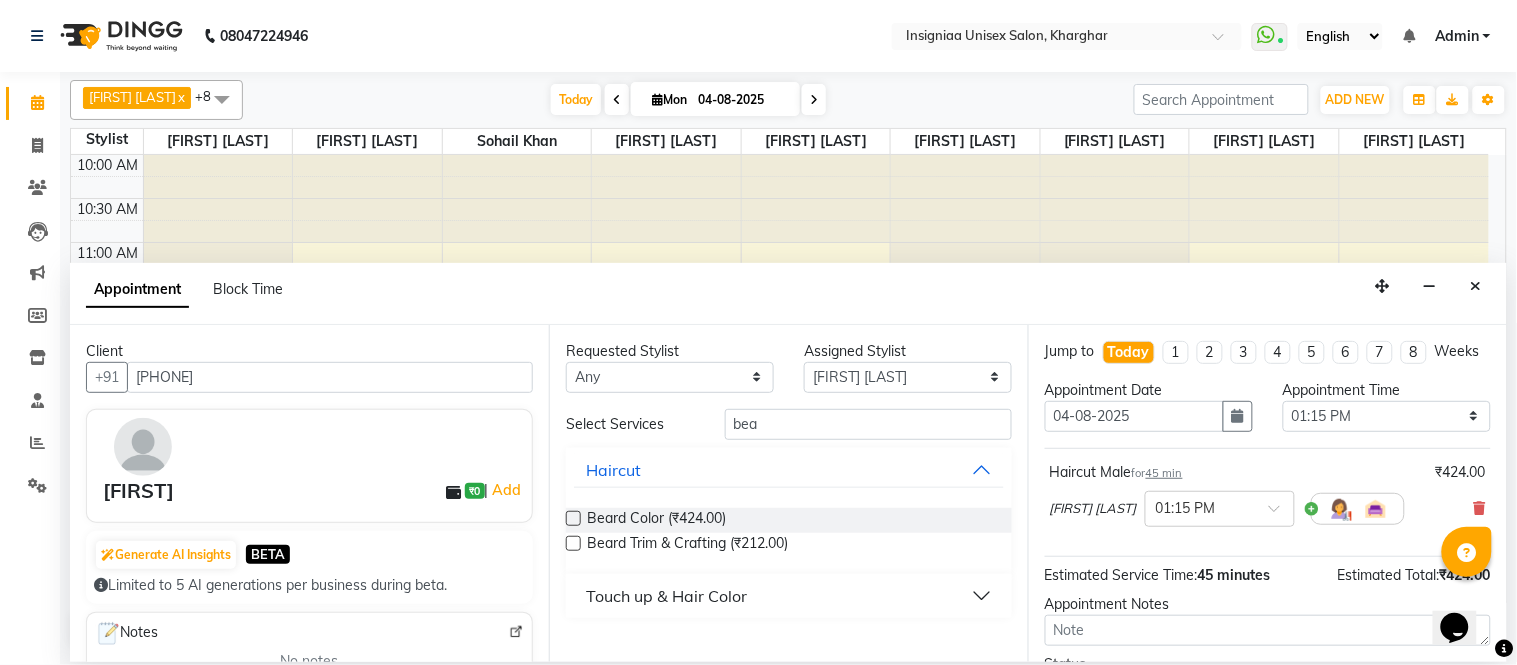 click at bounding box center [573, 543] 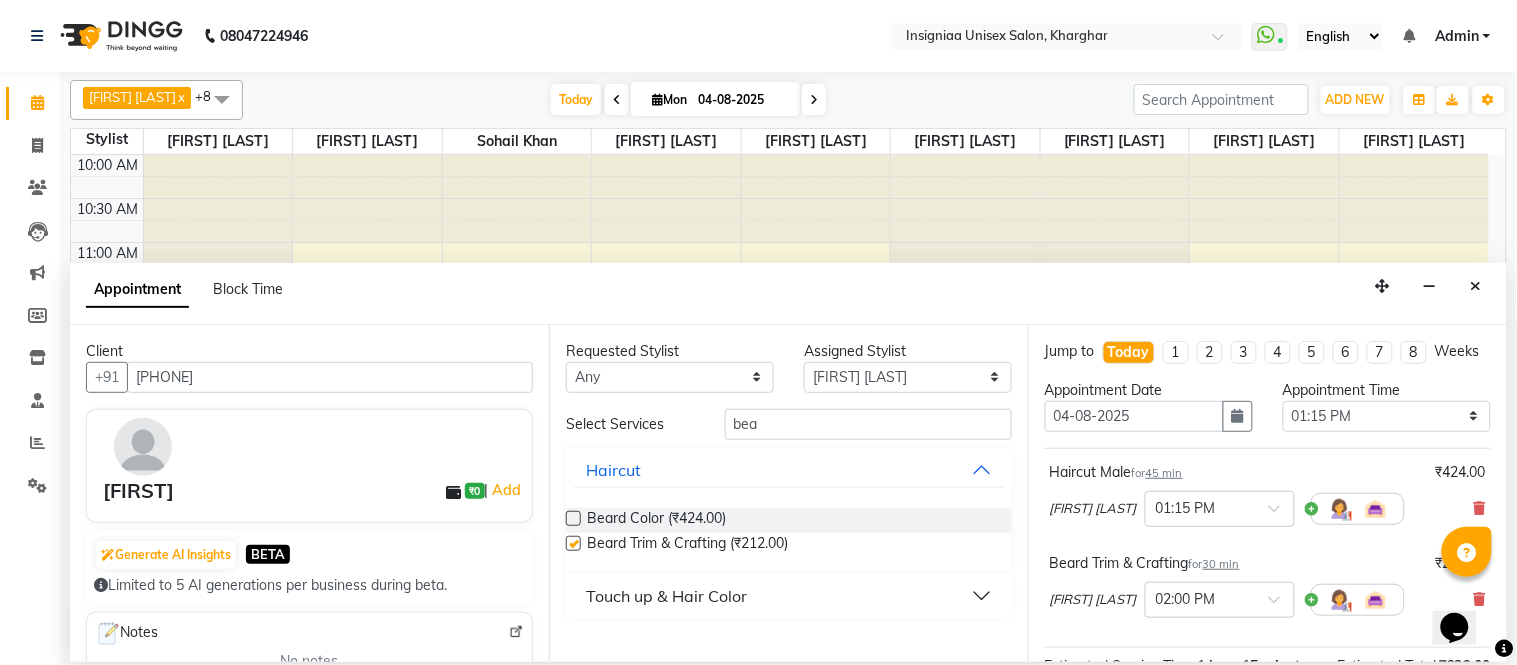 checkbox on "false" 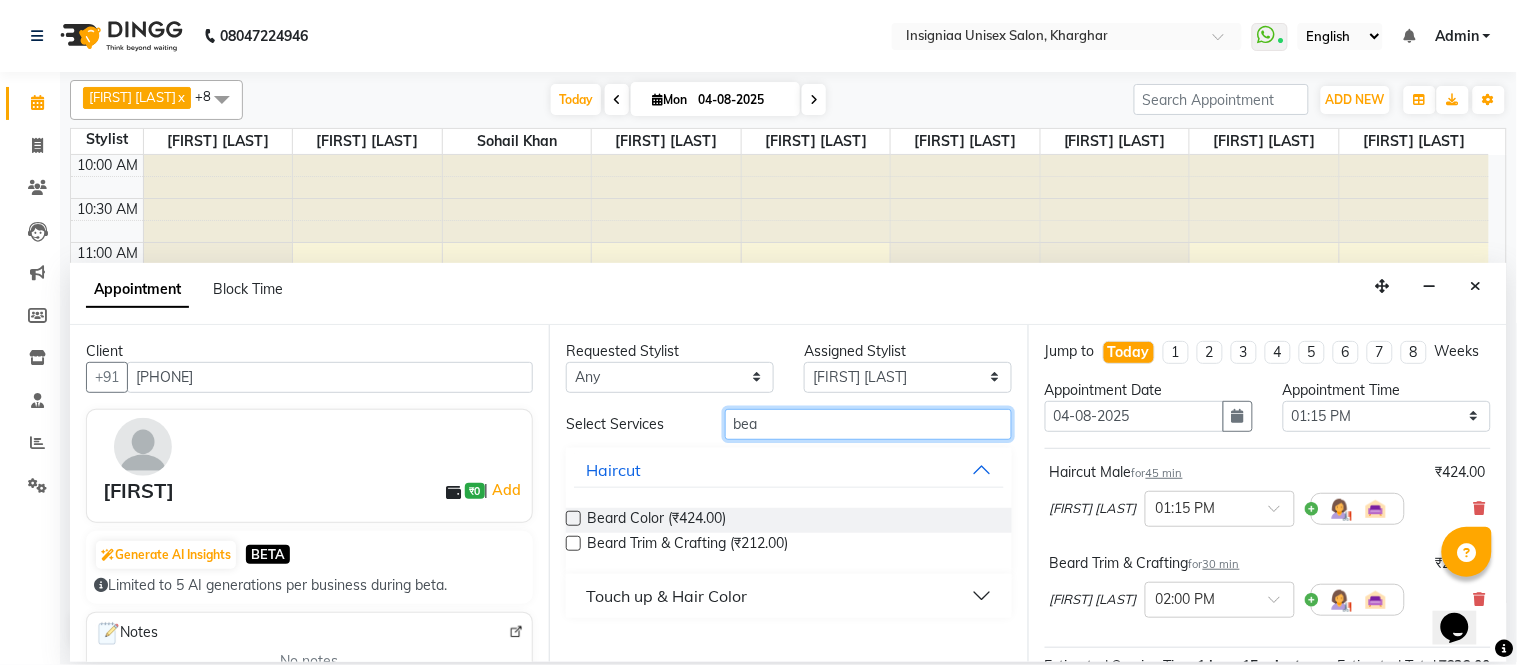 click on "bea" at bounding box center [868, 424] 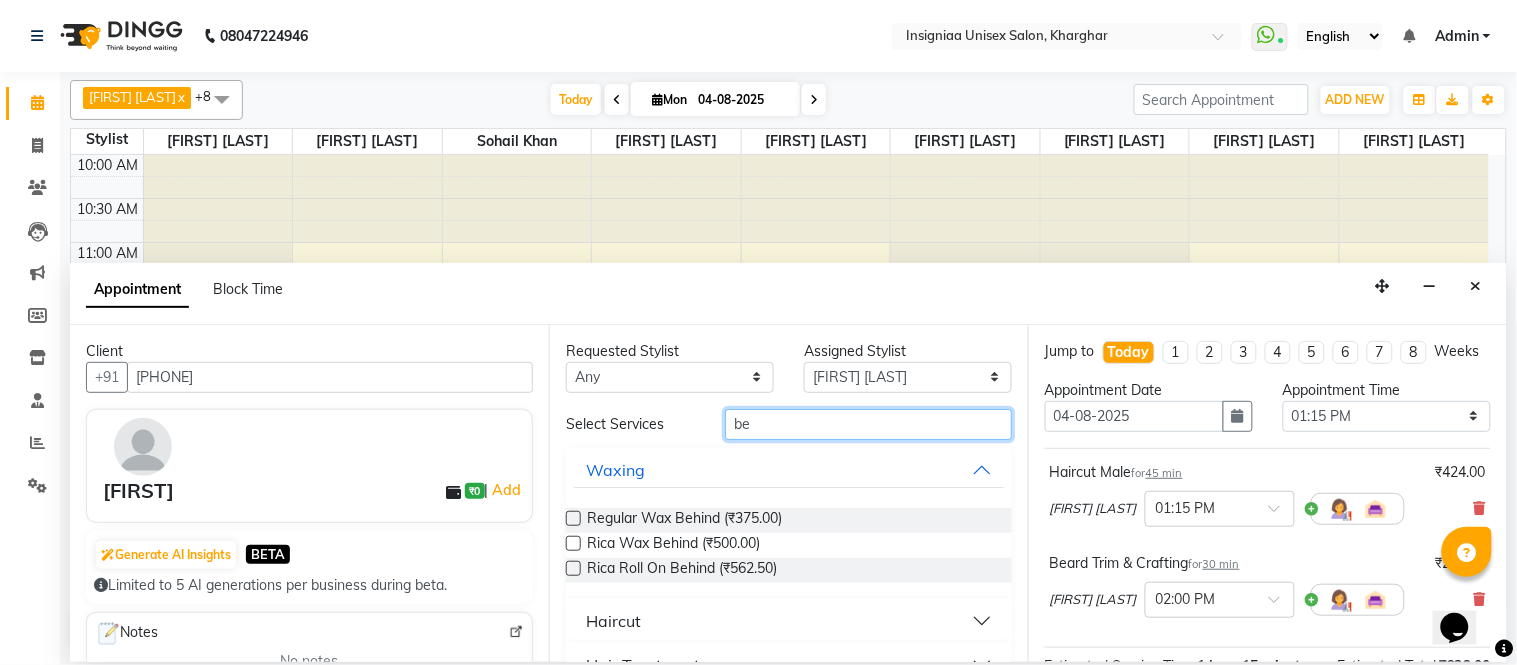 type on "b" 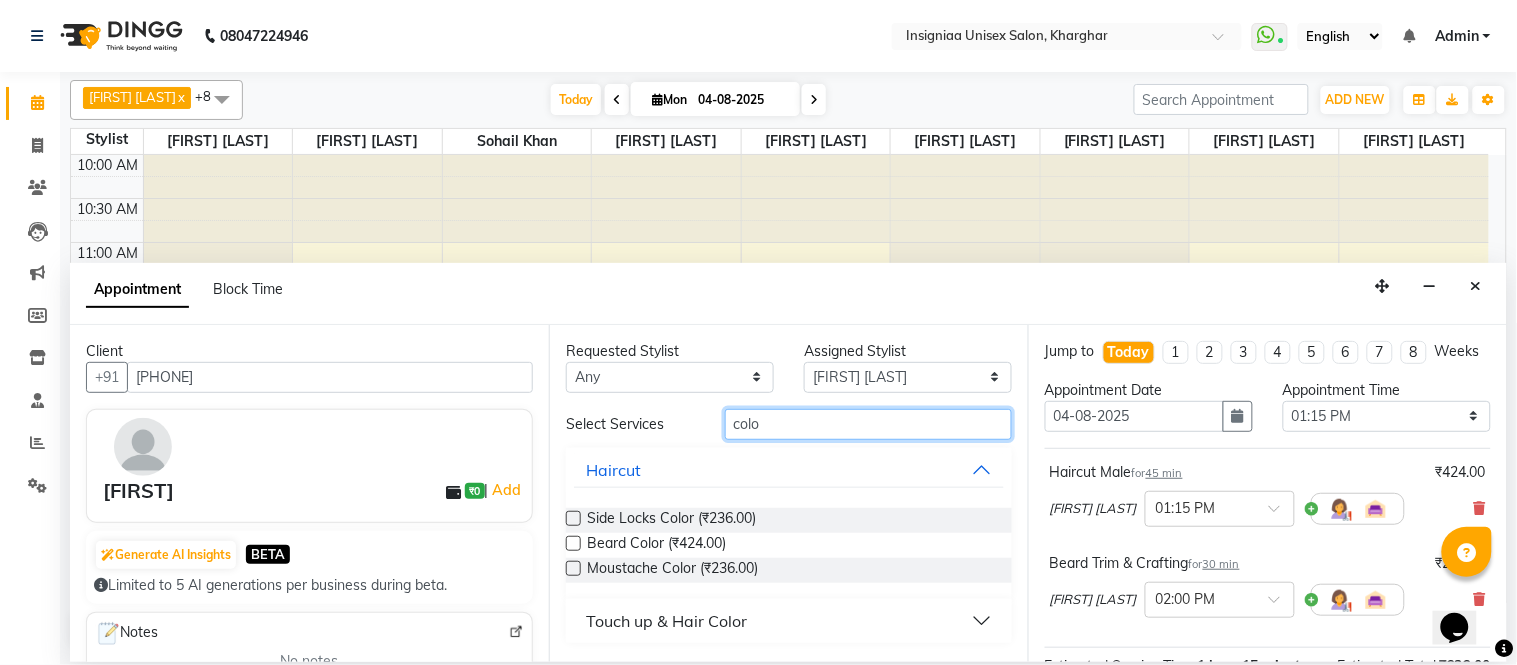 type on "colo" 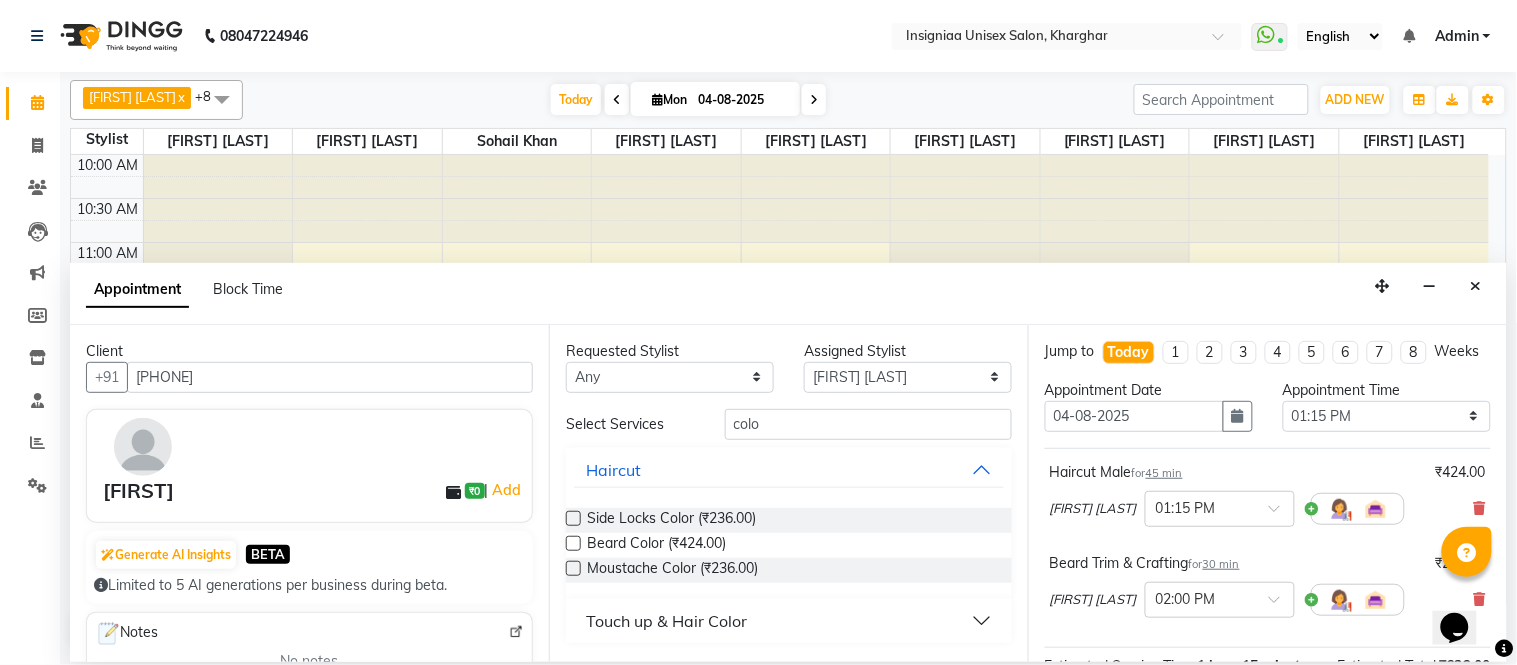 click on "Touch up & Hair Color" at bounding box center (666, 621) 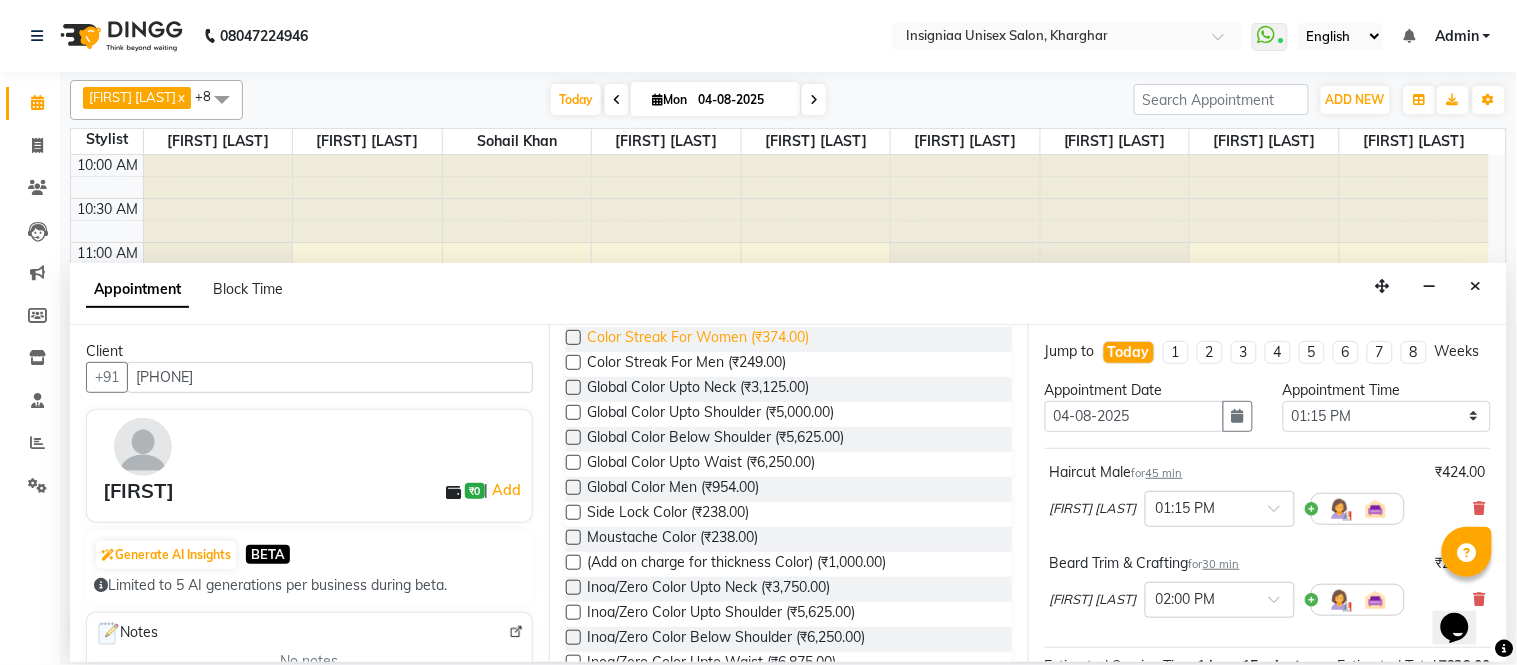 scroll, scrollTop: 333, scrollLeft: 0, axis: vertical 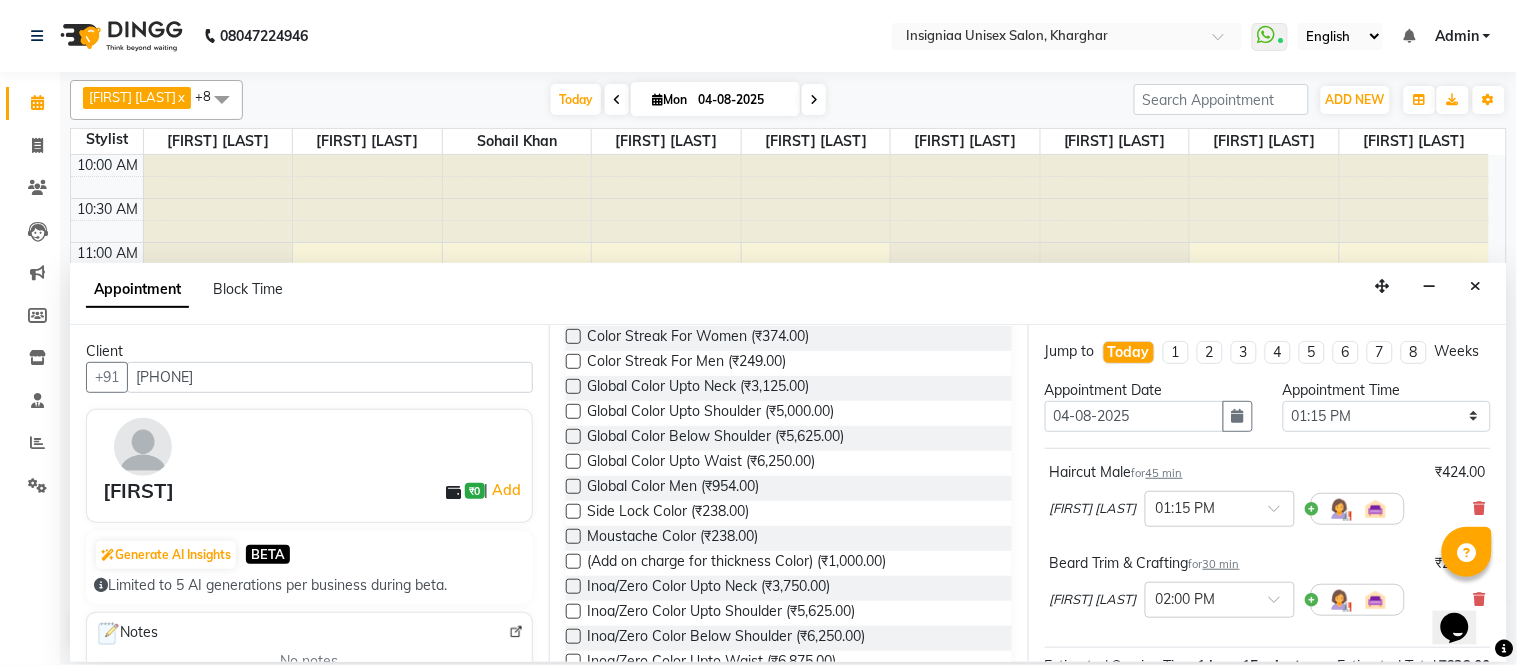 click at bounding box center [573, 486] 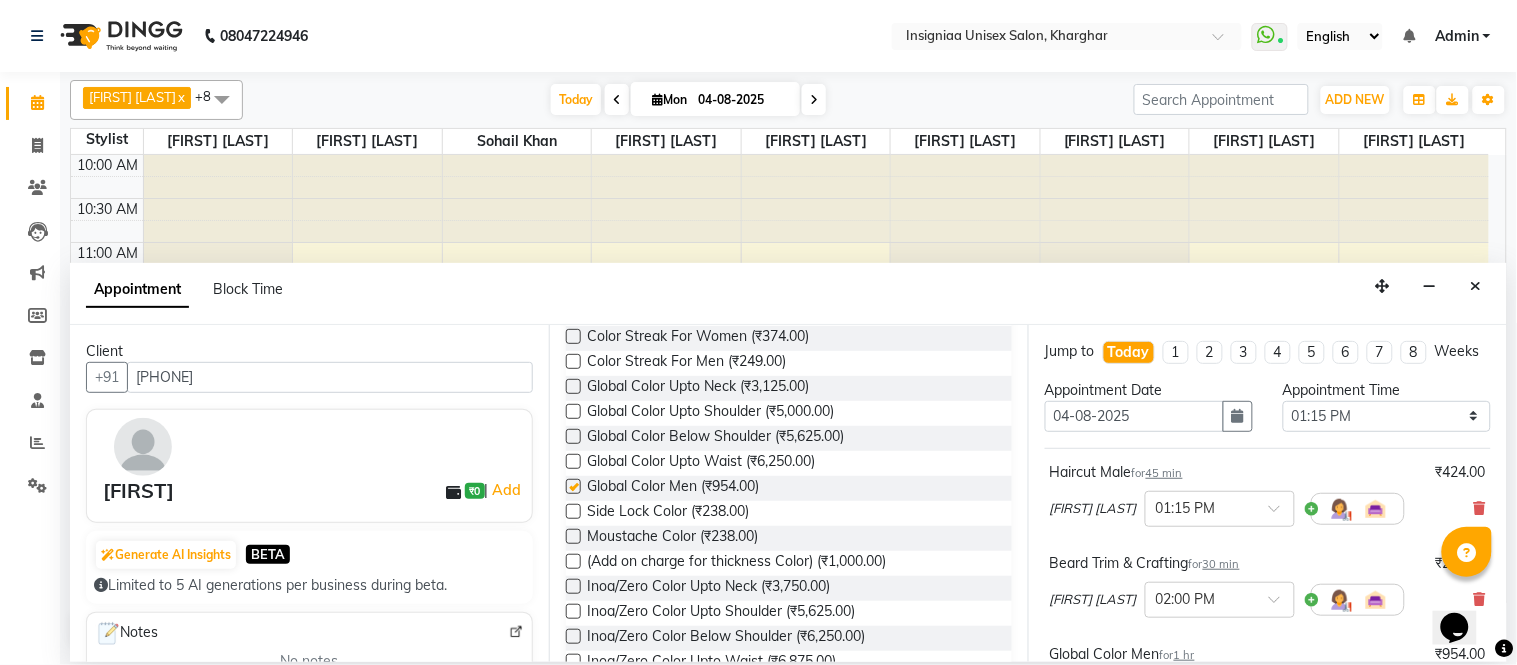 checkbox on "false" 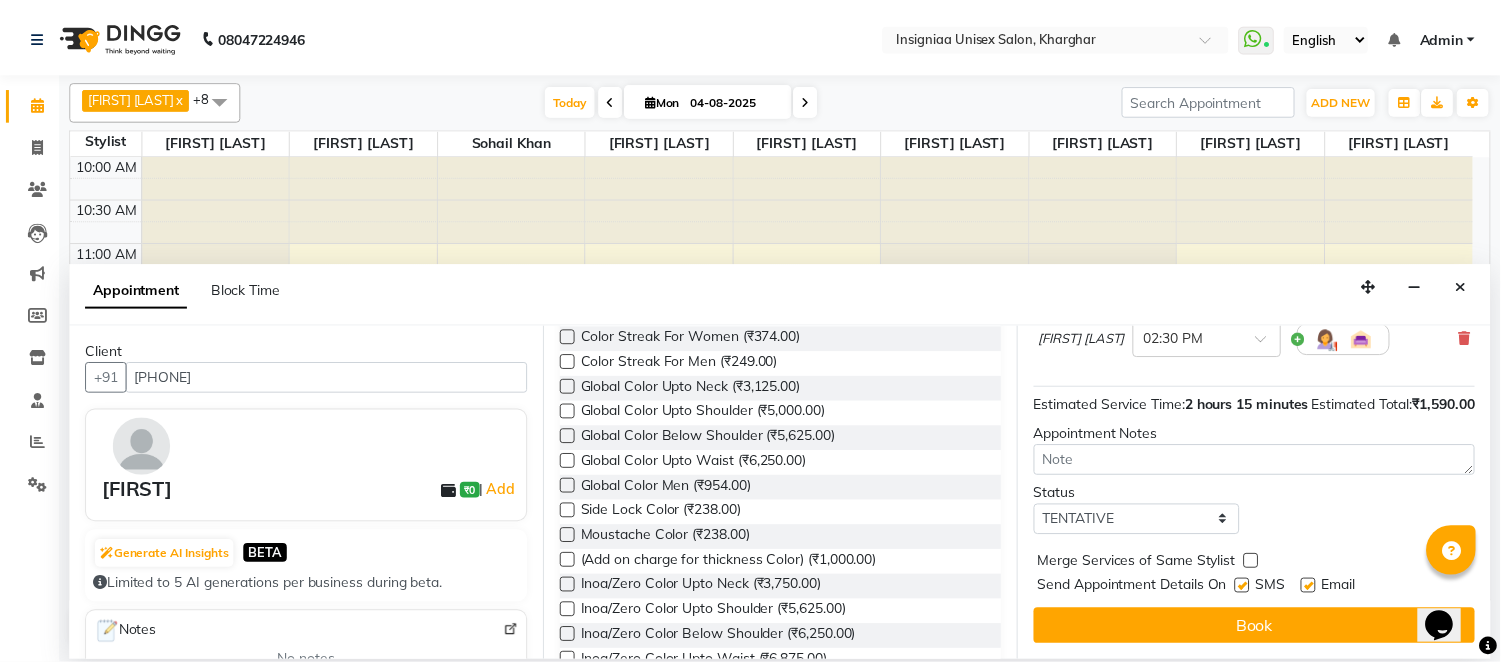 scroll, scrollTop: 391, scrollLeft: 0, axis: vertical 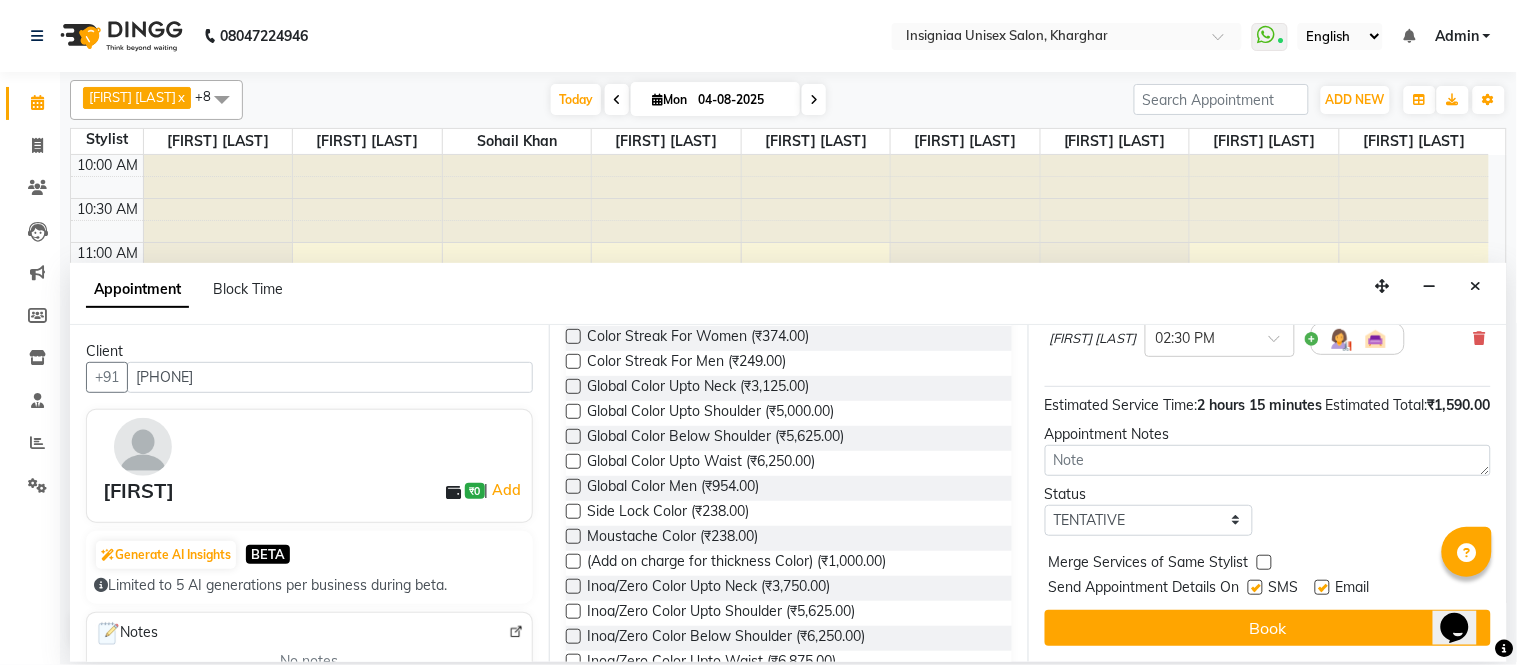 click at bounding box center (1322, 587) 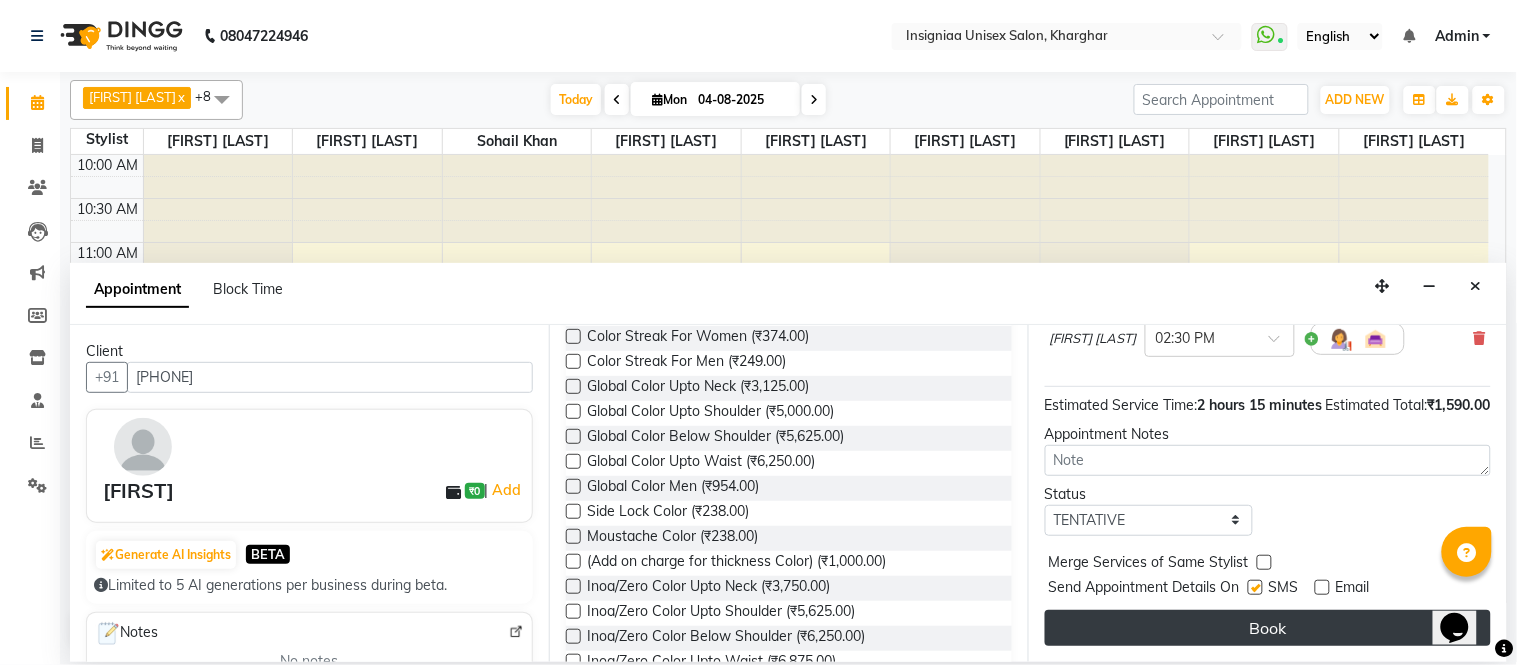 click on "Book" at bounding box center [1268, 628] 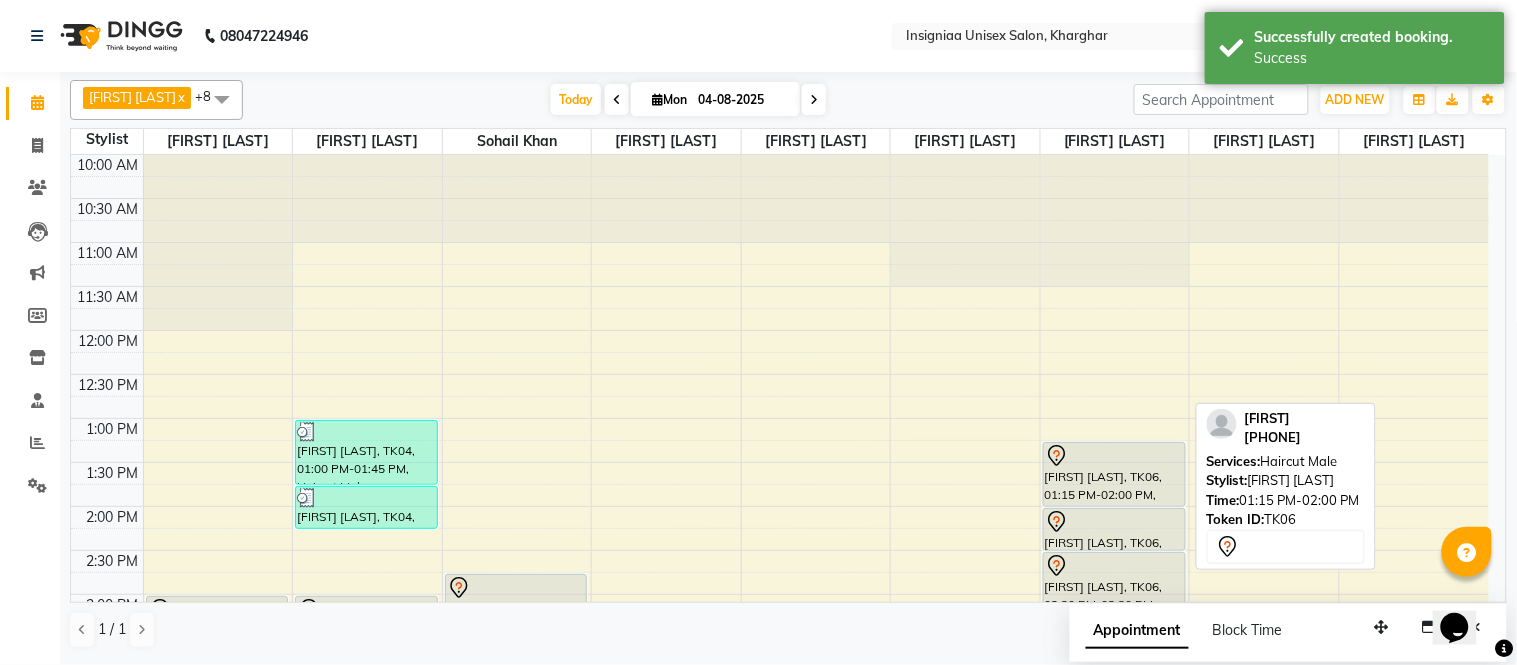 click on "[FIRST] [LAST], TK06, 01:15 PM-02:00 PM, Haircut Male" at bounding box center [1114, 474] 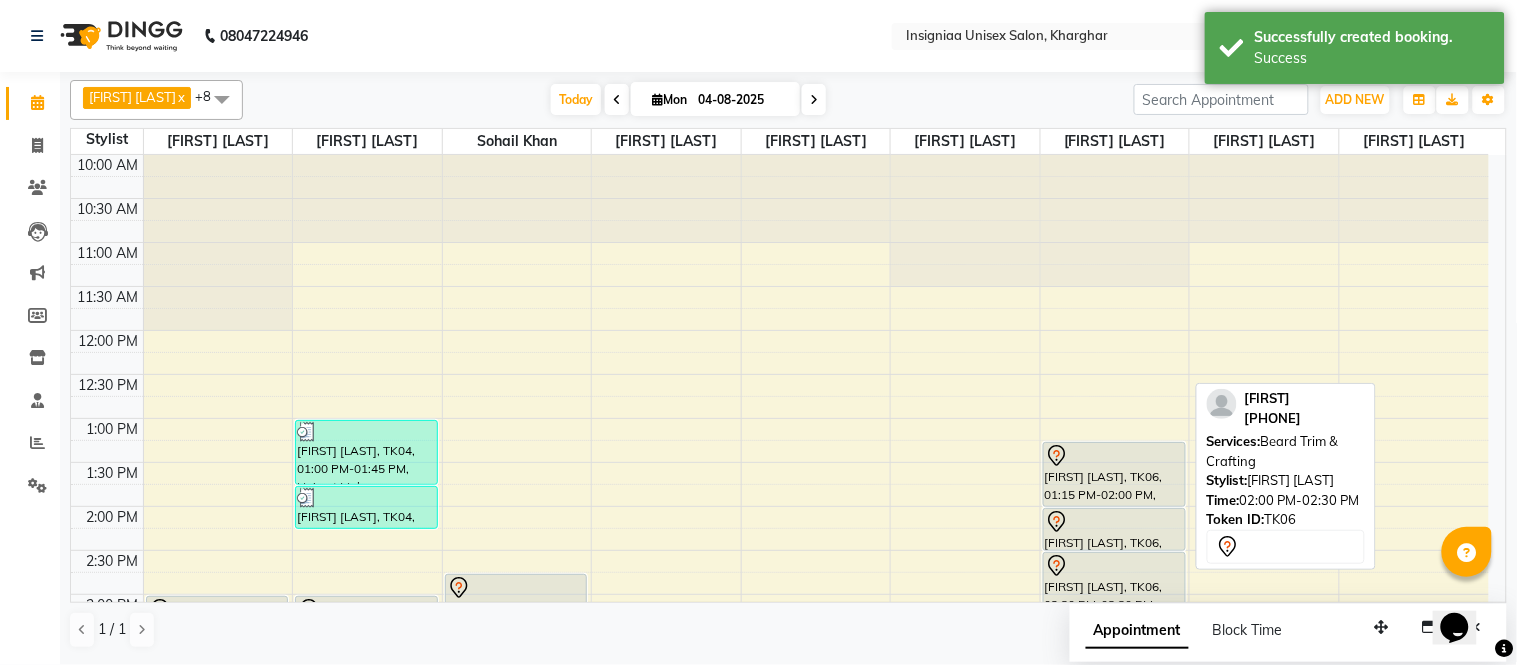 click at bounding box center [1114, 522] 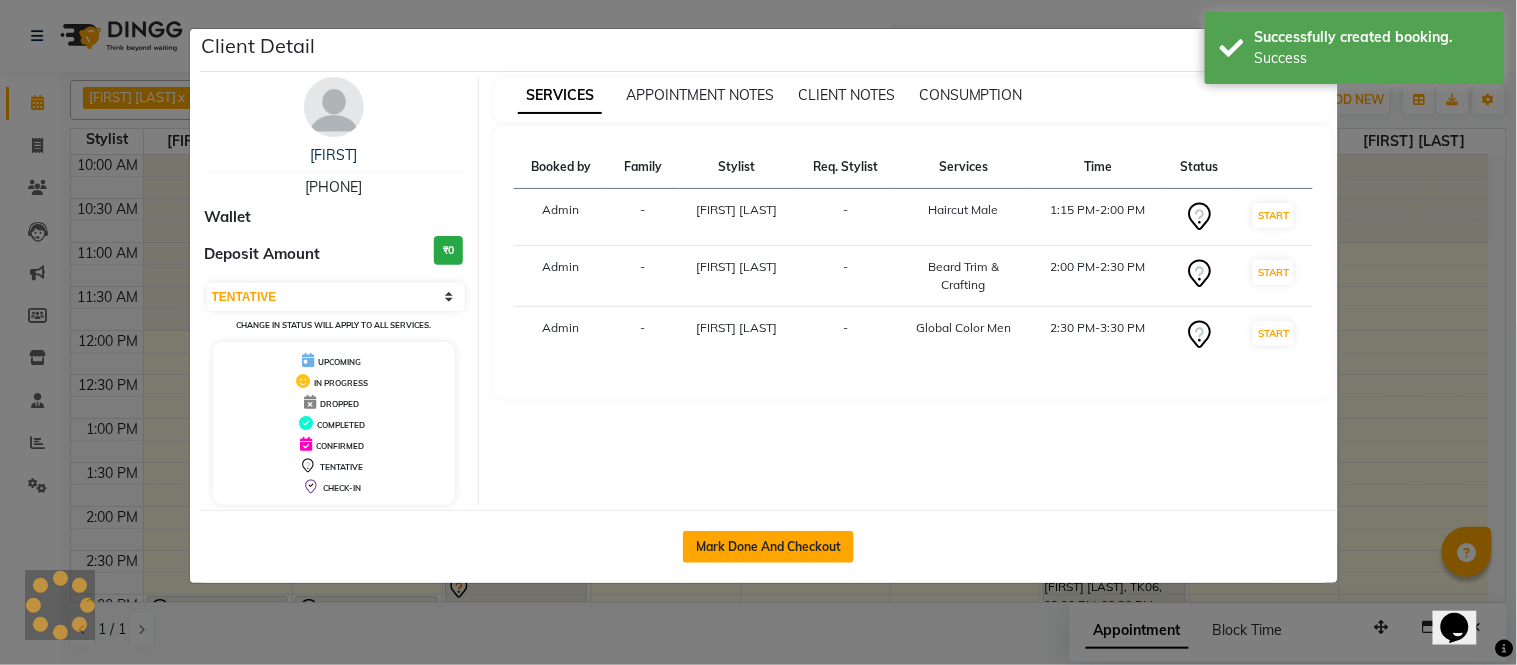 click on "Mark Done And Checkout" 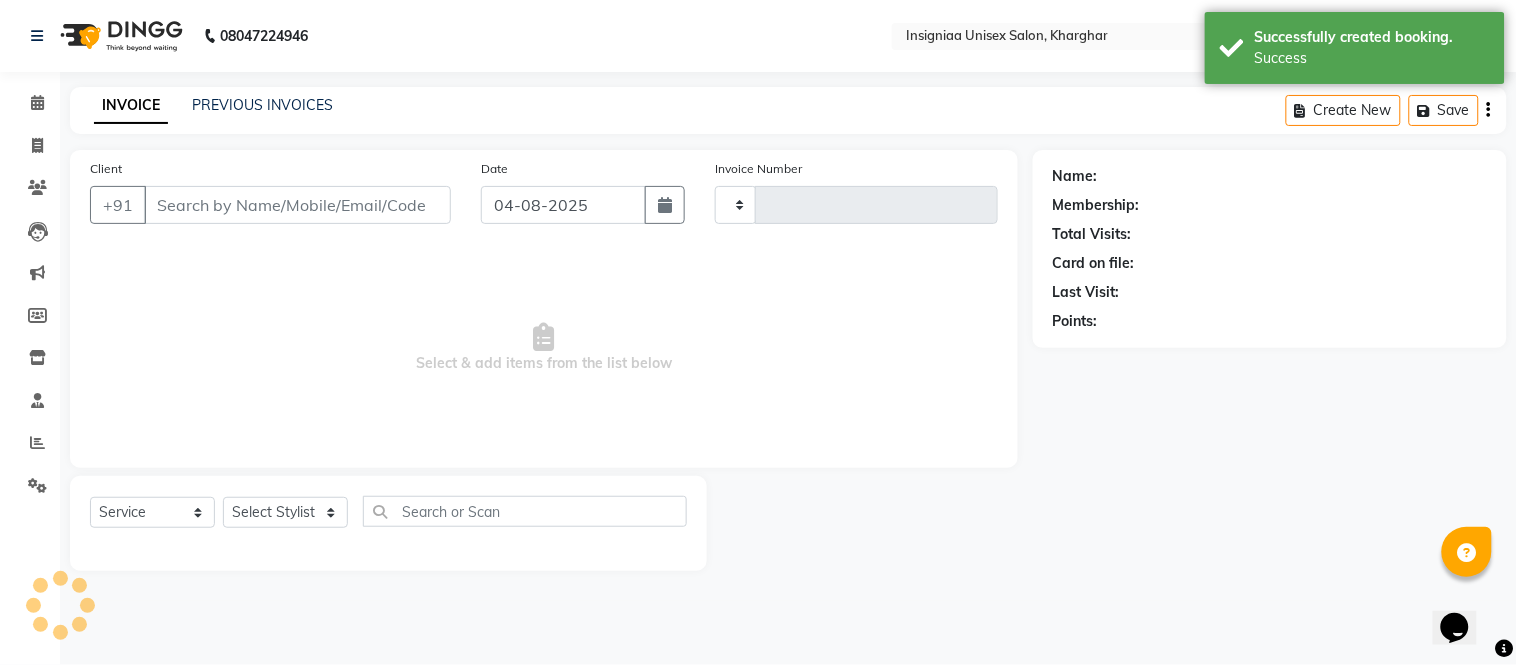 select on "select" 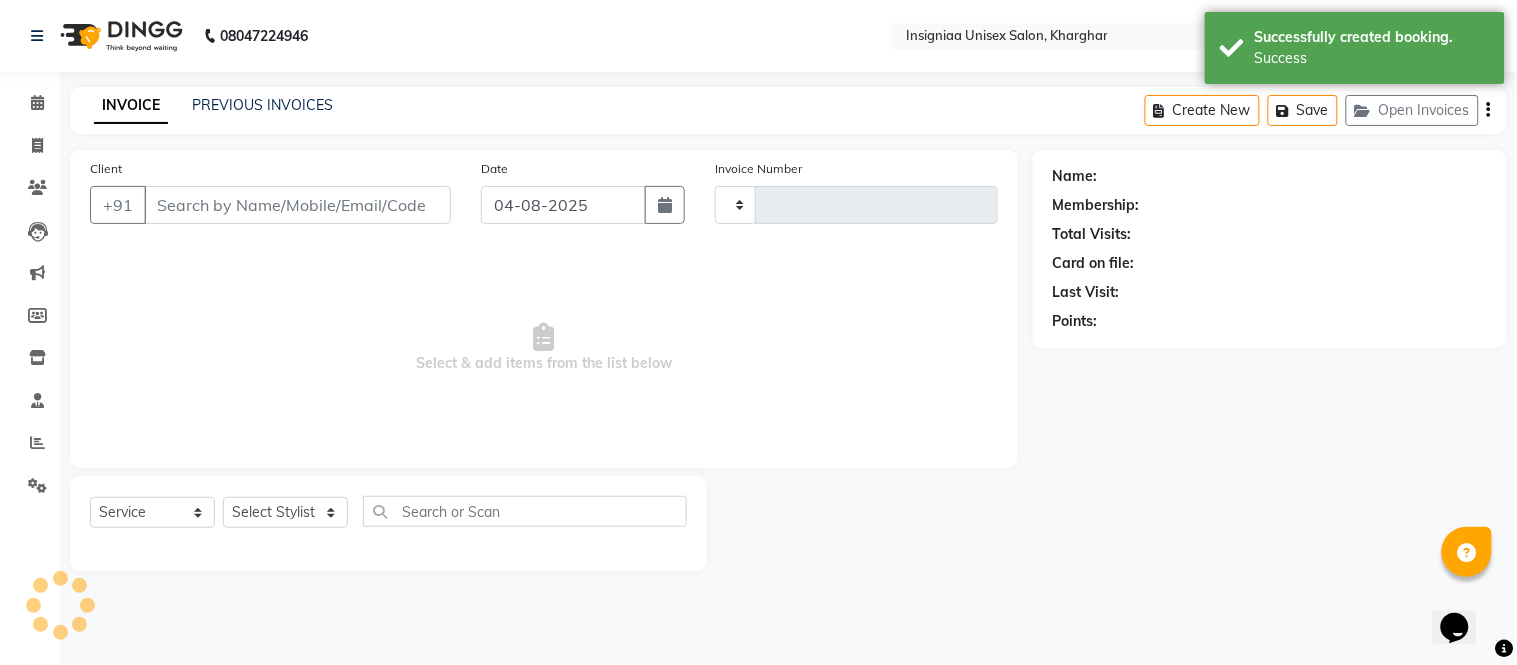 type on "[PHONE]" 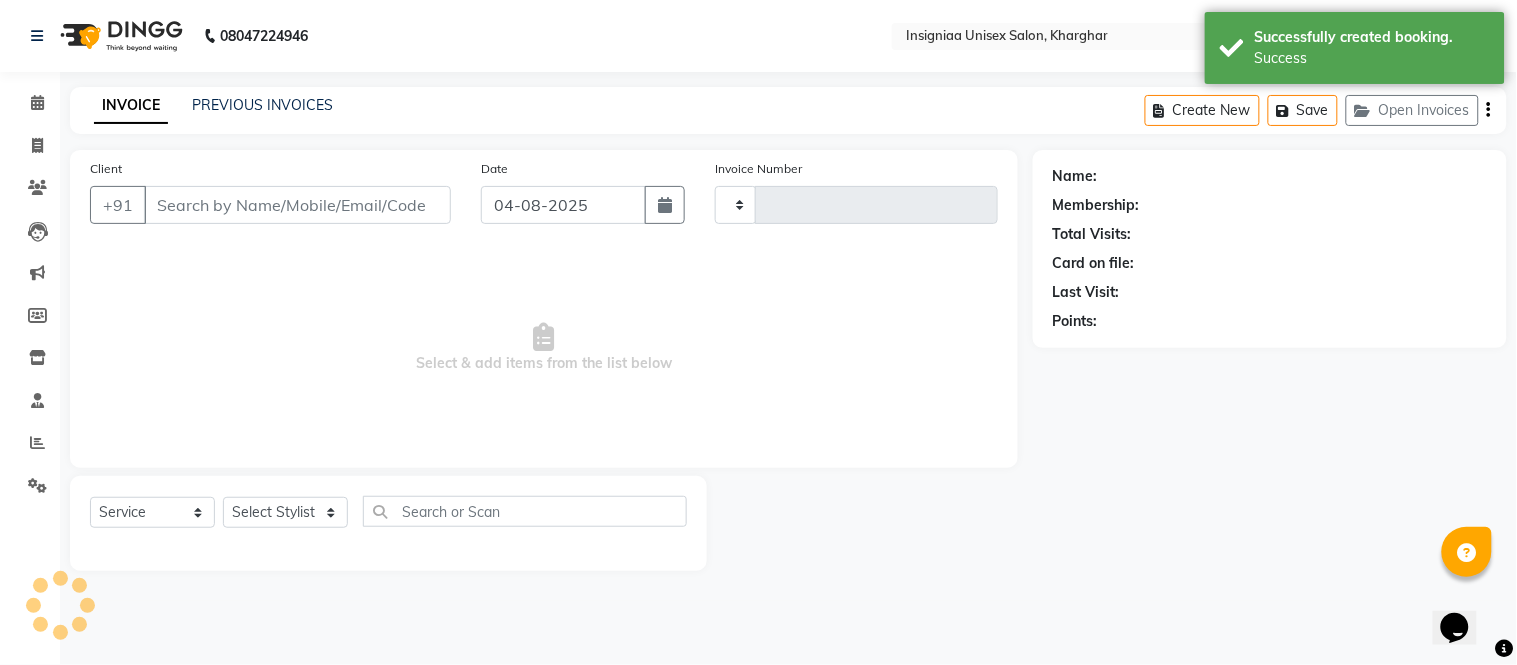 select on "67590" 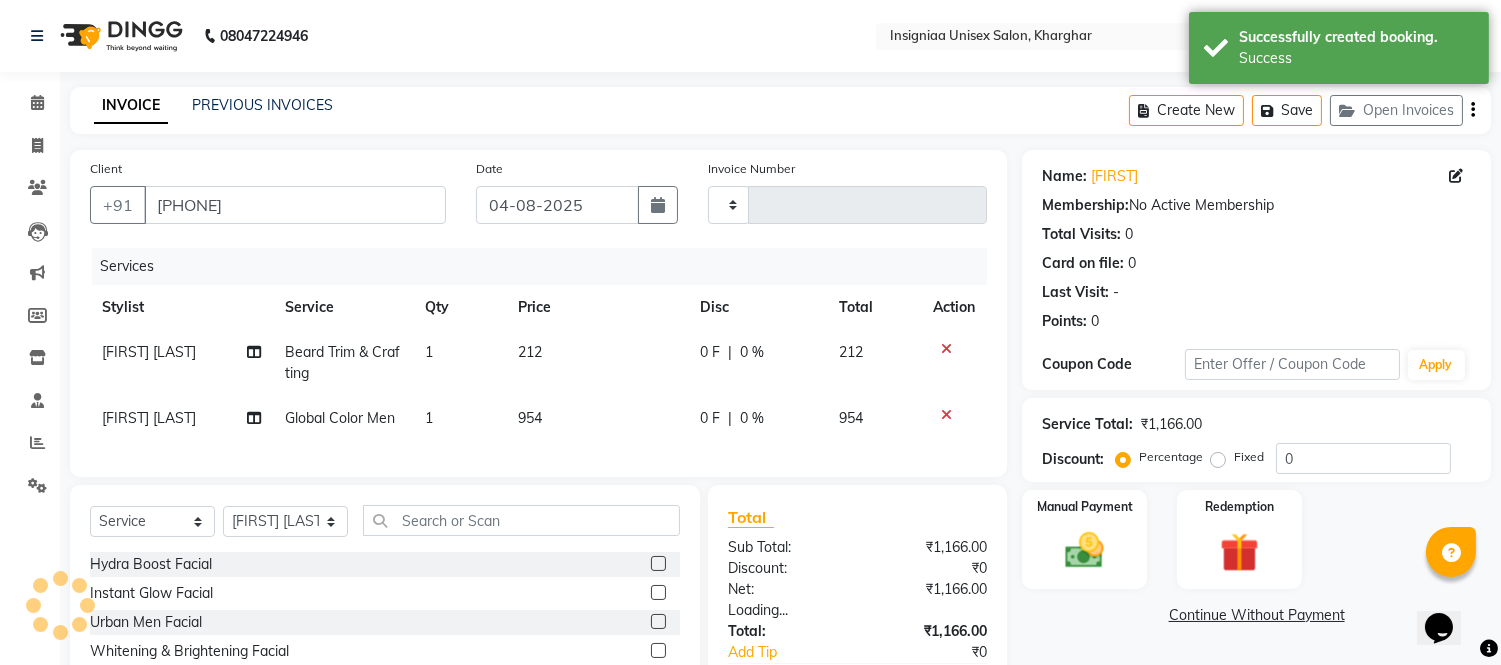 type on "2204" 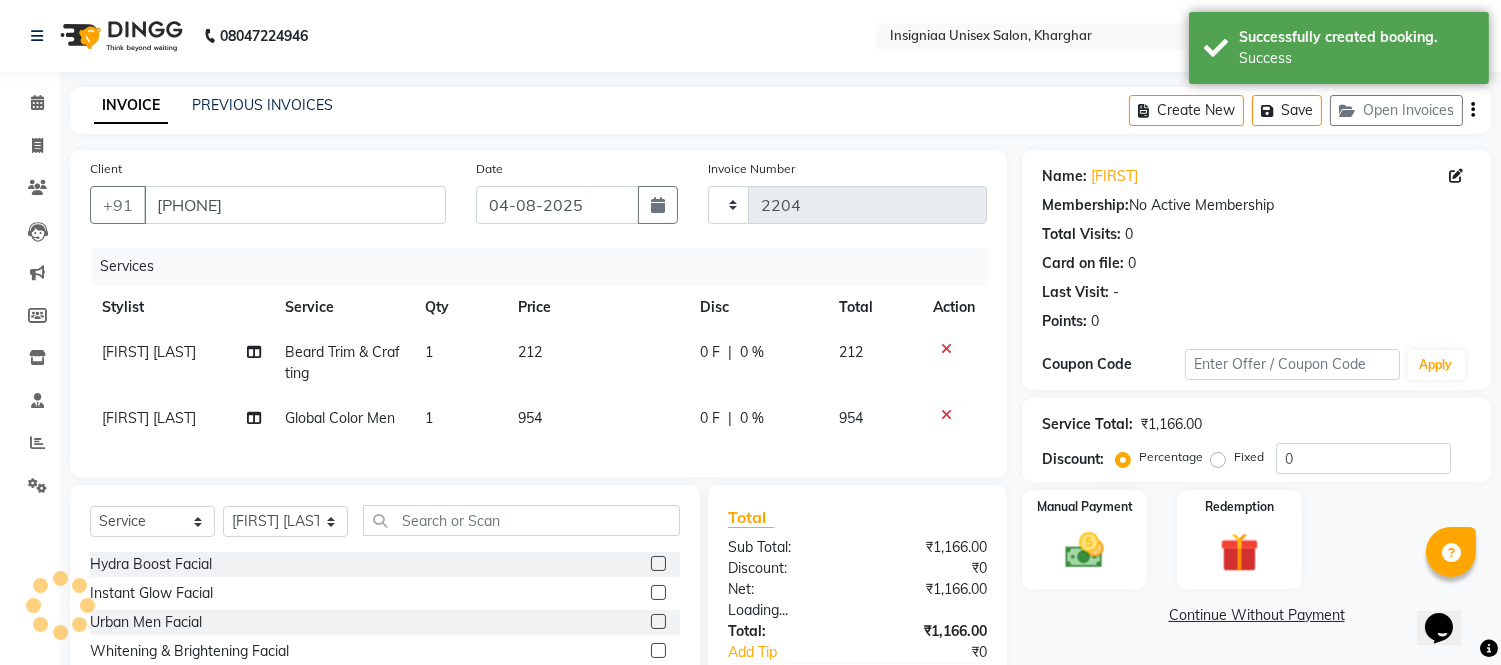 select on "6999" 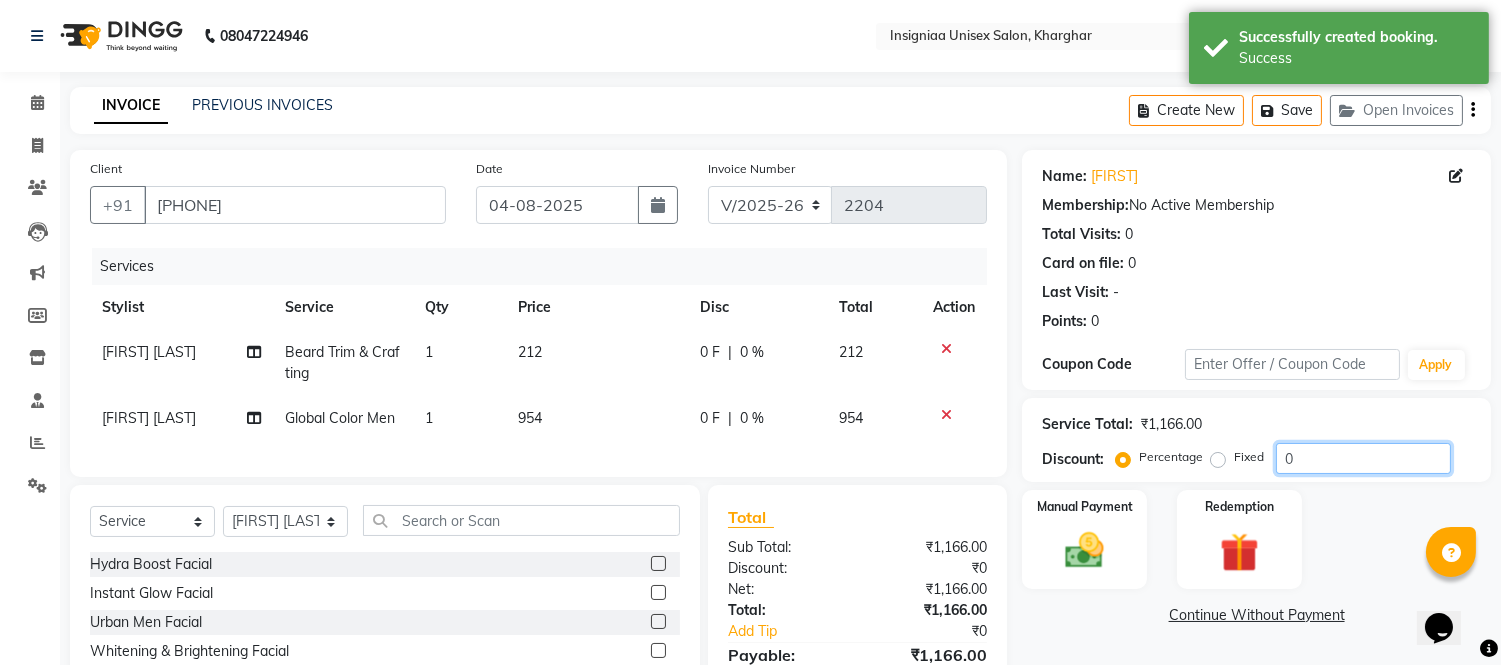 click on "0" 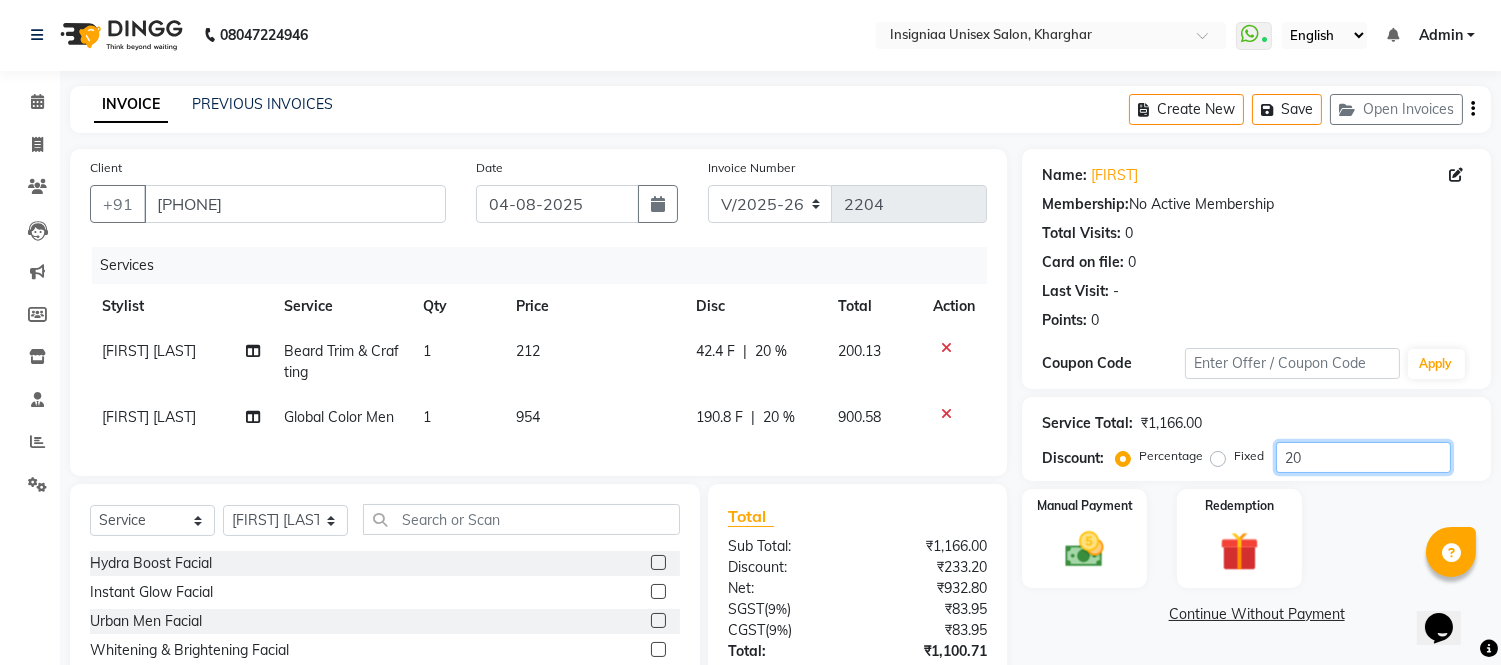 scroll, scrollTop: 0, scrollLeft: 0, axis: both 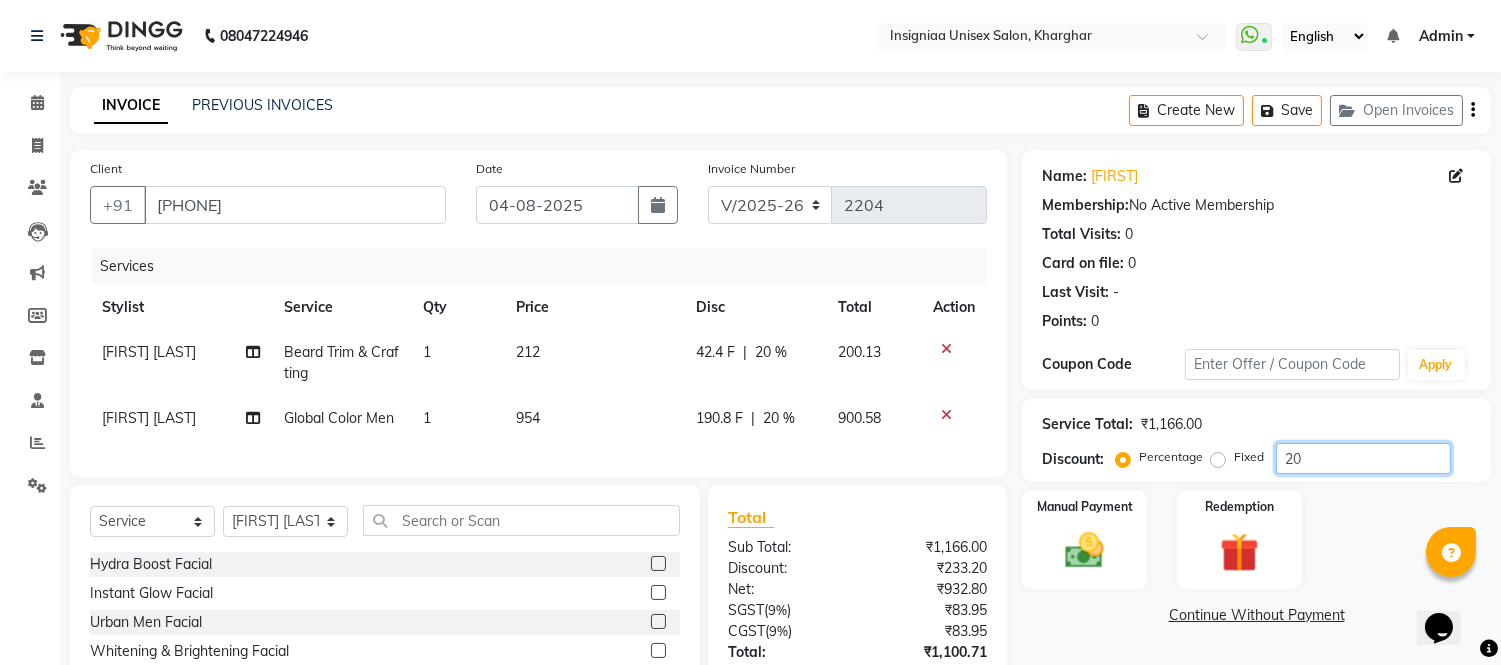 type on "20" 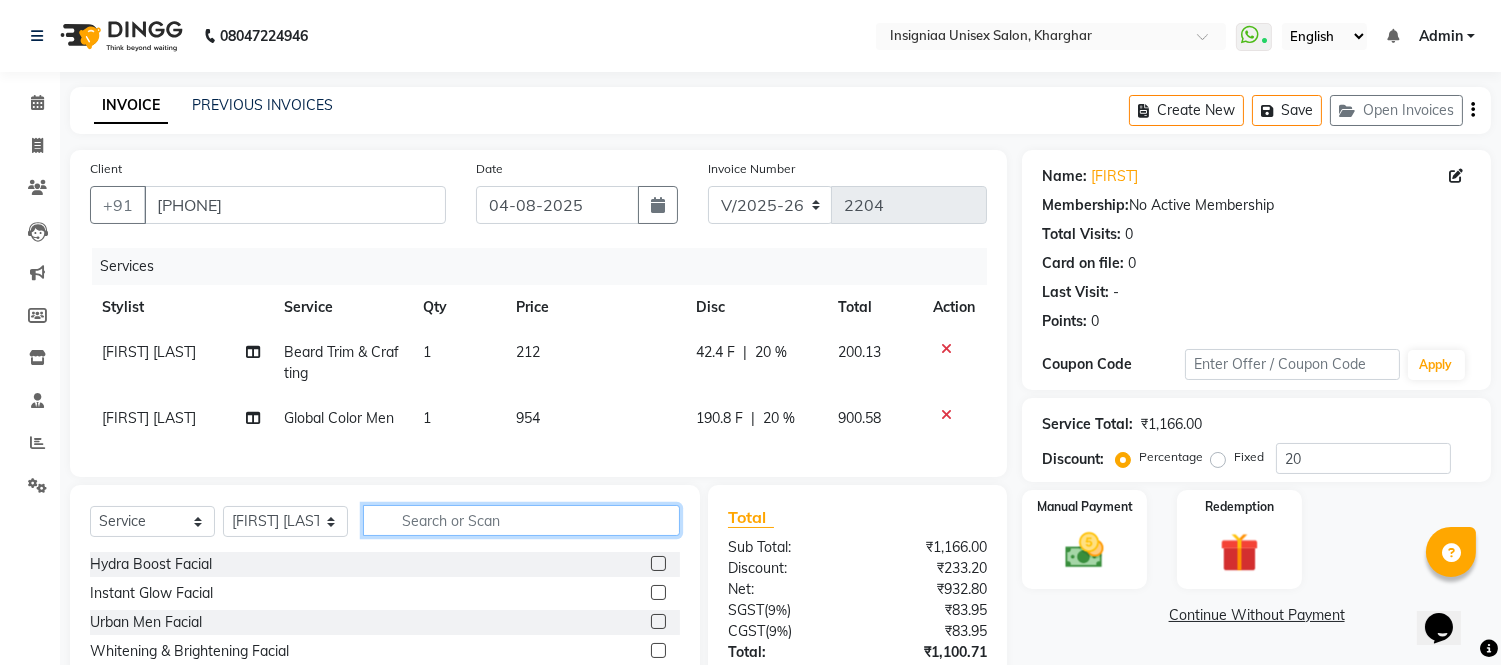 click 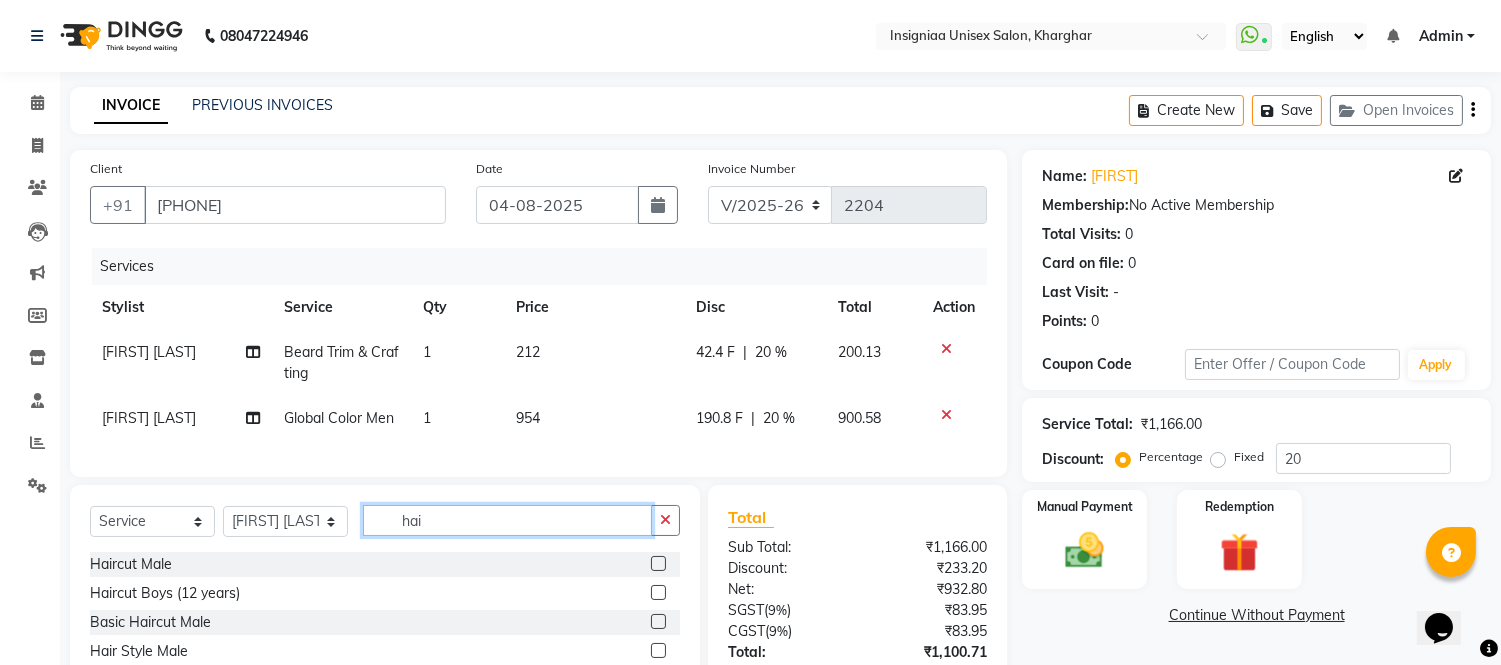 type on "hai" 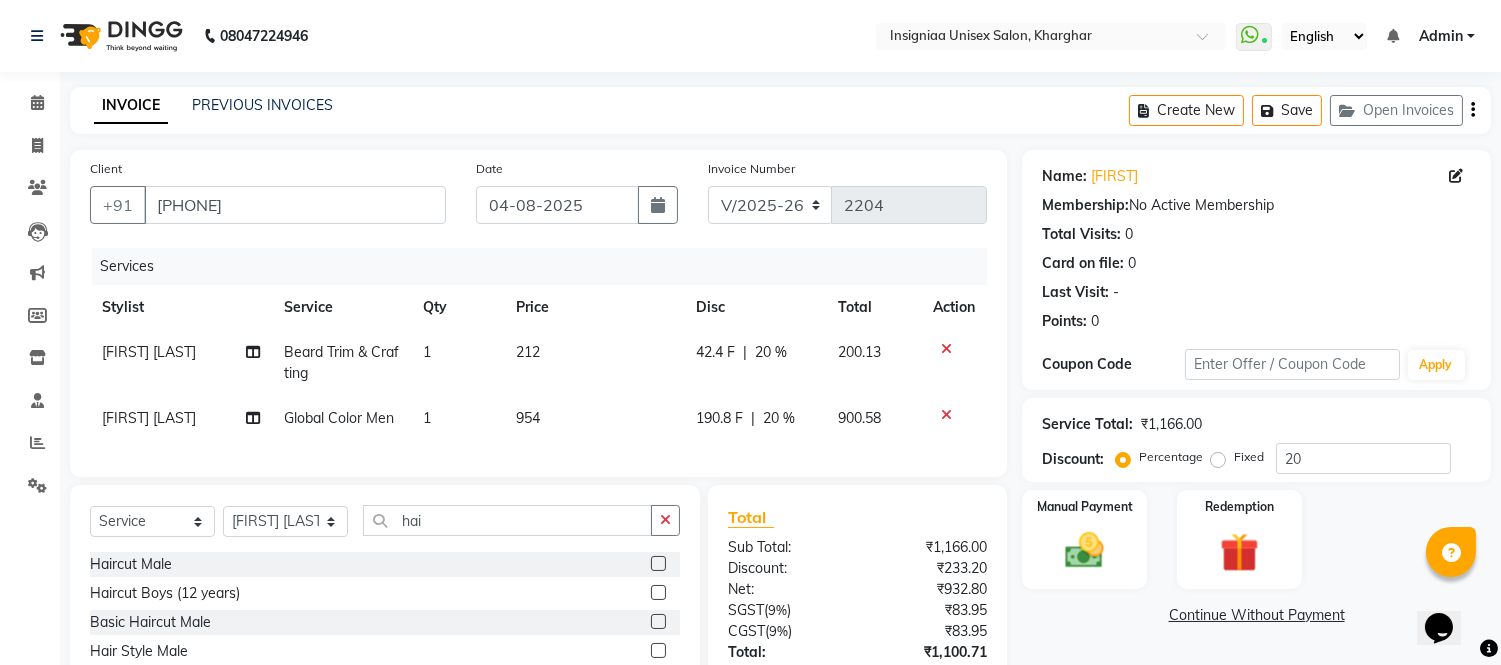 click 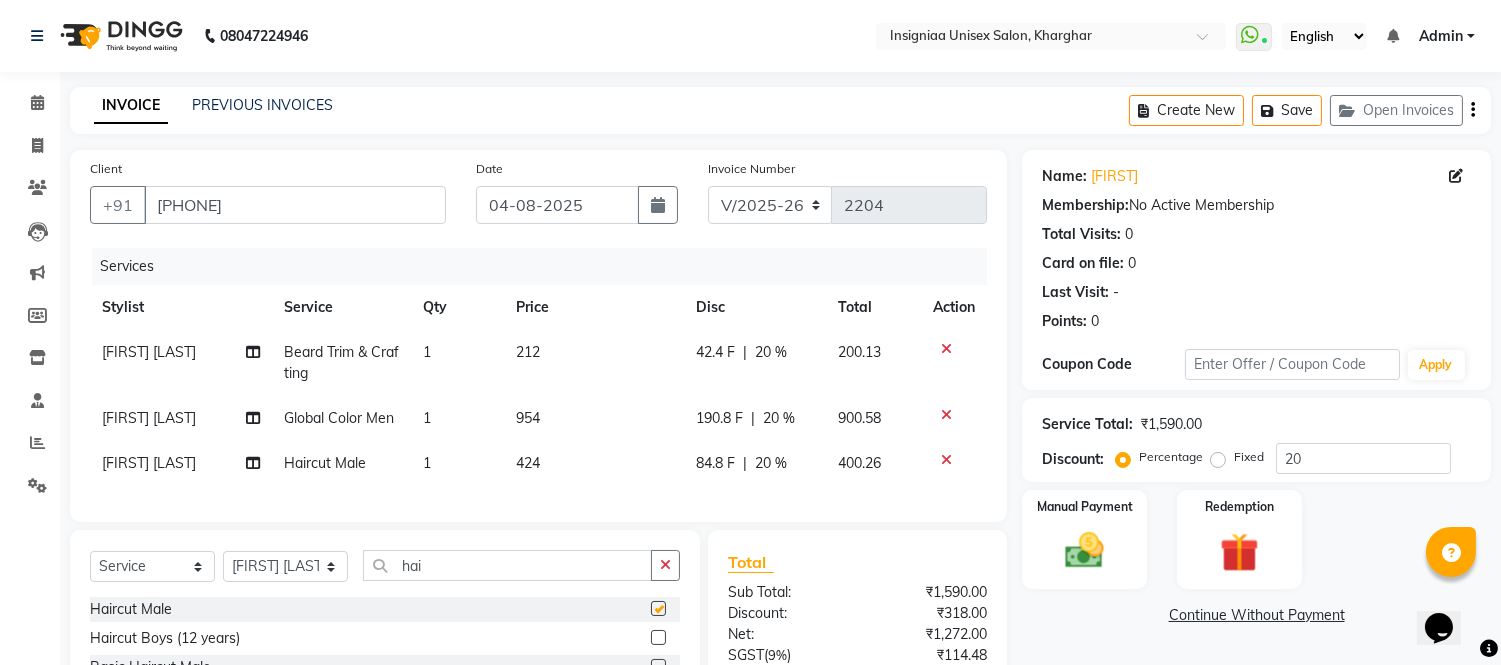 checkbox on "false" 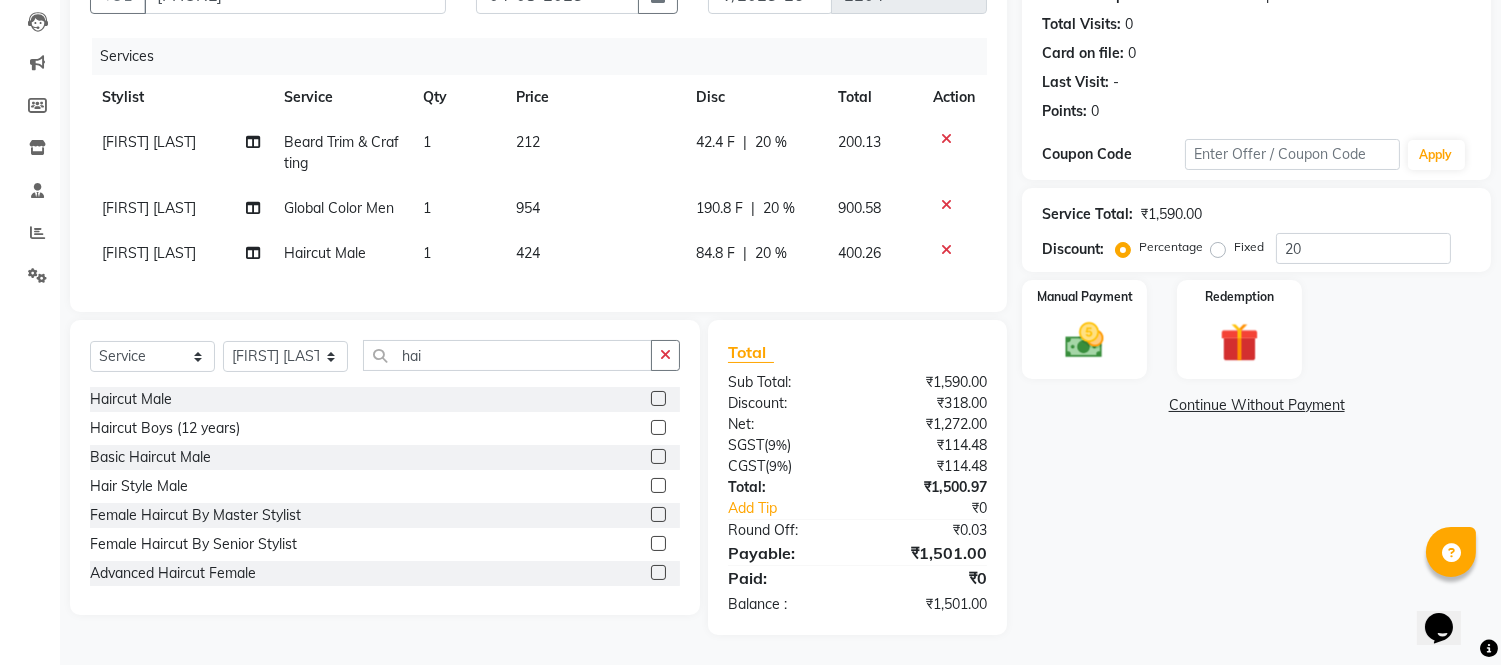 scroll, scrollTop: 111, scrollLeft: 0, axis: vertical 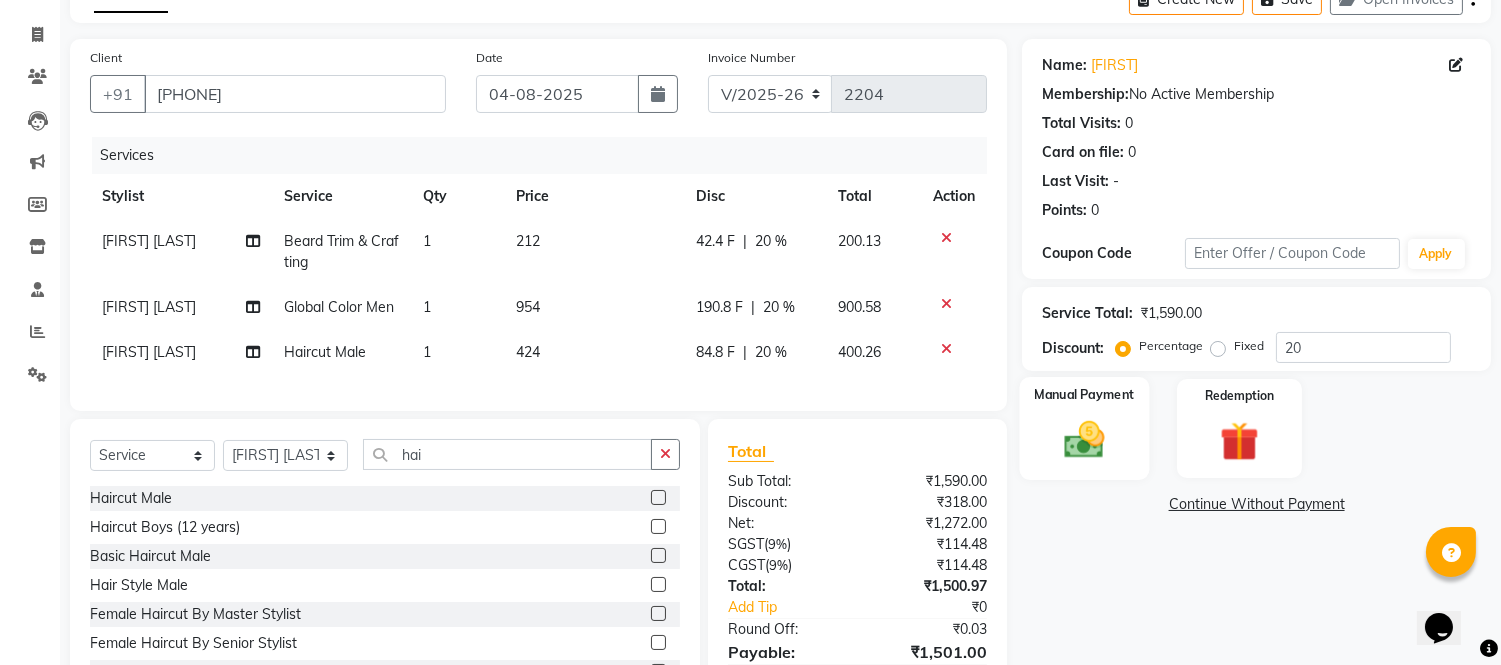 click on "Manual Payment" 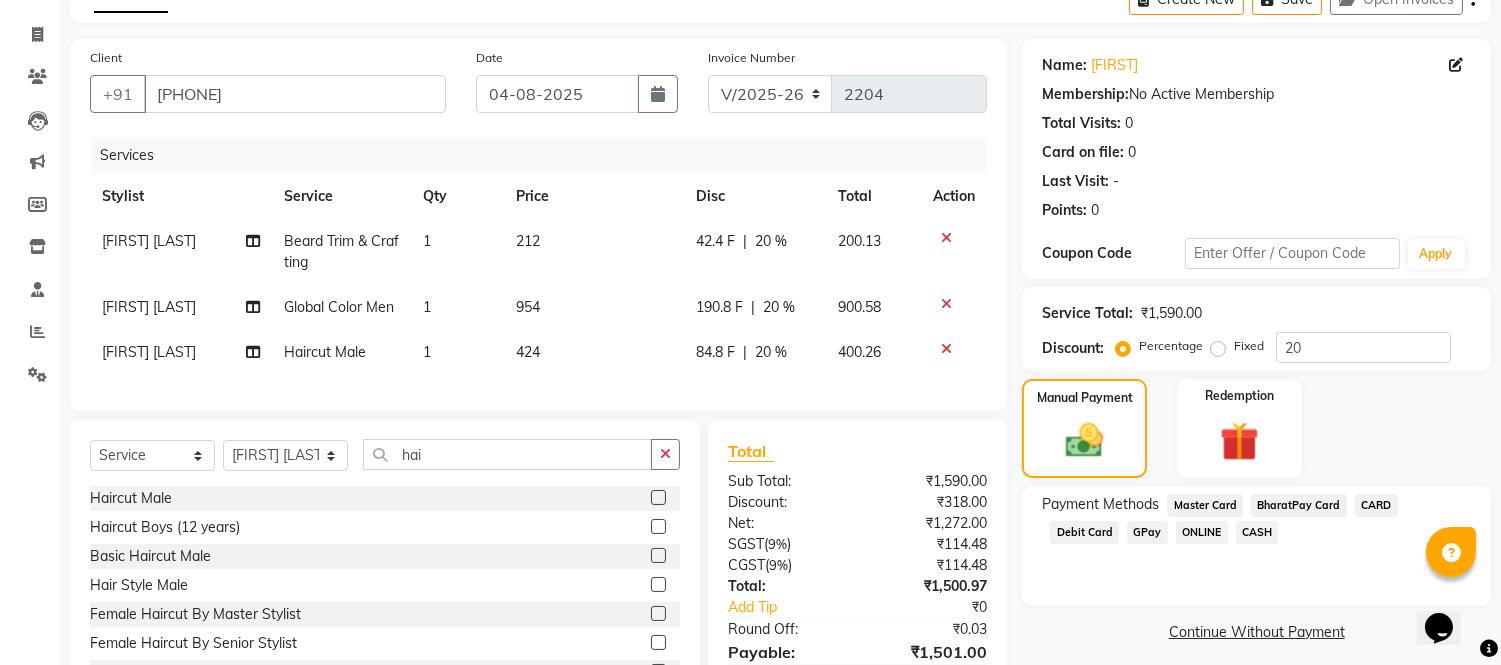 click on "CASH" 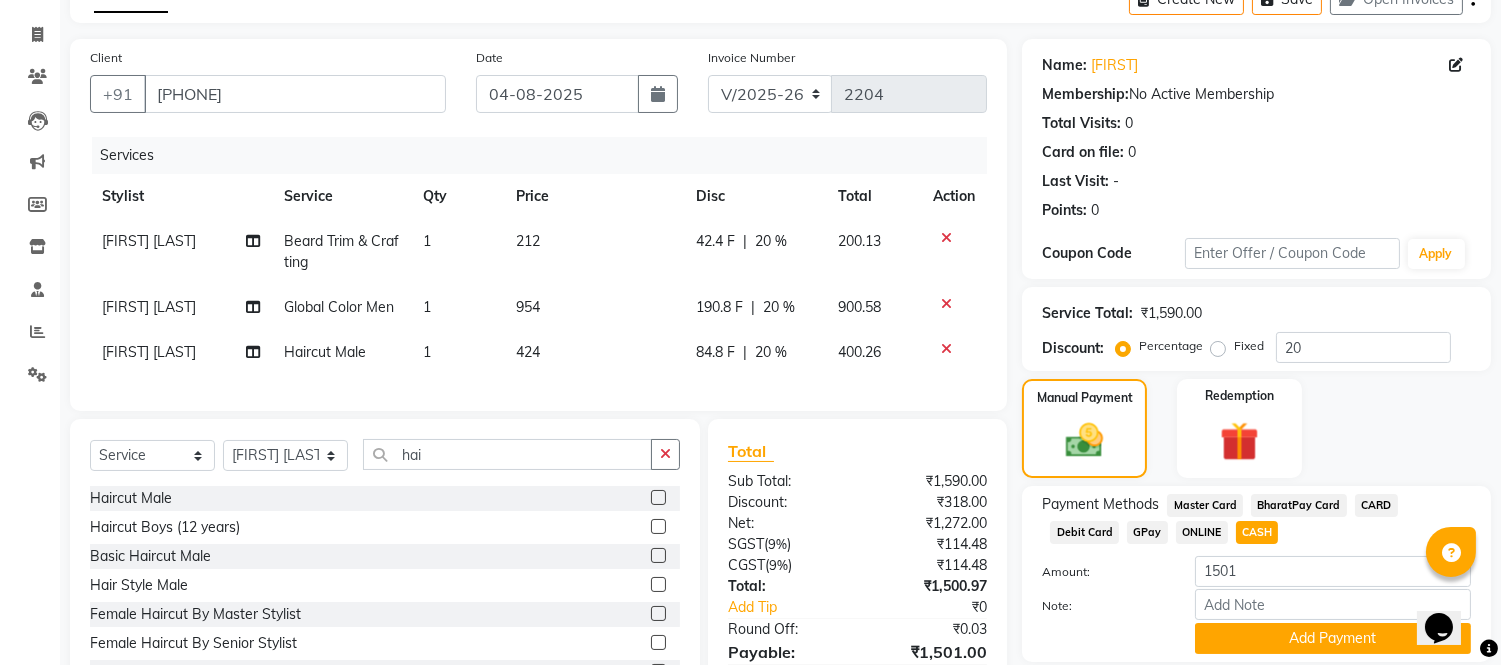 scroll, scrollTop: 226, scrollLeft: 0, axis: vertical 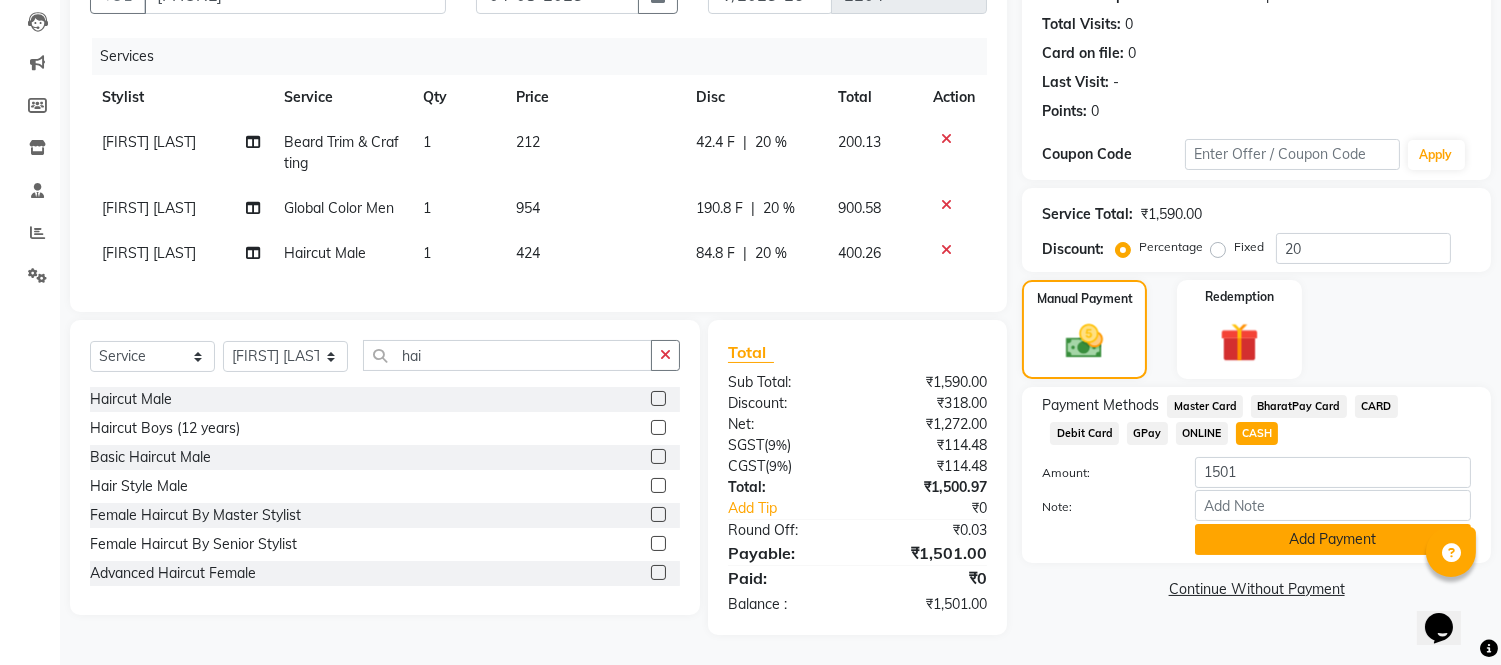 click on "Add Payment" 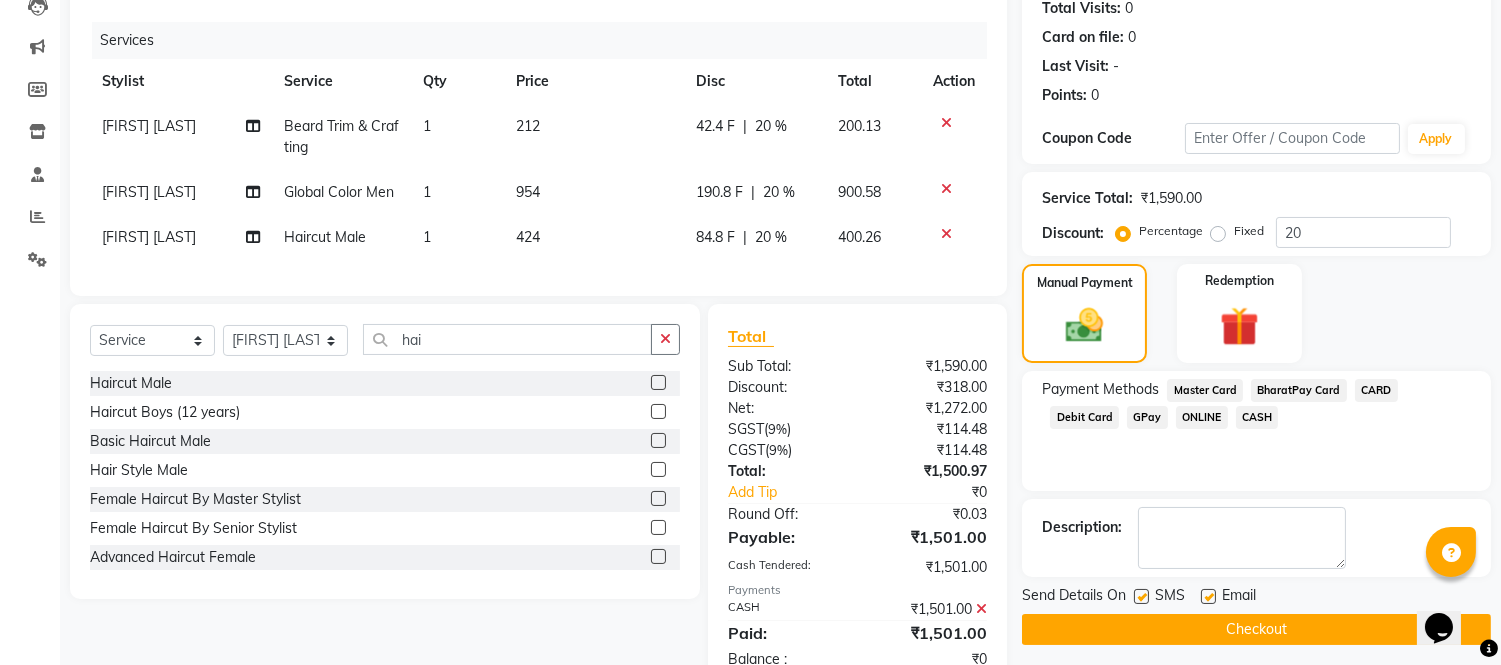 click 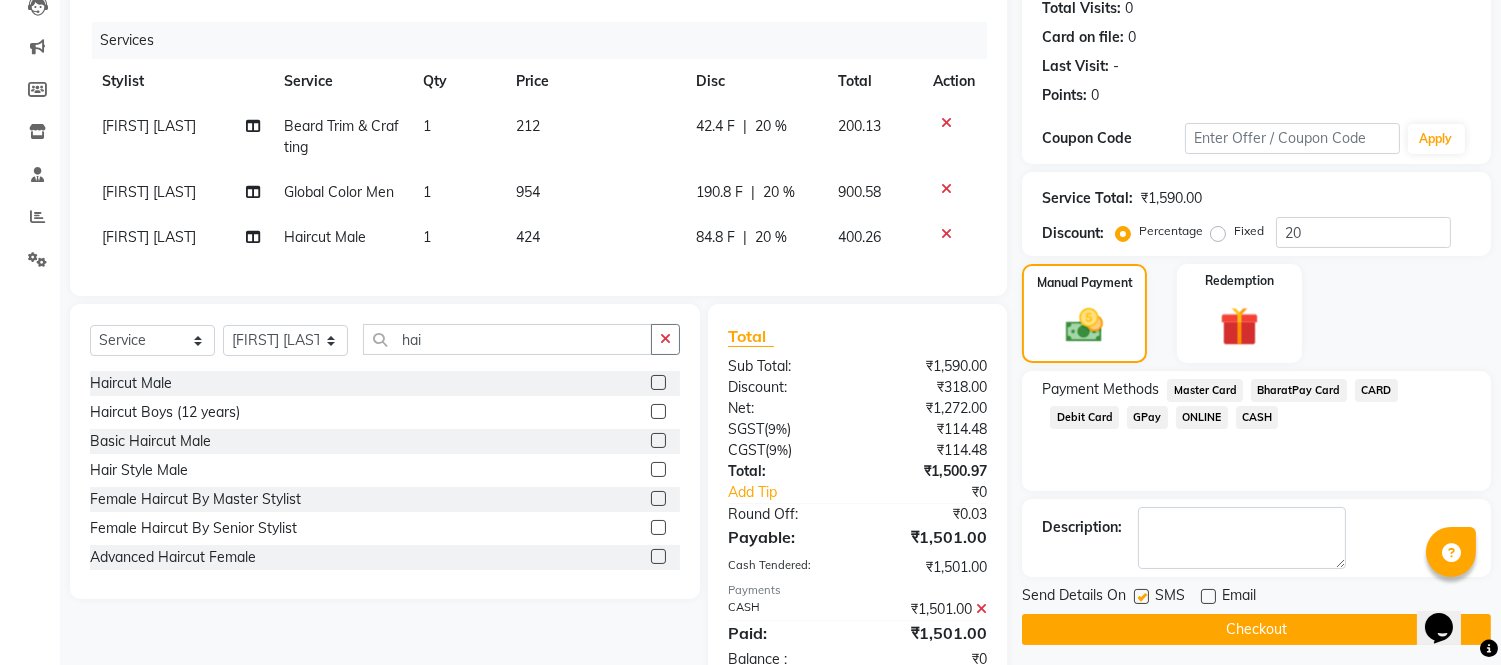 click on "Checkout" 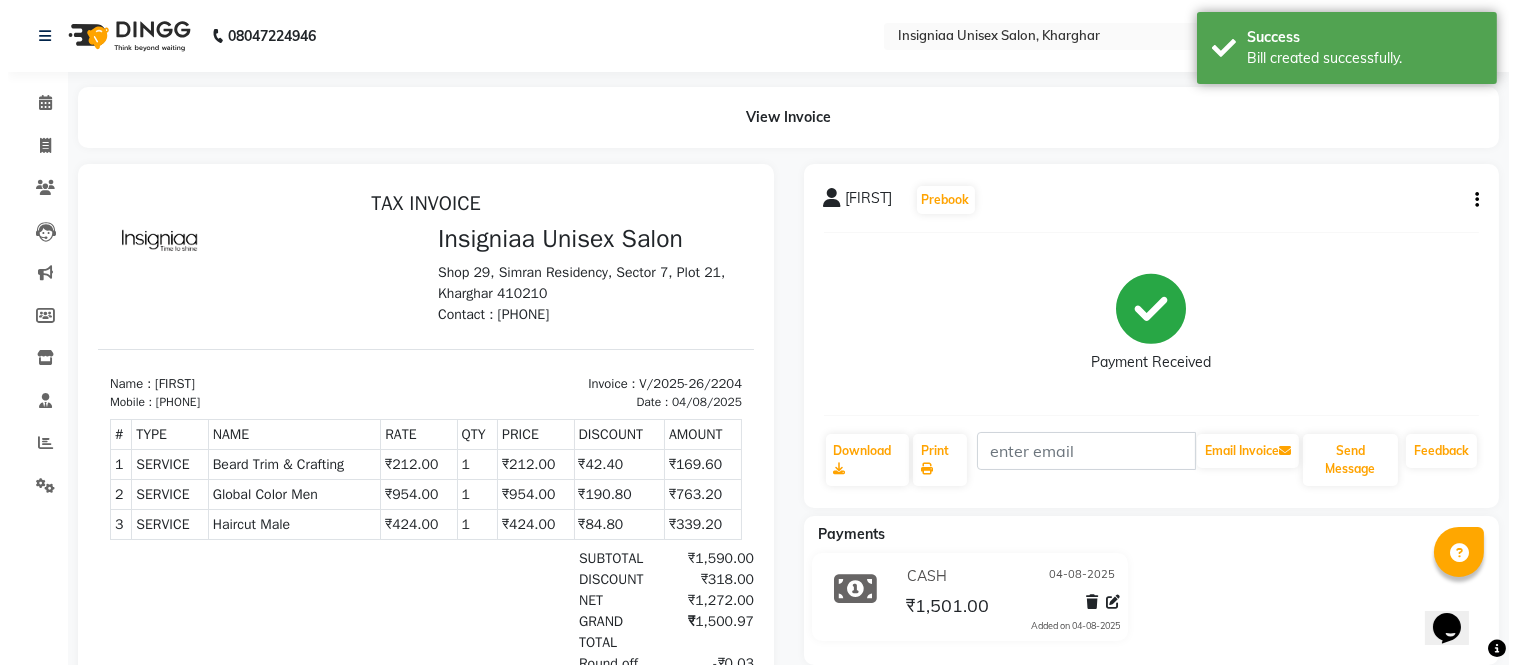 scroll, scrollTop: 0, scrollLeft: 0, axis: both 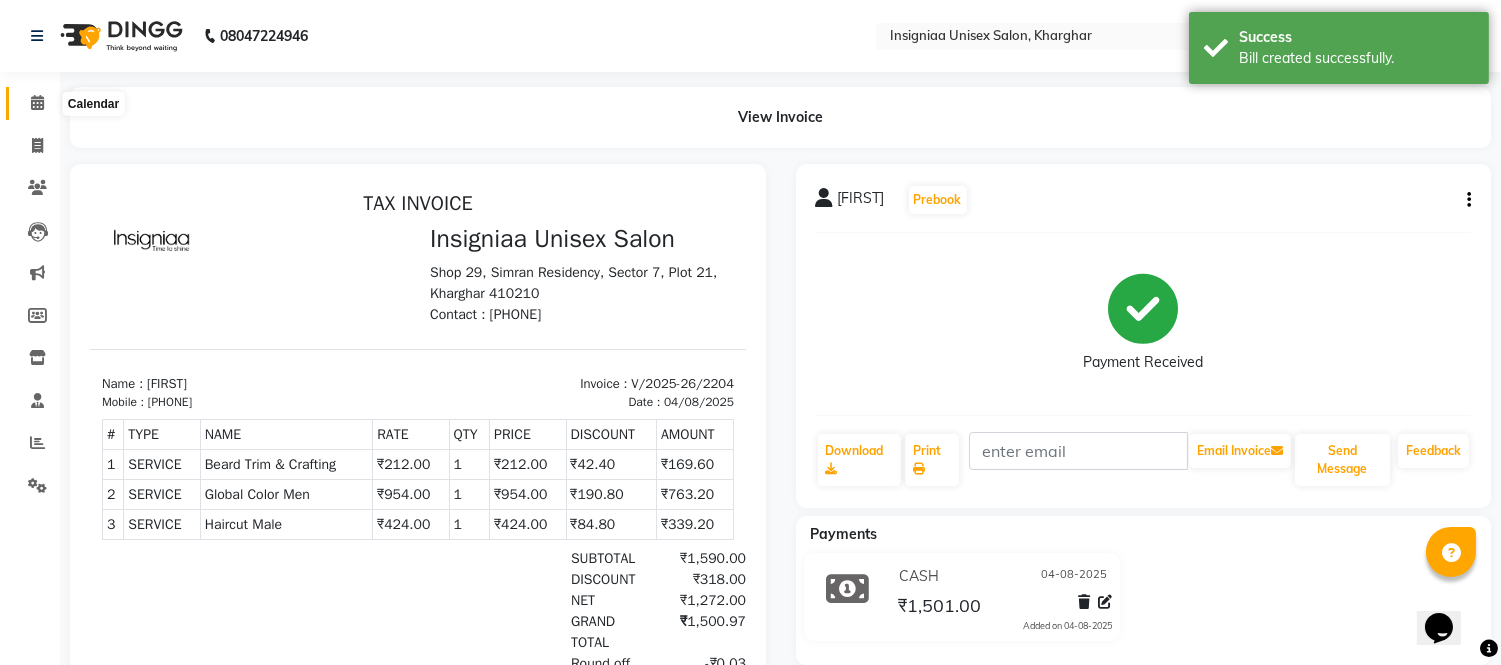 click 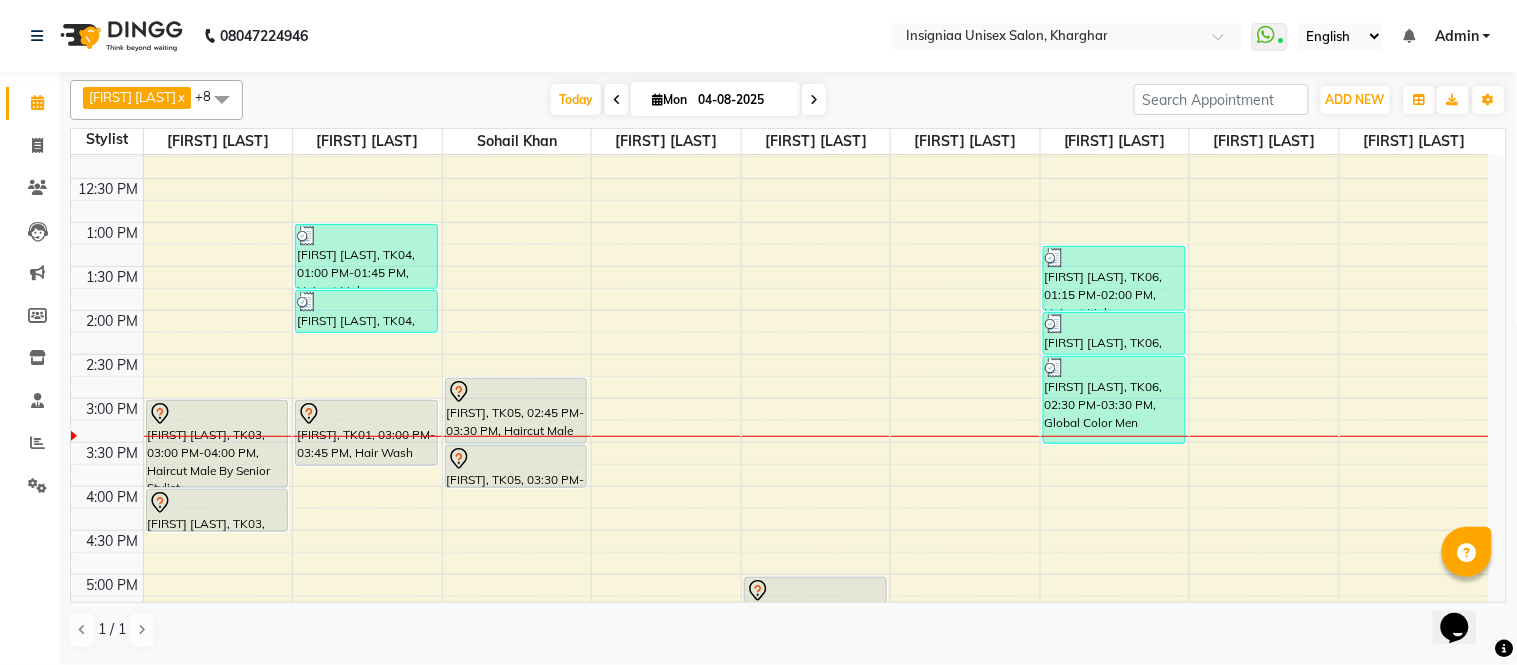 scroll, scrollTop: 222, scrollLeft: 0, axis: vertical 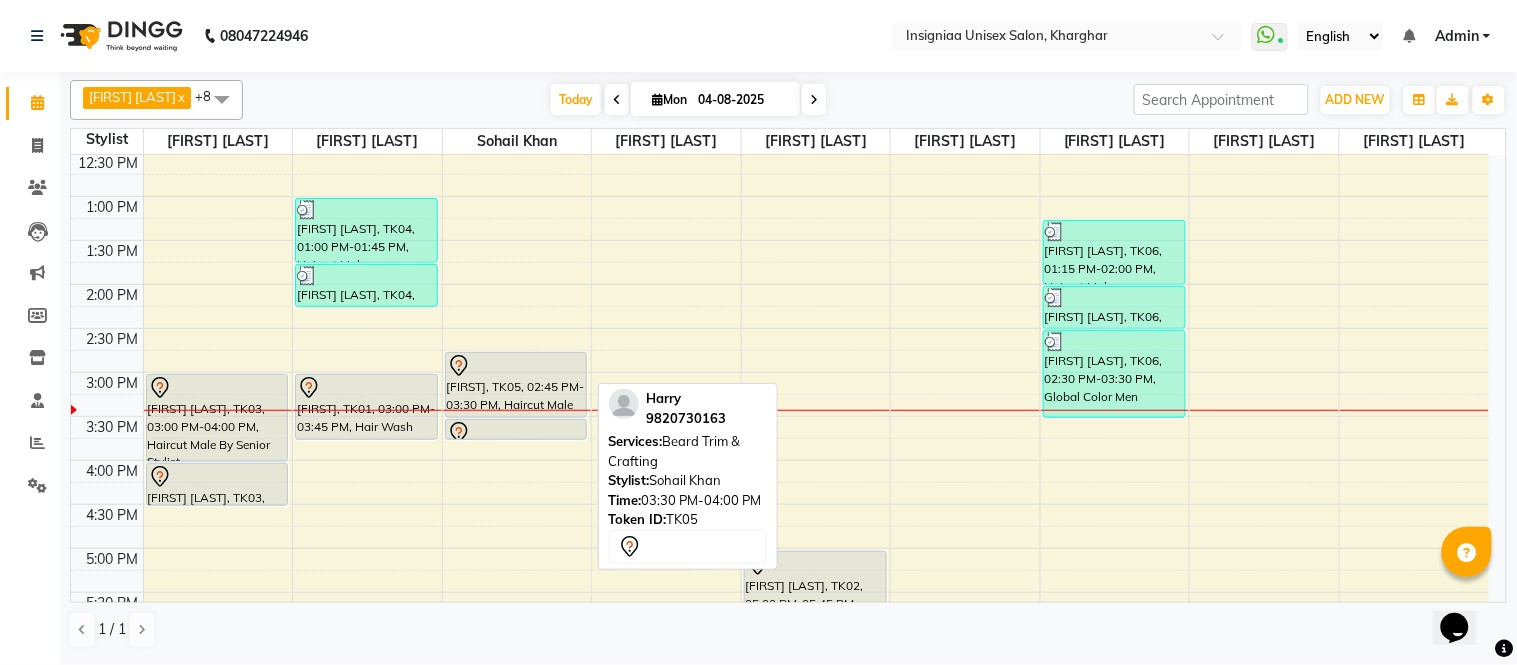 drag, startPoint x: 515, startPoint y: 464, endPoint x: 512, endPoint y: 444, distance: 20.22375 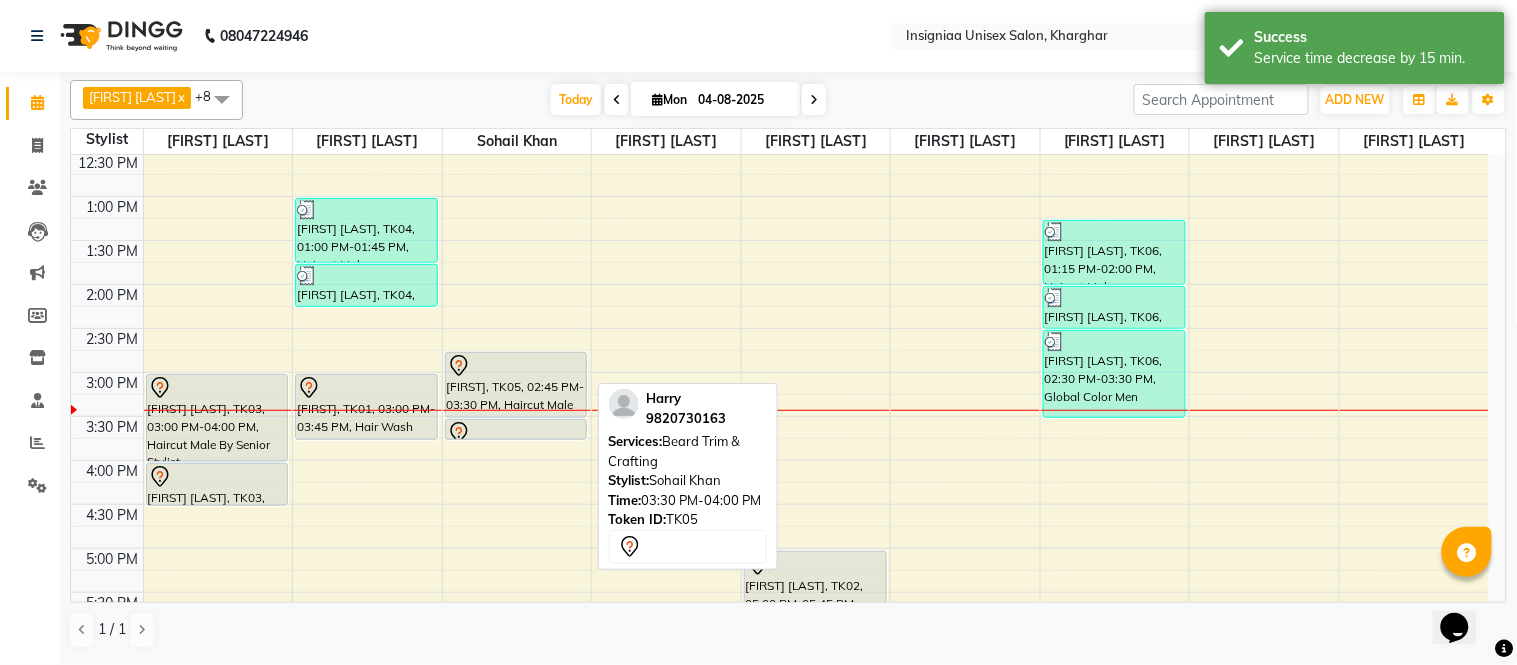 click on "10:00 AM 10:30 AM 11:00 AM 11:30 AM 12:00 PM 12:30 PM 1:00 PM 1:30 PM 2:00 PM 2:30 PM 3:00 PM 3:30 PM 4:00 PM 4:30 PM 5:00 PM 5:30 PM 6:00 PM 6:30 PM 7:00 PM 7:30 PM 8:00 PM 8:30 PM 9:00 PM 9:30 PM             [FIRST] [LAST], TK03, 03:00 PM-04:00 PM, Haircut Male By Senior Stylist             [FIRST] [LAST], TK03, 04:00 PM-04:30 PM, Beard Trim & Crafting     [FIRST] [LAST], TK04, 01:00 PM-01:45 PM, Haircut Male     [FIRST] [LAST], TK04, 01:45 PM-02:15 PM, Shave             [FIRST], TK01, 03:00 PM-03:45 PM, Hair Wash Below Shoulder             [FIRST], TK05, 02:45 PM-03:30 PM, Haircut Male             [FIRST], TK05, 03:30 PM-03:45 PM, Beard Trim & Crafting             [FIRST] [LAST], TK02, 05:00 PM-05:45 PM, Classic Cleanup             [FIRST] [LAST], TK02, 05:45 PM-06:00 PM, Eyebrow     [FIRST] [LAST], TK06, 01:15 PM-02:00 PM, Haircut Male     [FIRST] [LAST], TK06, 02:00 PM-02:30 PM, Beard Trim & Crafting     [FIRST] [LAST], TK06, 02:30 PM-03:30 PM, Global Color Men" at bounding box center [780, 460] 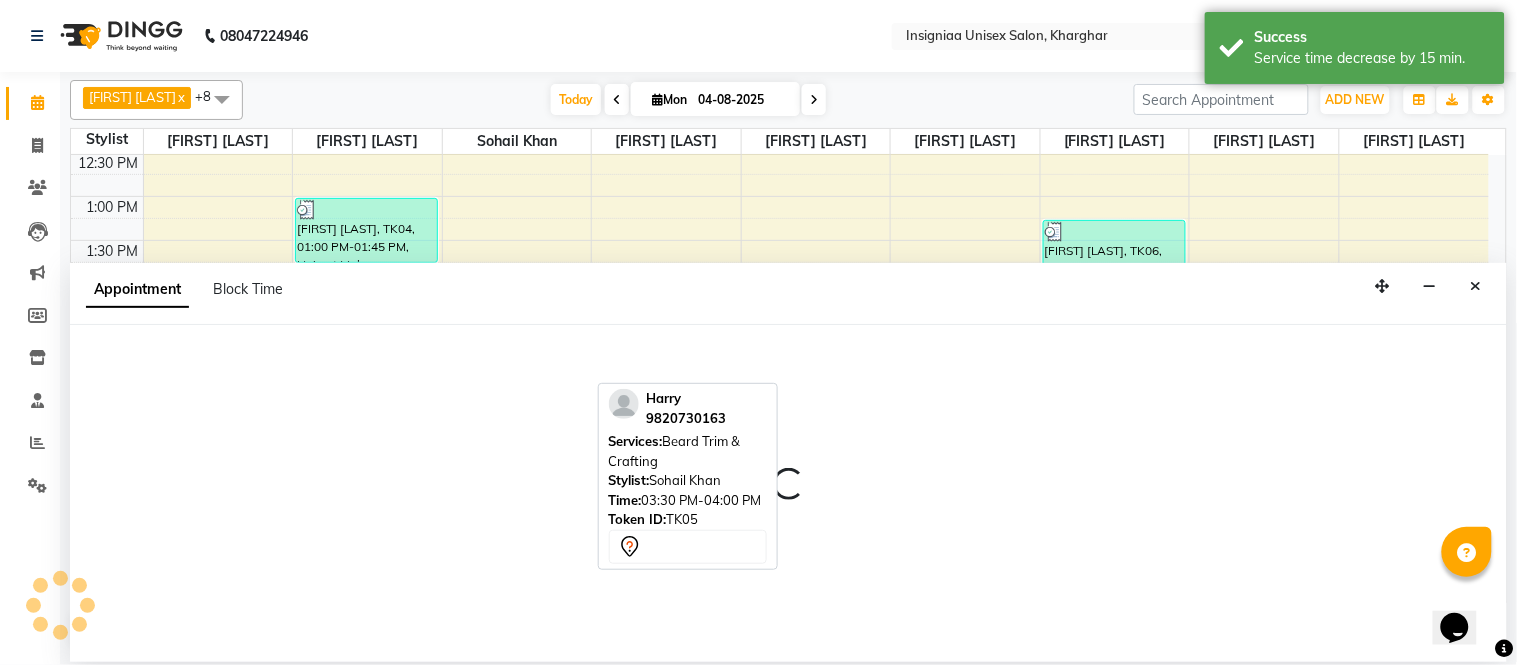 select on "58133" 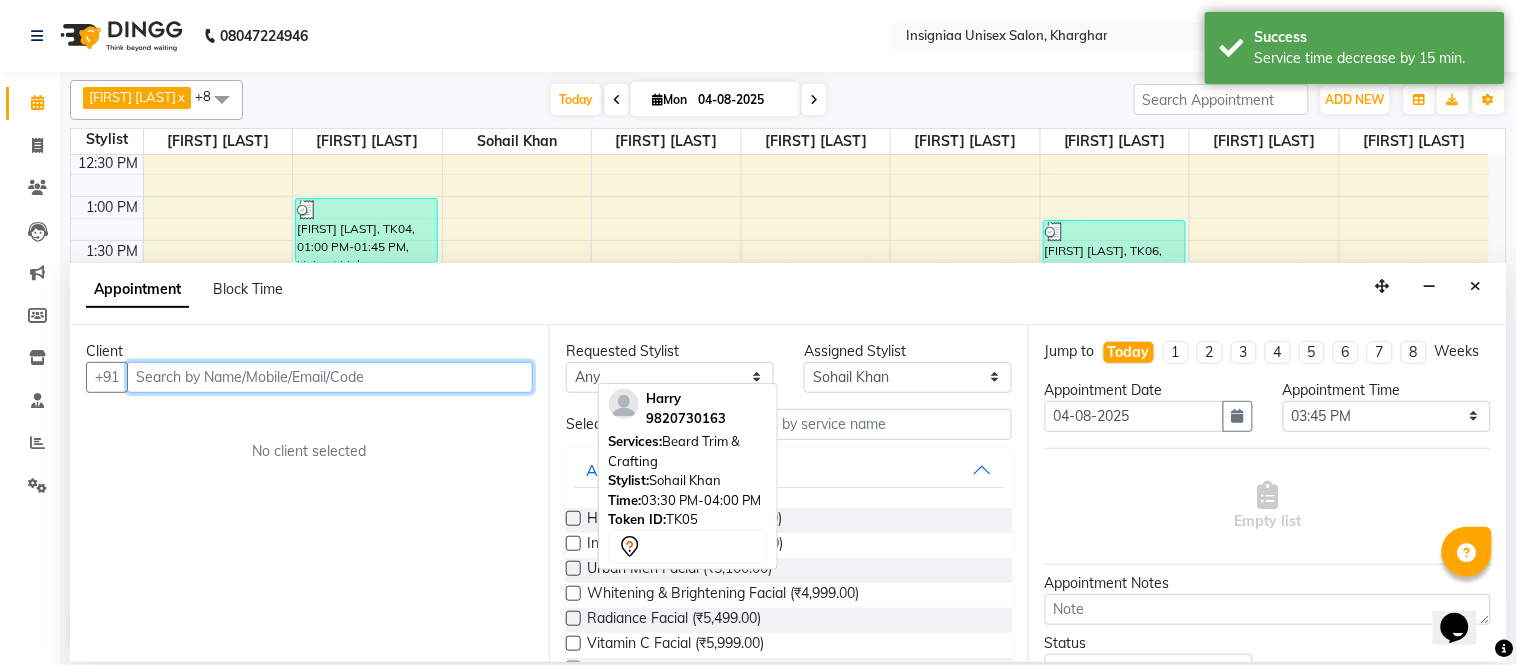 click at bounding box center (330, 377) 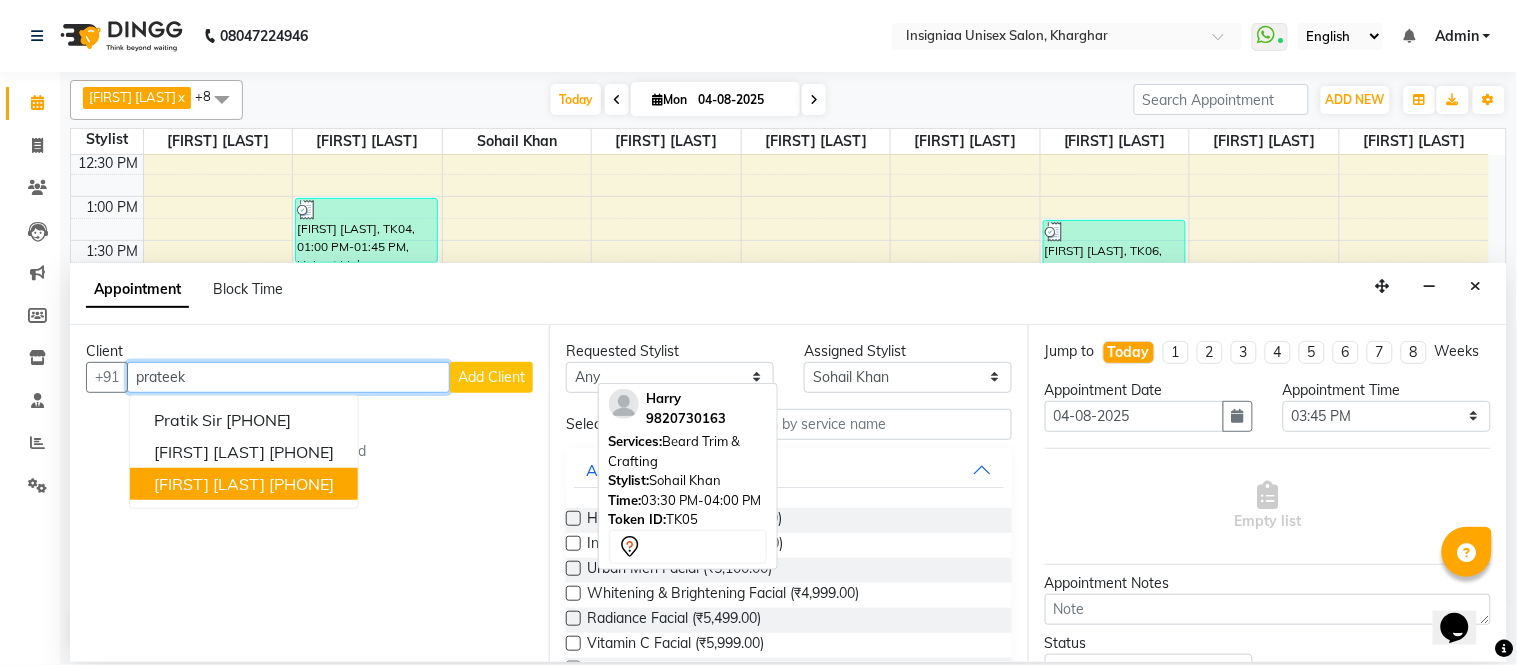 click on "[PHONE]" at bounding box center (301, 484) 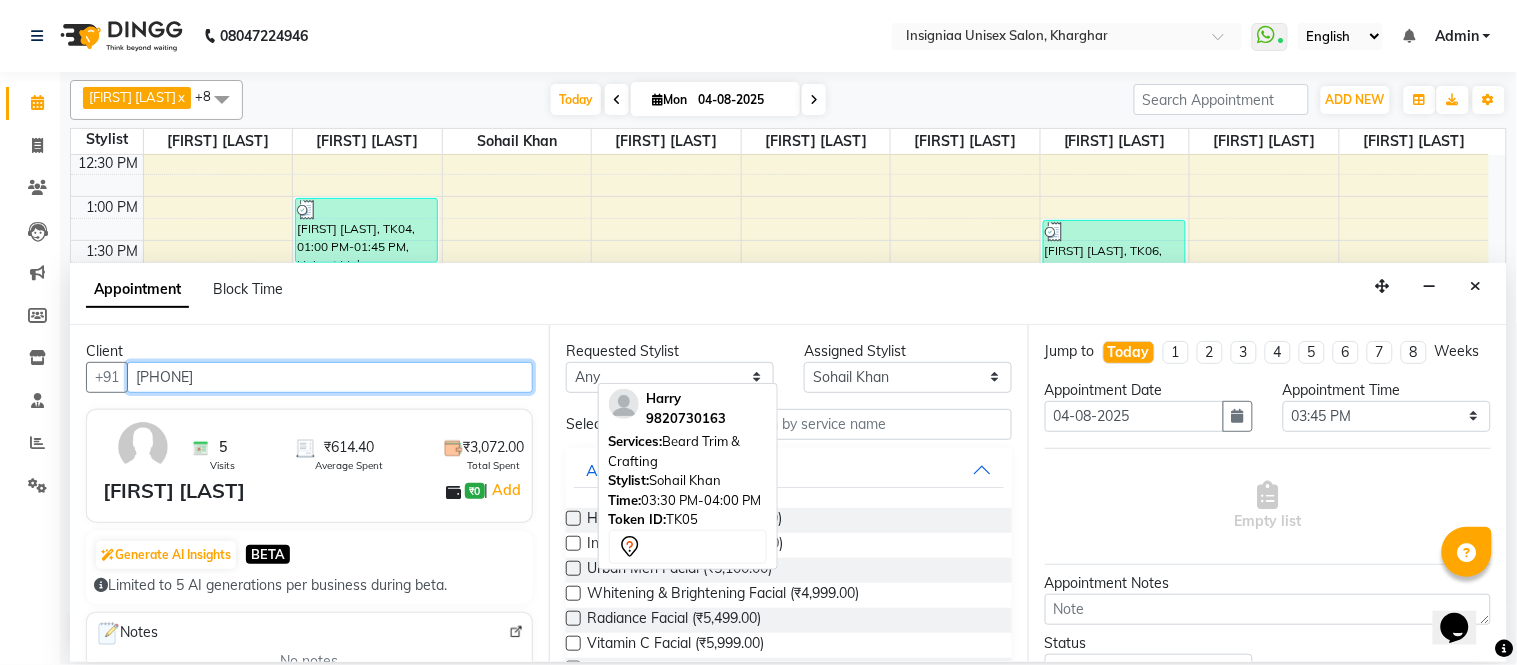 type on "[PHONE]" 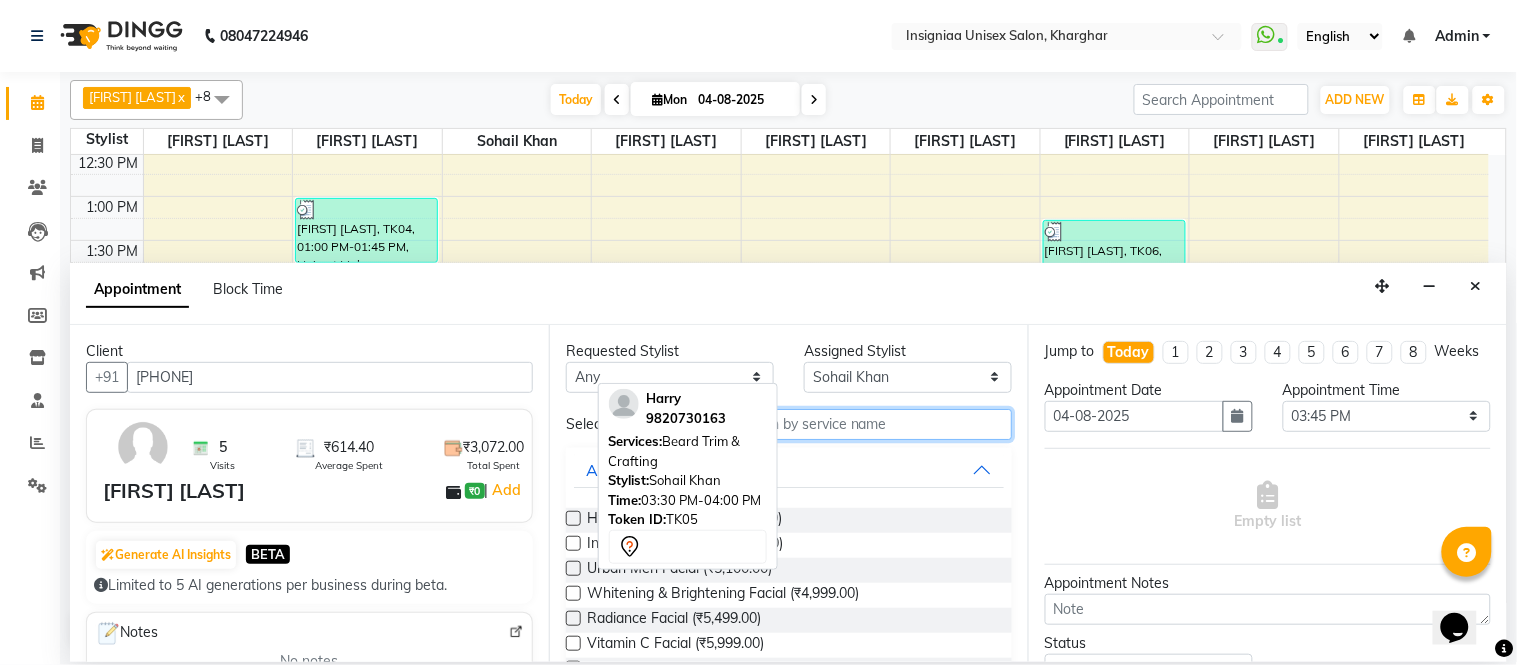 click at bounding box center [868, 424] 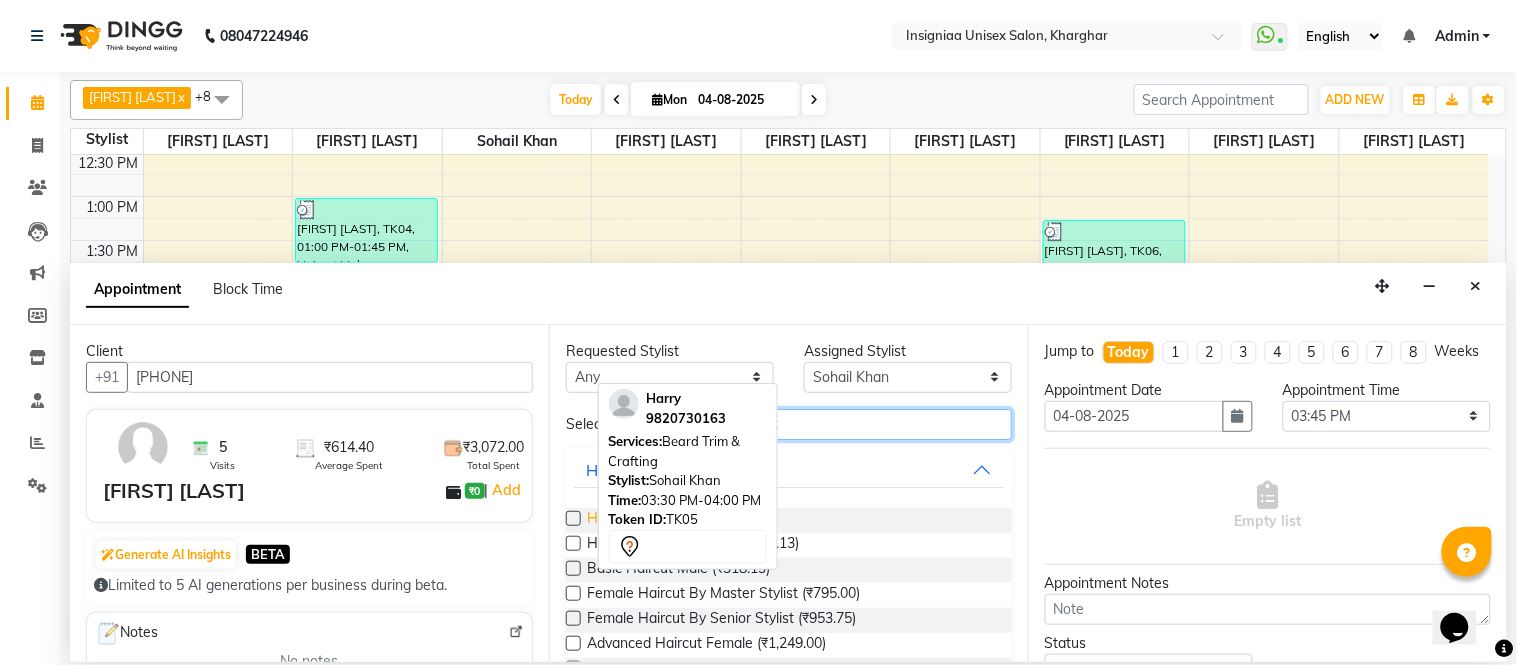 type on "haircut" 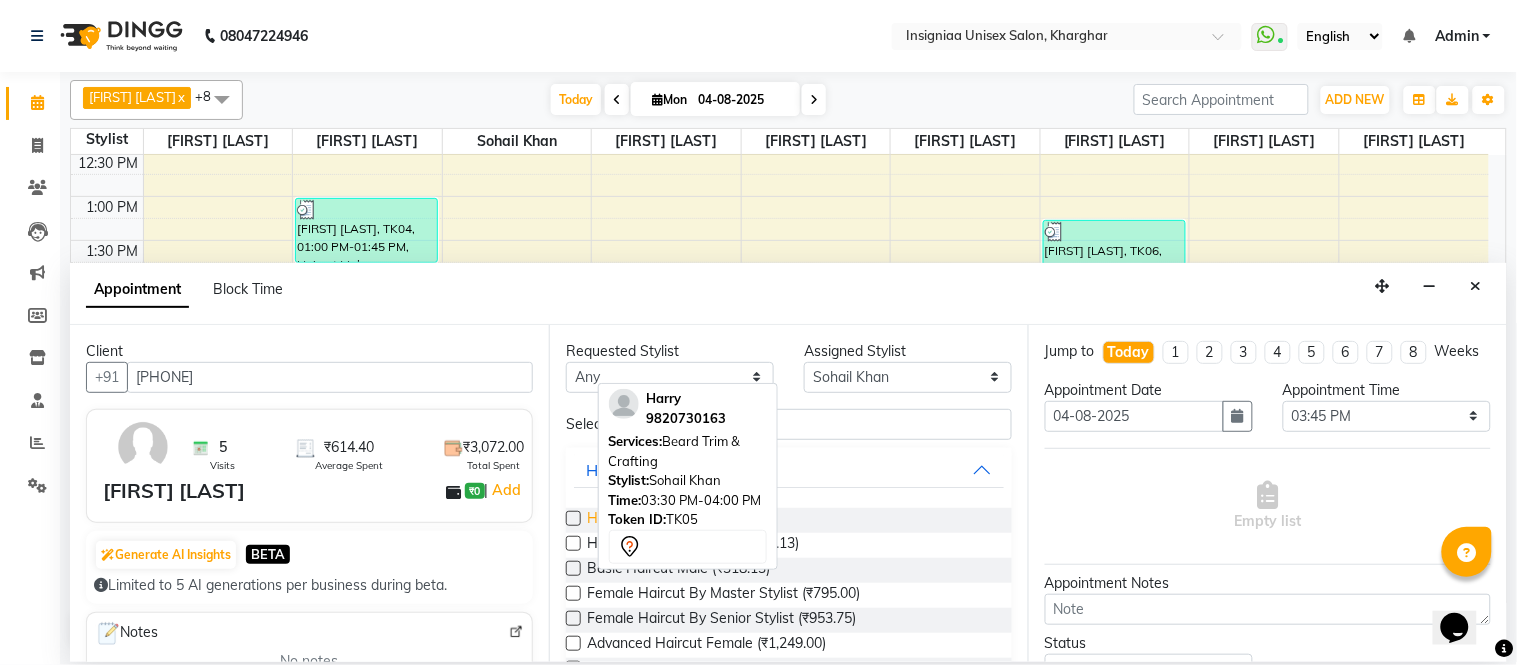 click on "Haircut Male (₹424.00)" at bounding box center [659, 520] 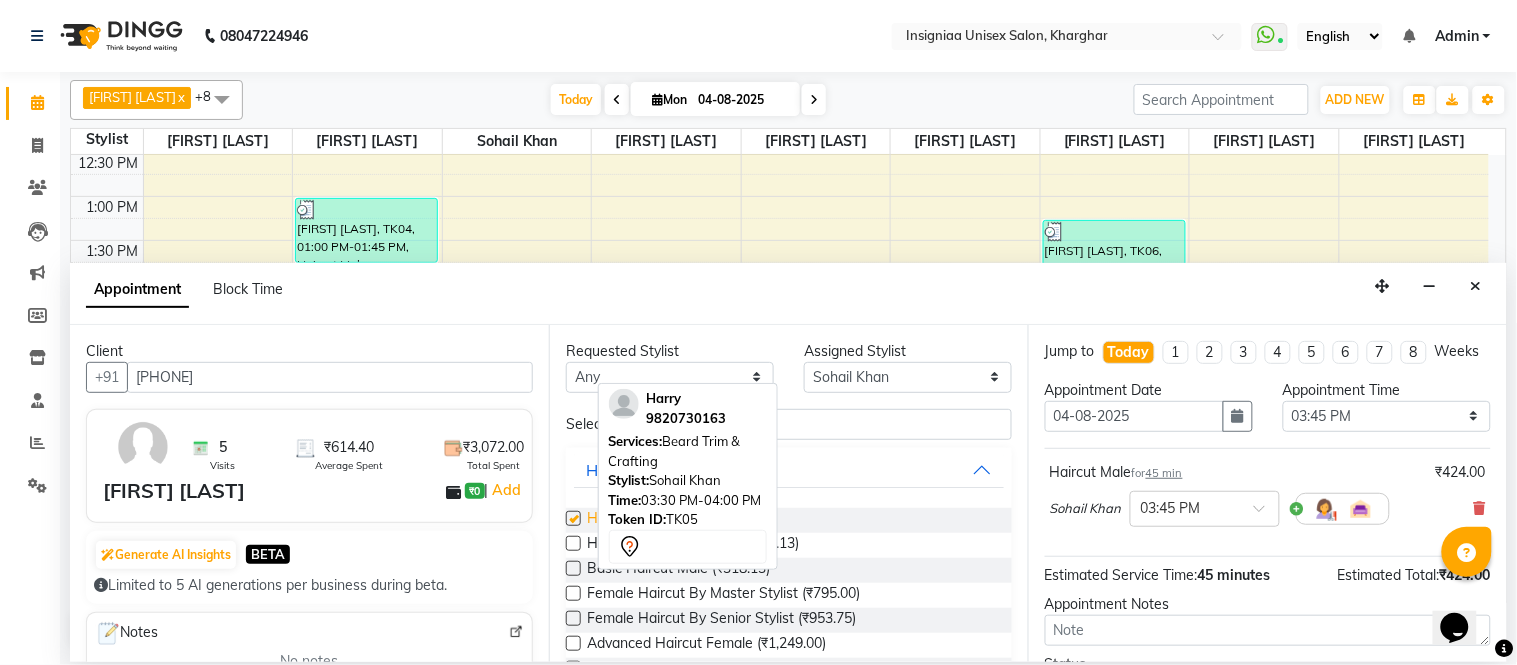 checkbox on "false" 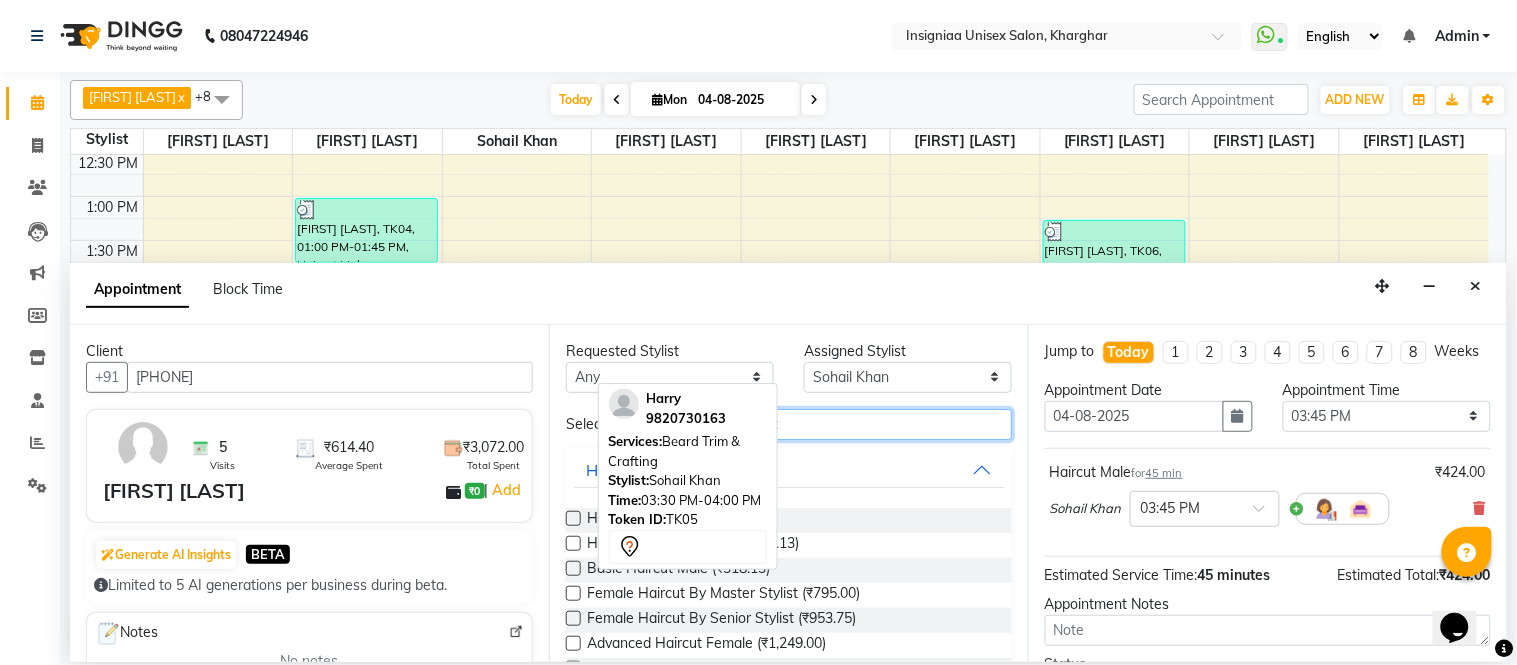click on "haircut" at bounding box center (868, 424) 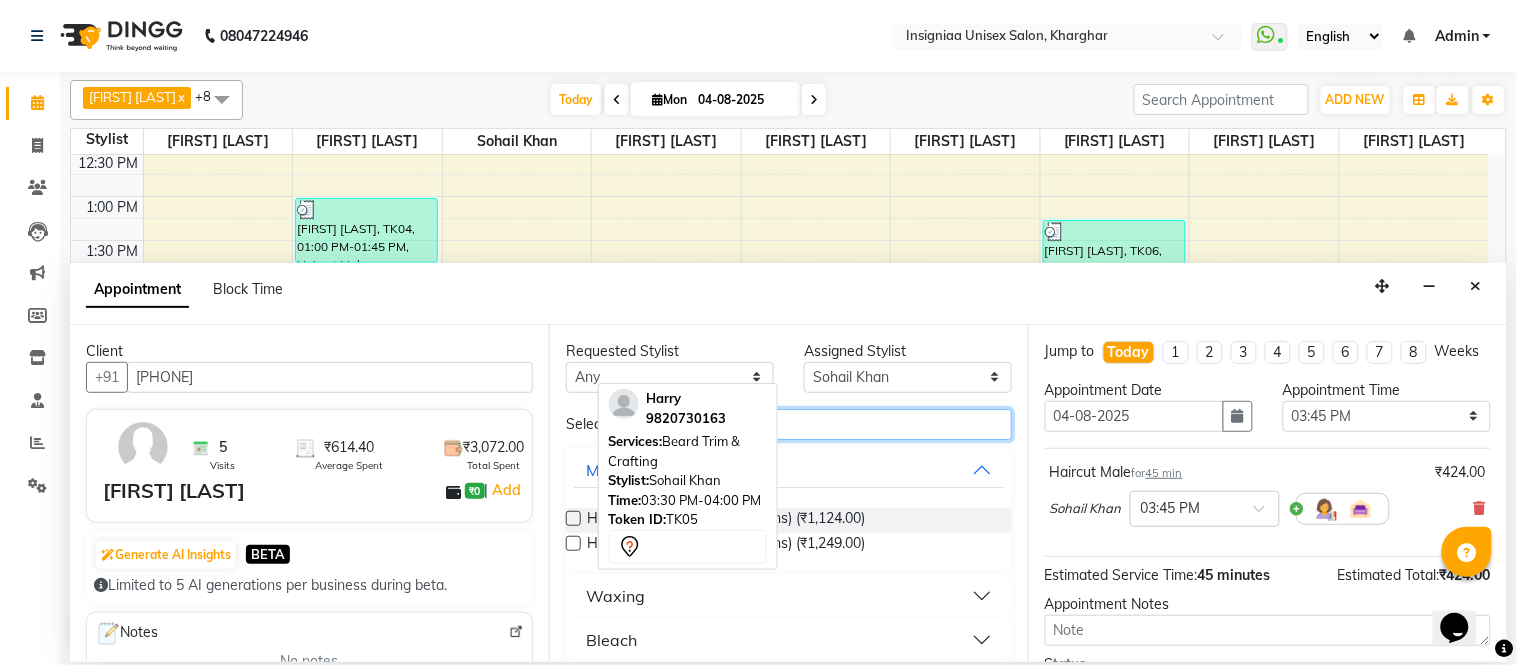 type on "h" 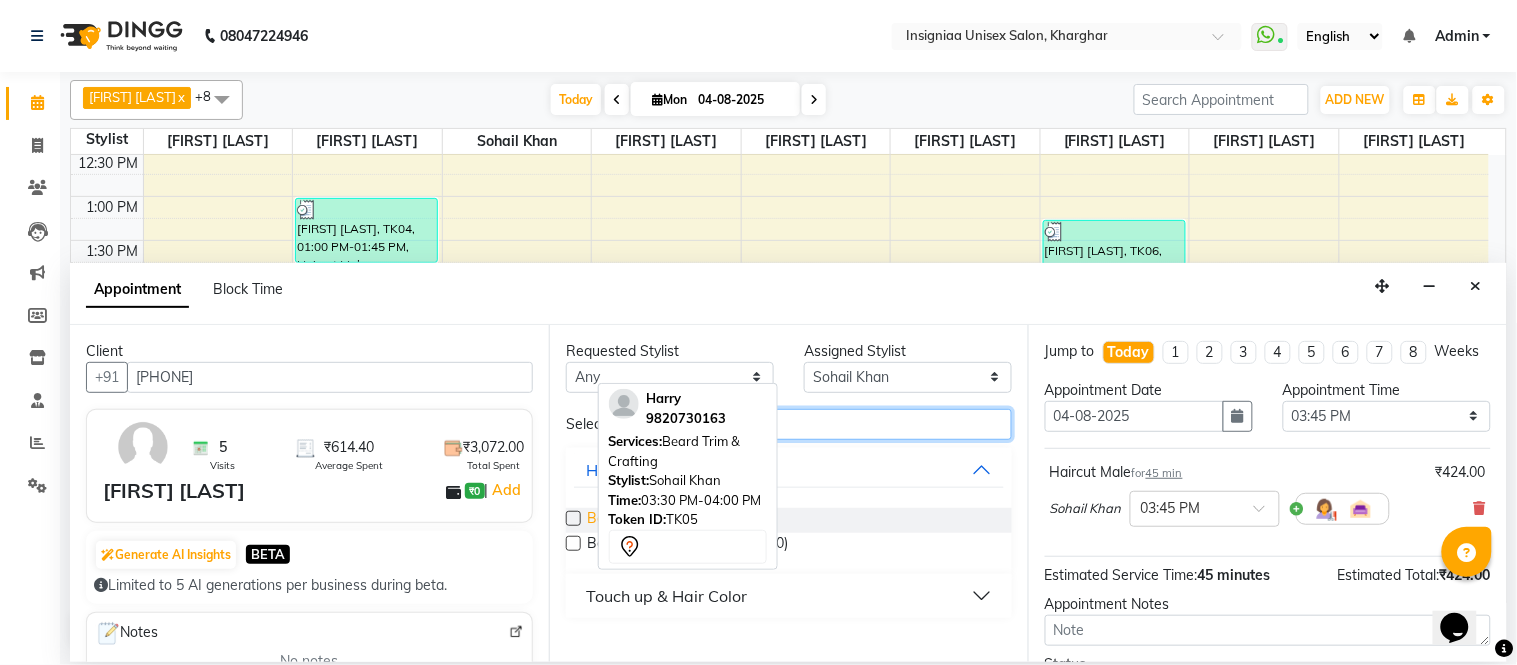 type on "beard" 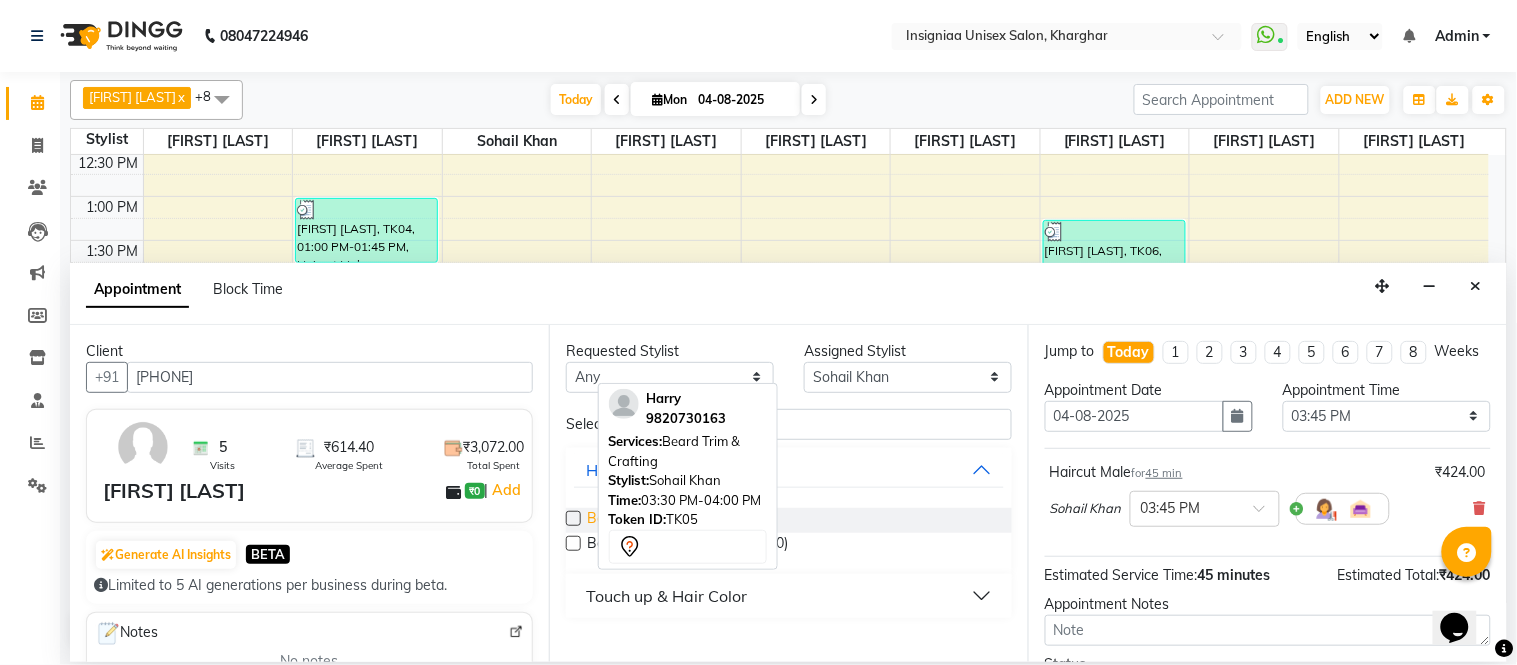 click on "Beard Color (₹424.00)" at bounding box center [656, 520] 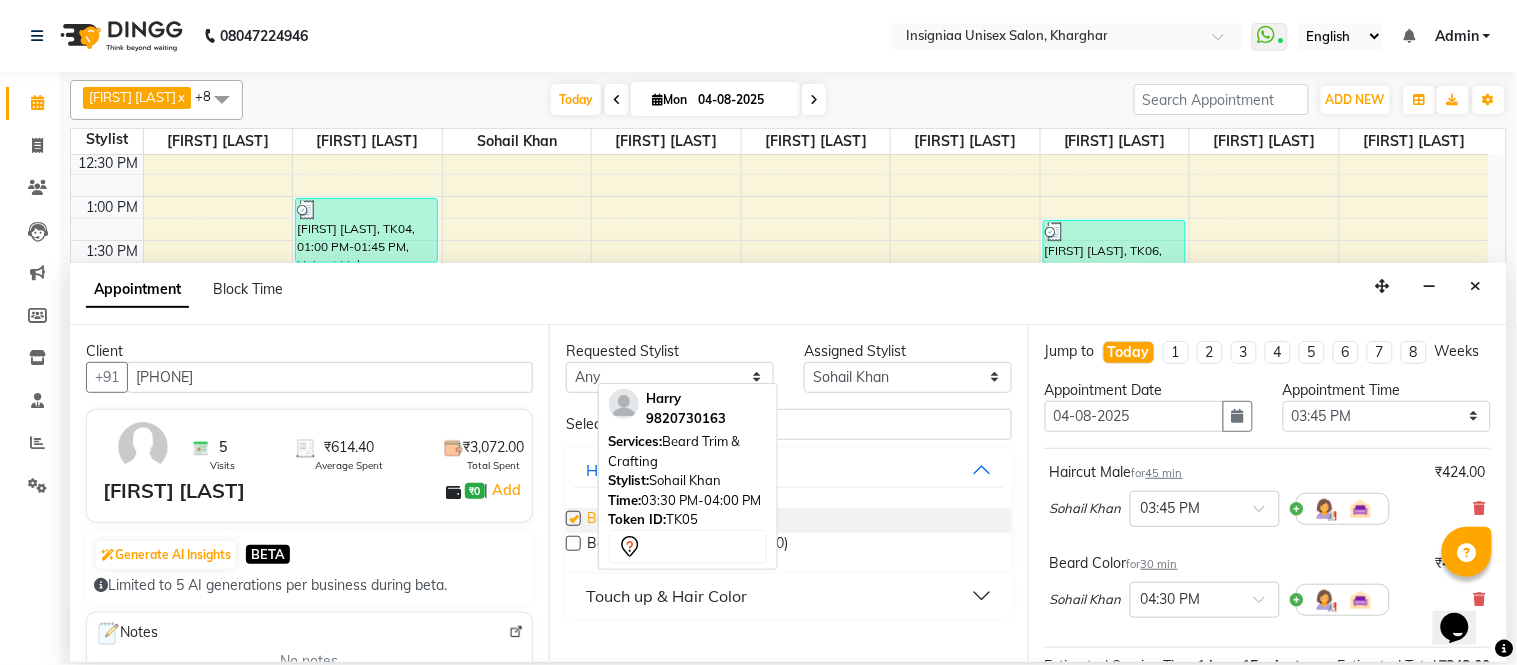 checkbox on "false" 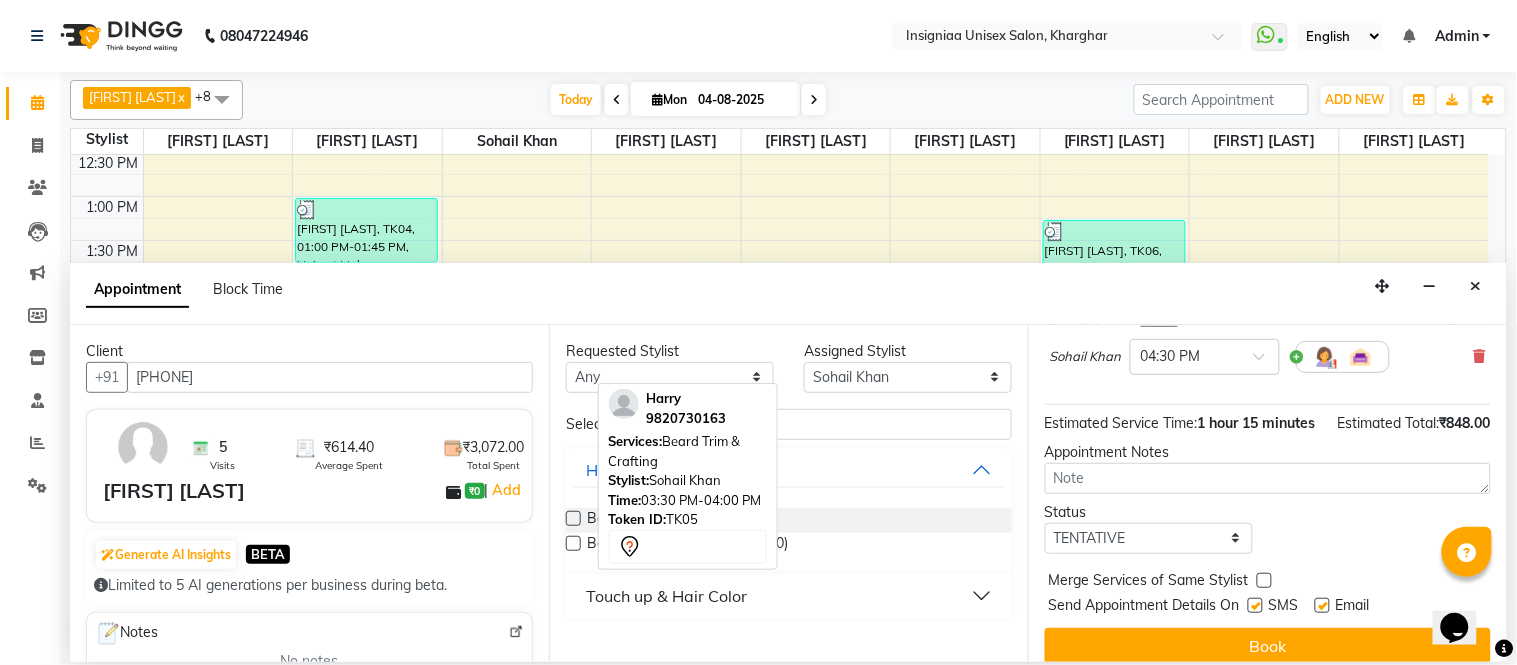scroll, scrollTop: 300, scrollLeft: 0, axis: vertical 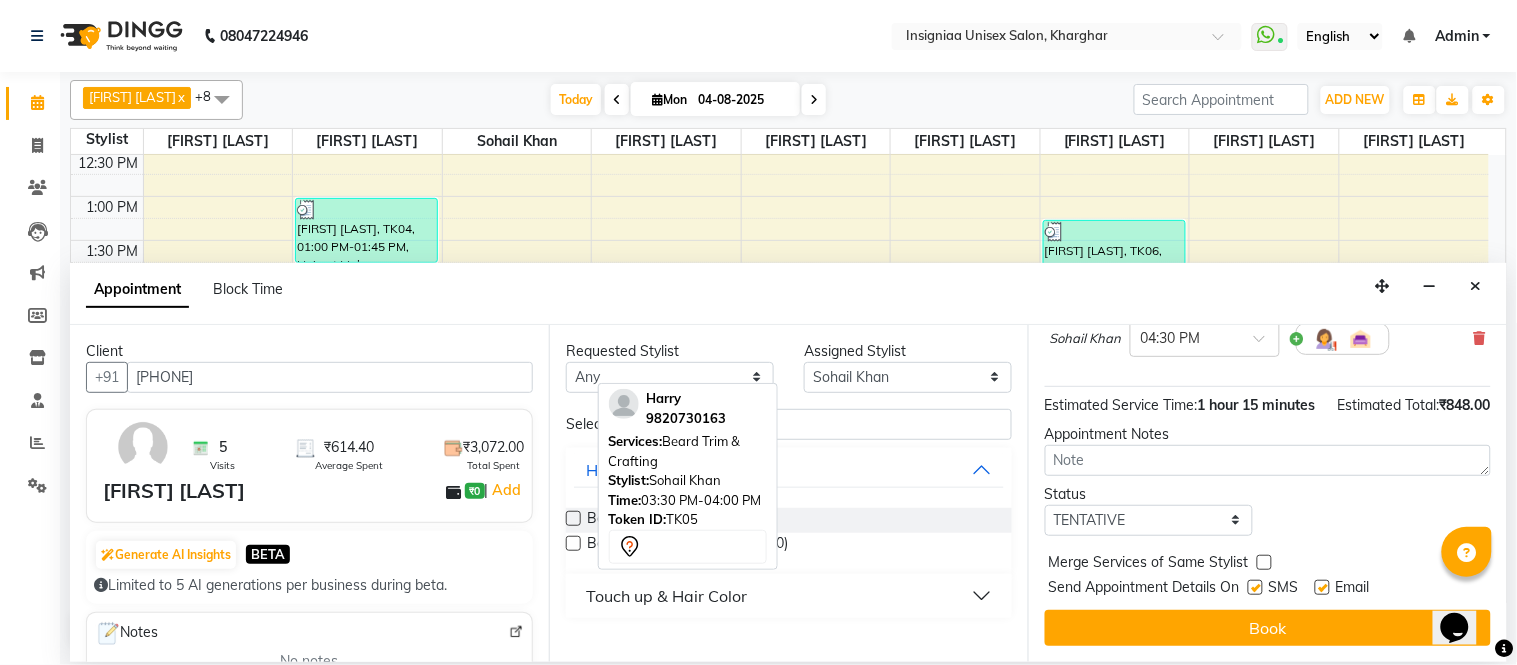 click at bounding box center (1322, 587) 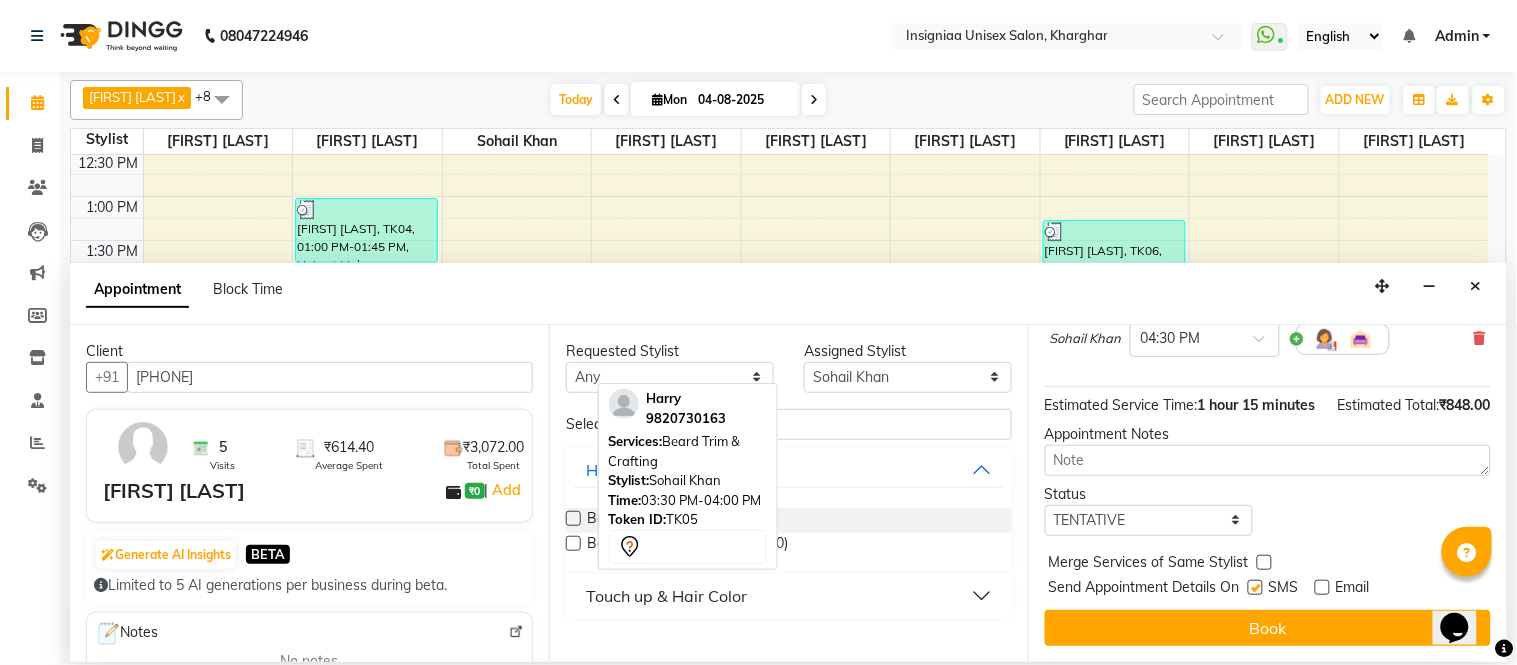 click at bounding box center [1255, 587] 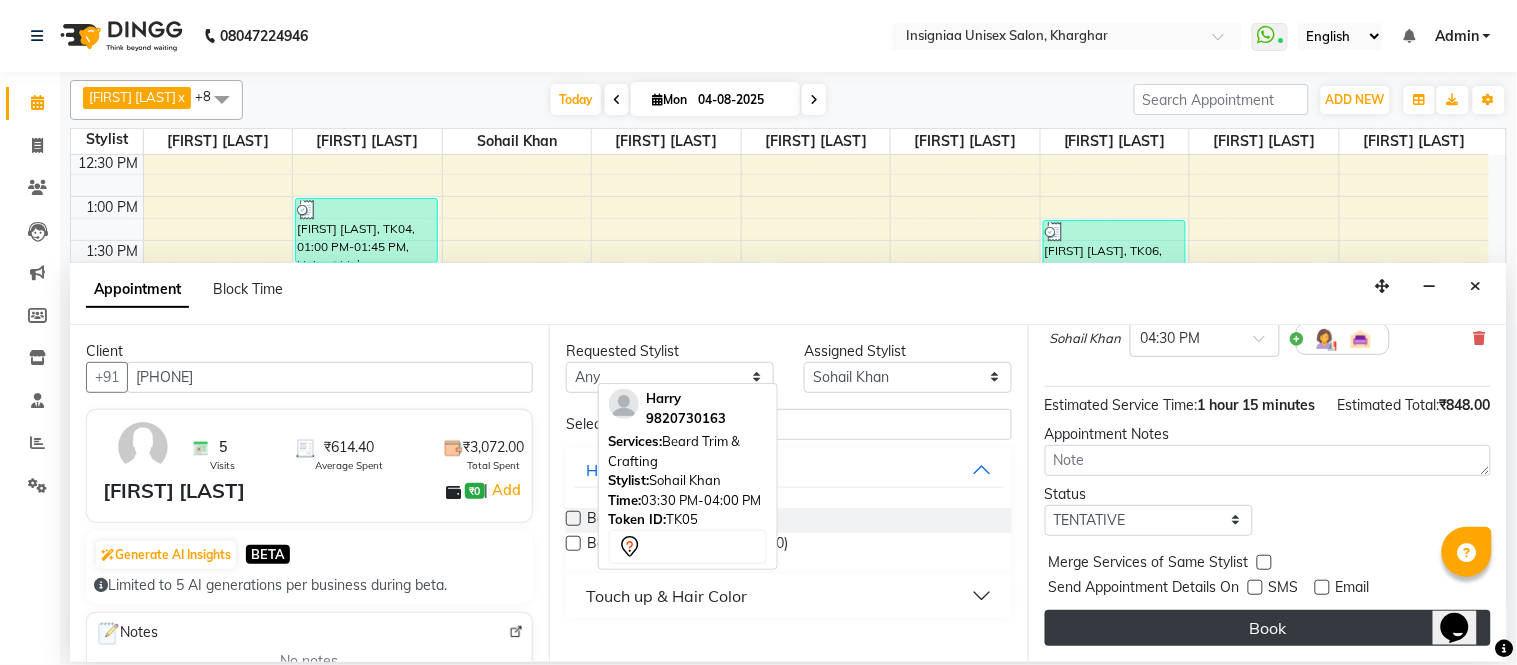 click on "Book" at bounding box center [1268, 628] 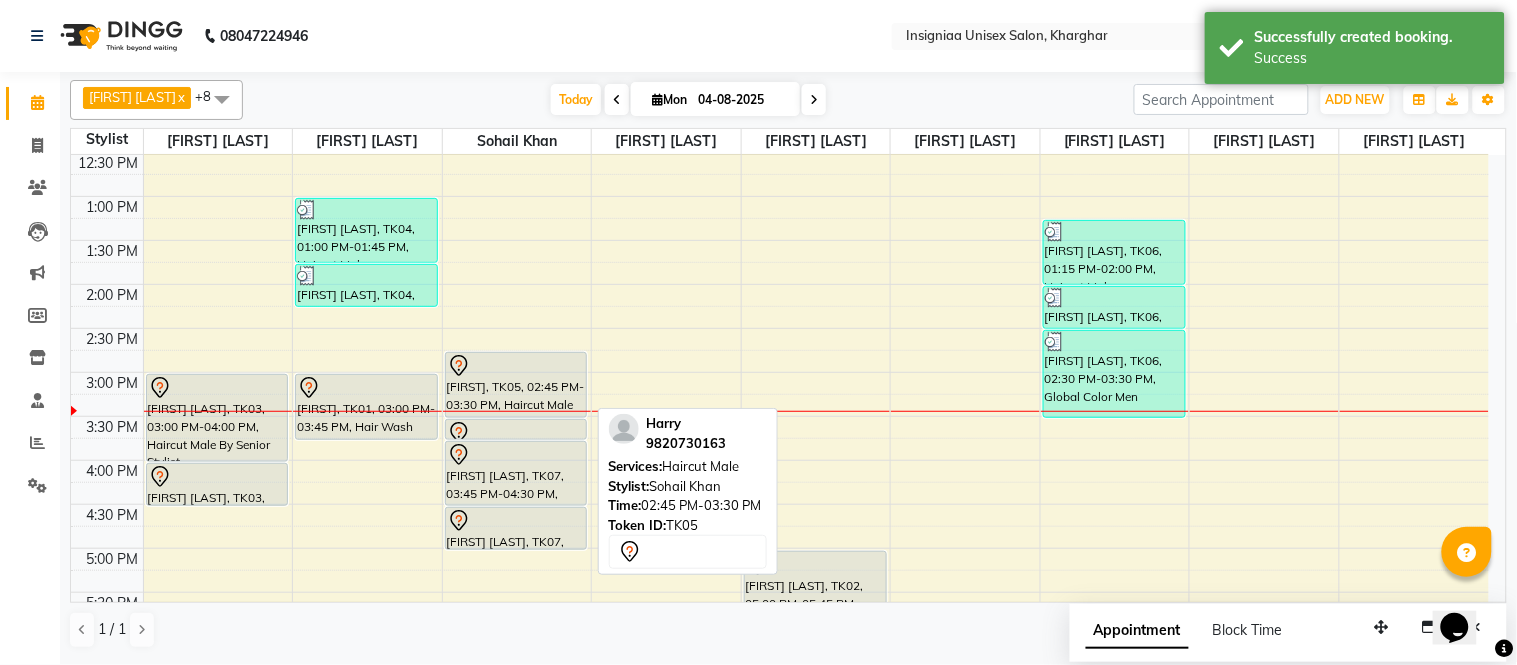 click at bounding box center (516, 366) 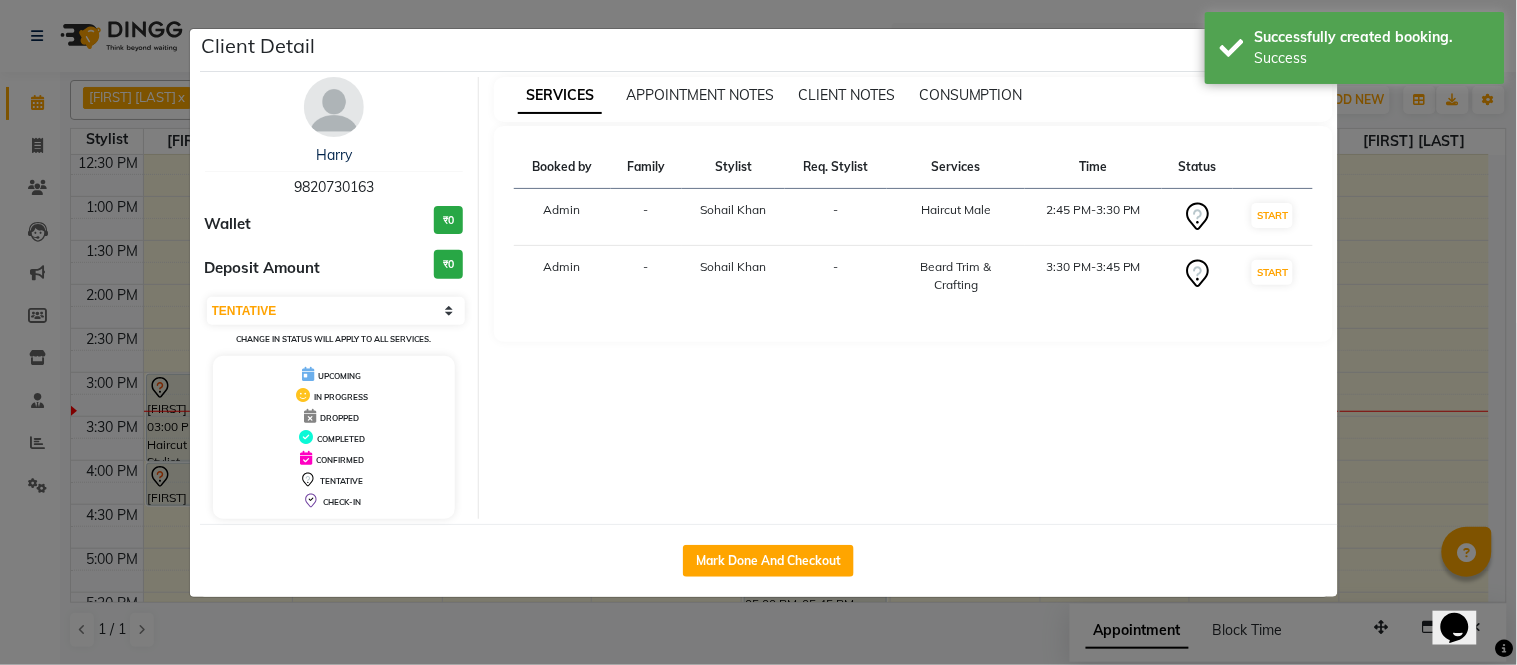 click on "Select IN SERVICE CONFIRMED TENTATIVE CHECK IN MARK DONE DROPPED UPCOMING Change in status will apply to all services." at bounding box center (334, 321) 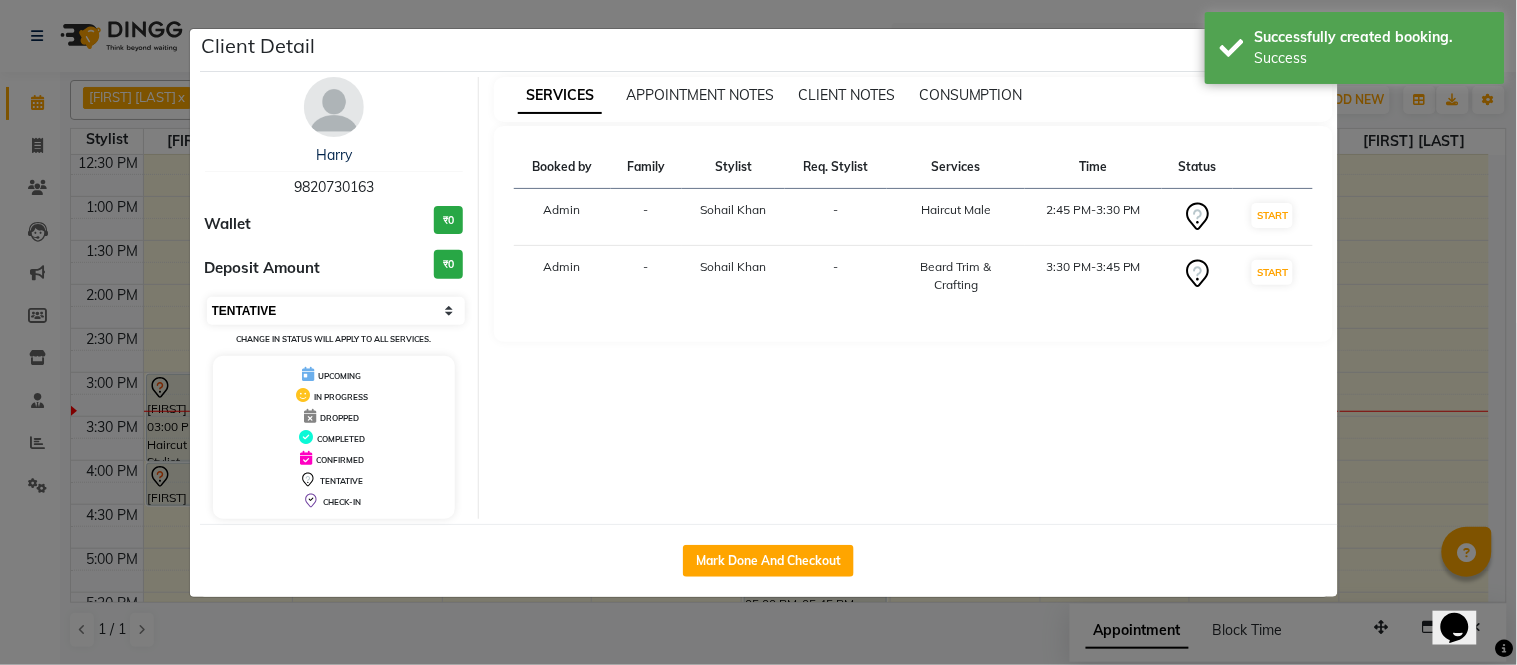 click on "Select IN SERVICE CONFIRMED TENTATIVE CHECK IN MARK DONE DROPPED UPCOMING" at bounding box center (336, 311) 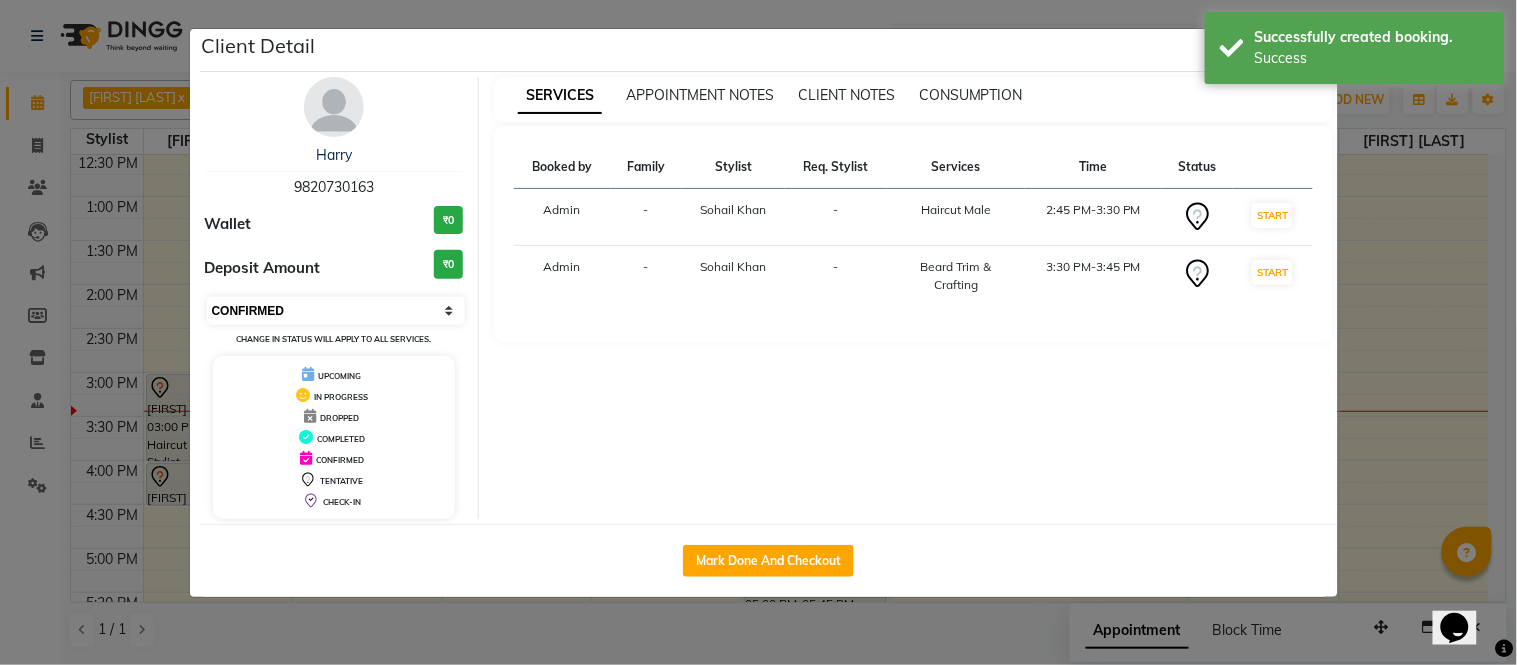 click on "Select IN SERVICE CONFIRMED TENTATIVE CHECK IN MARK DONE DROPPED UPCOMING" at bounding box center (336, 311) 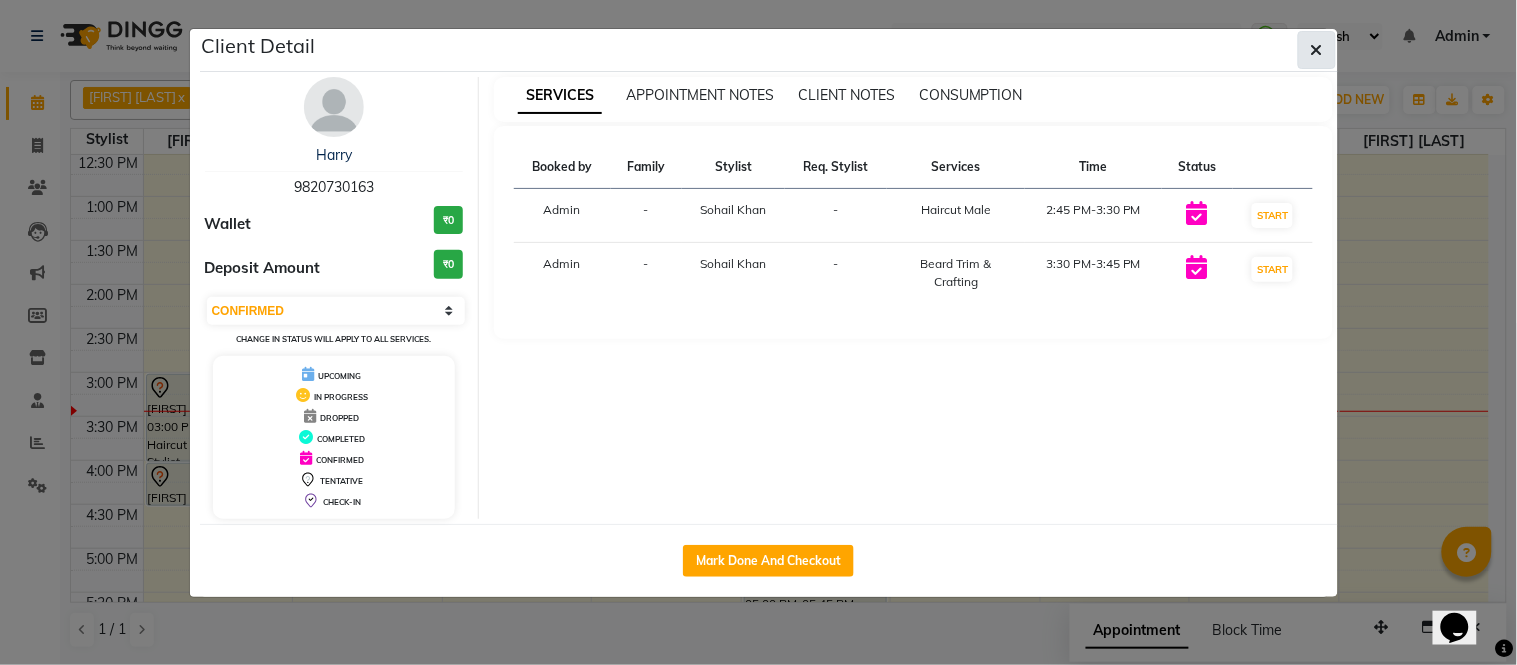 click 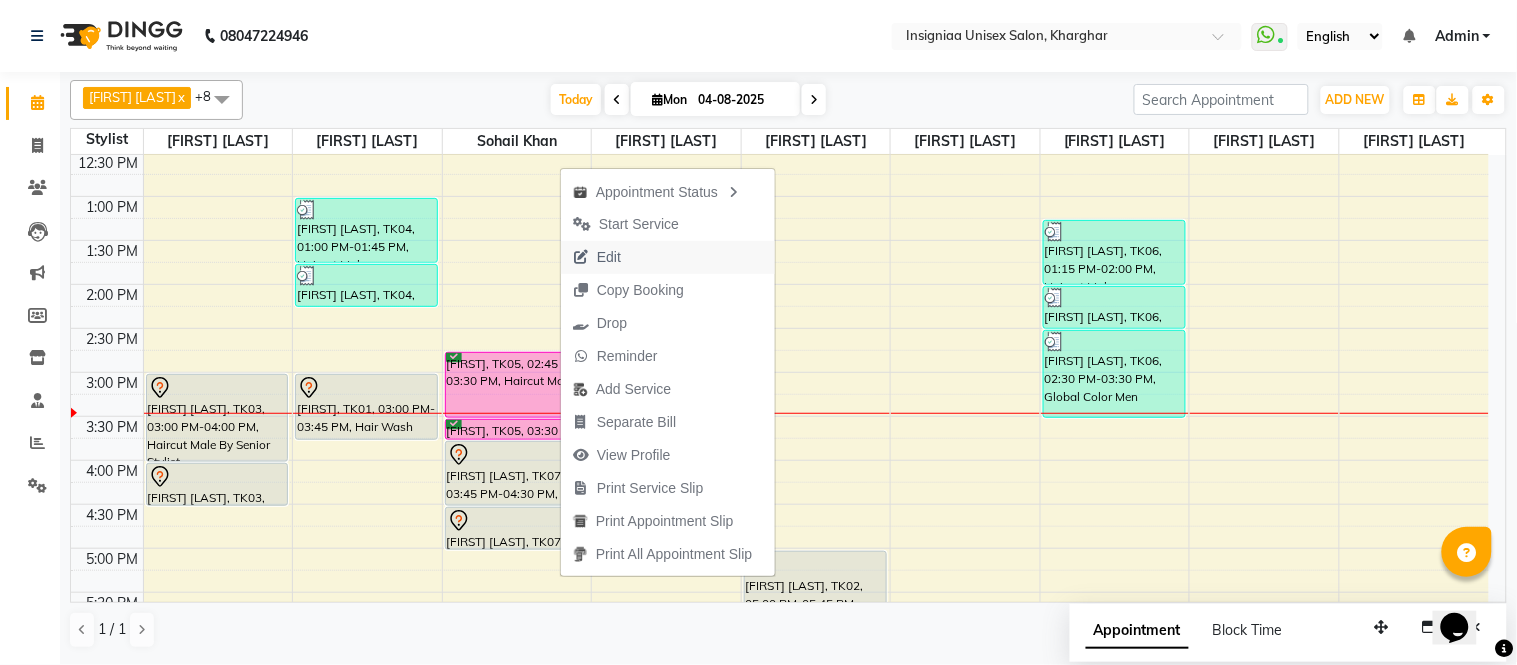 click on "Edit" at bounding box center [609, 257] 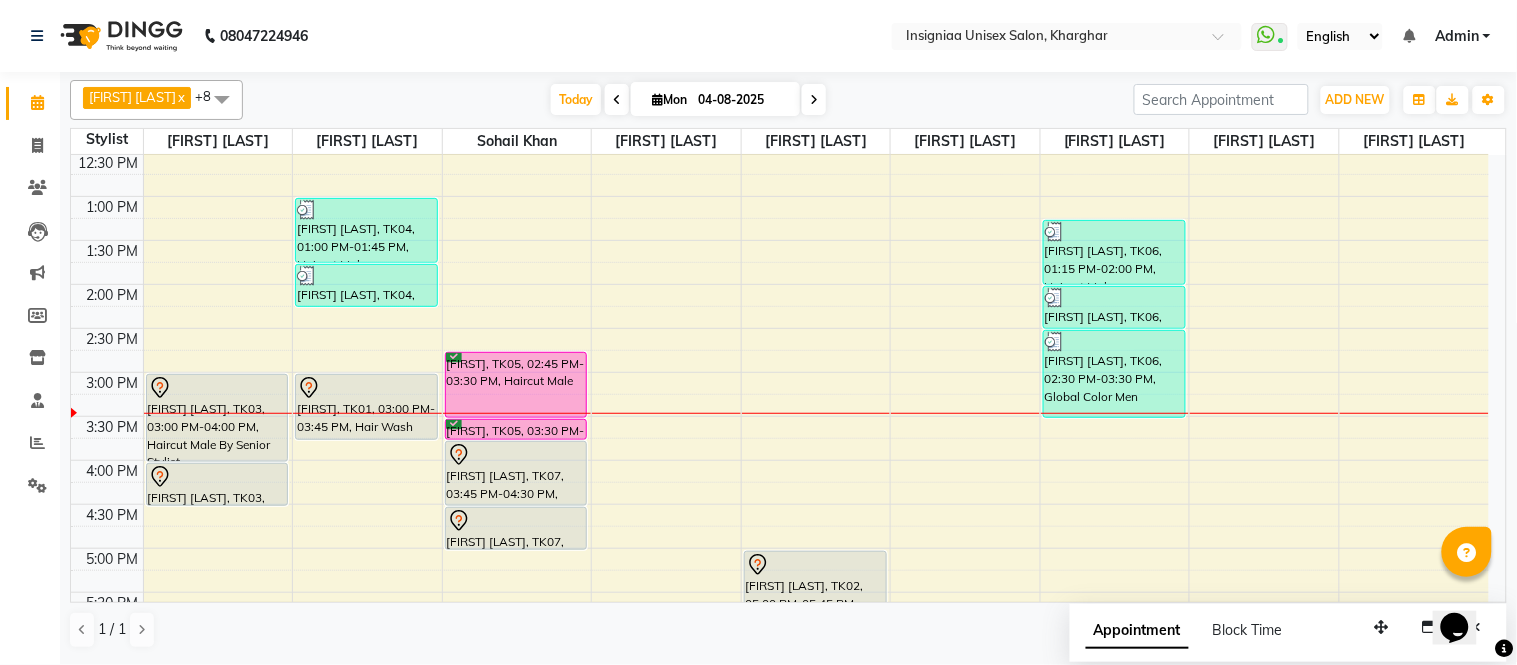 select on "tentative" 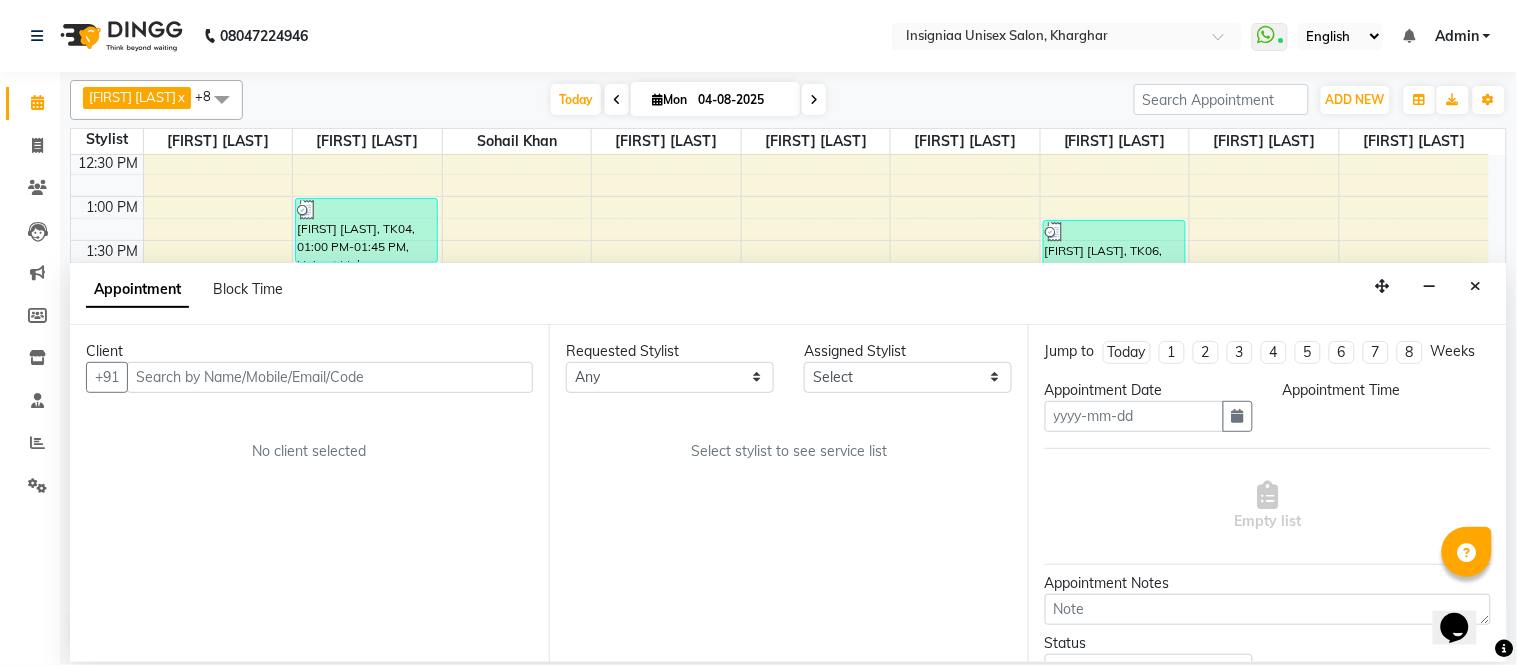 type on "04-08-2025" 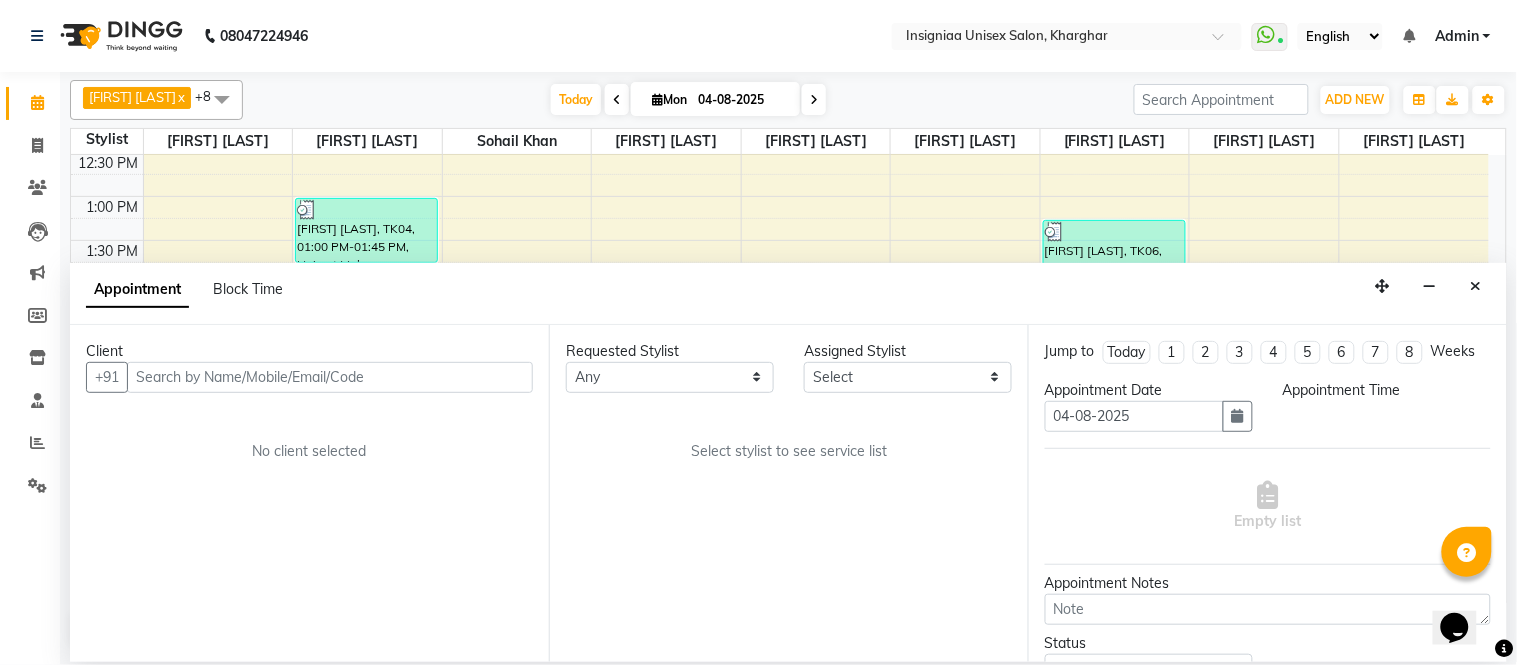 select on "confirm booking" 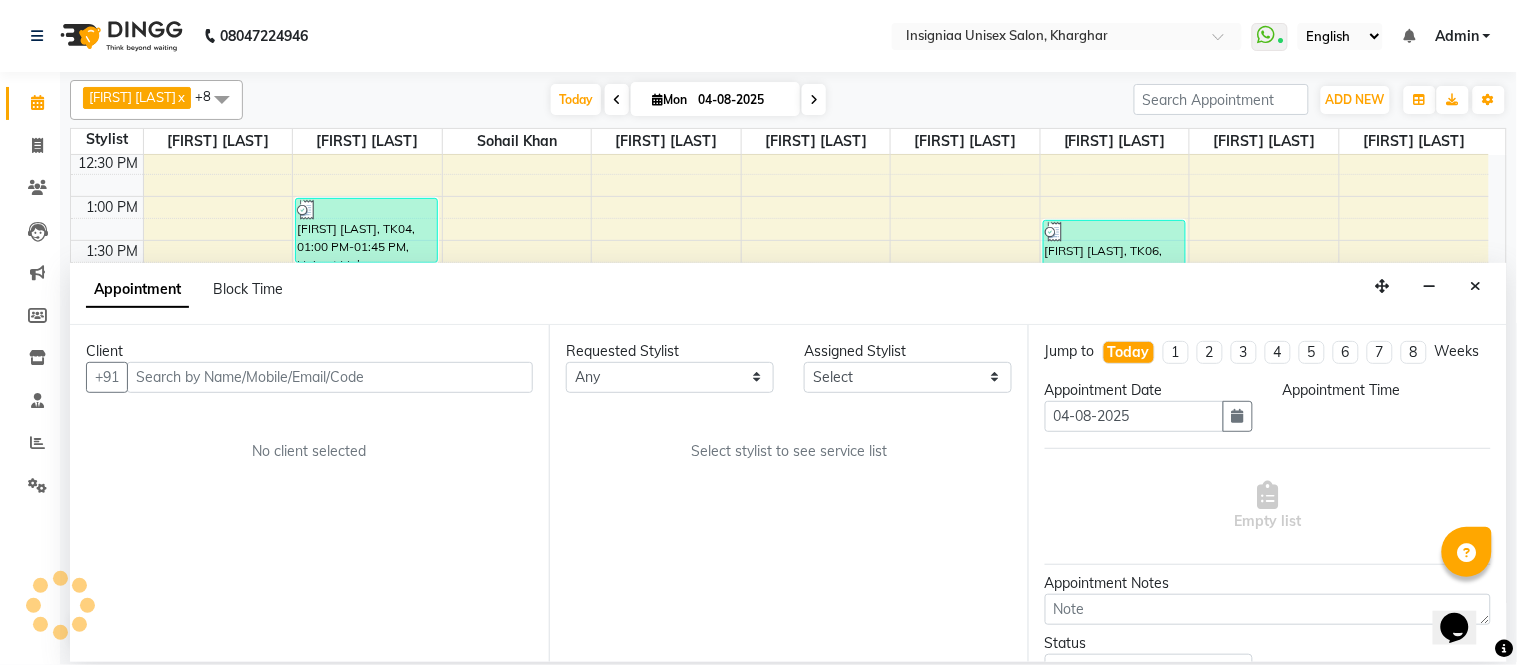 scroll, scrollTop: 443, scrollLeft: 0, axis: vertical 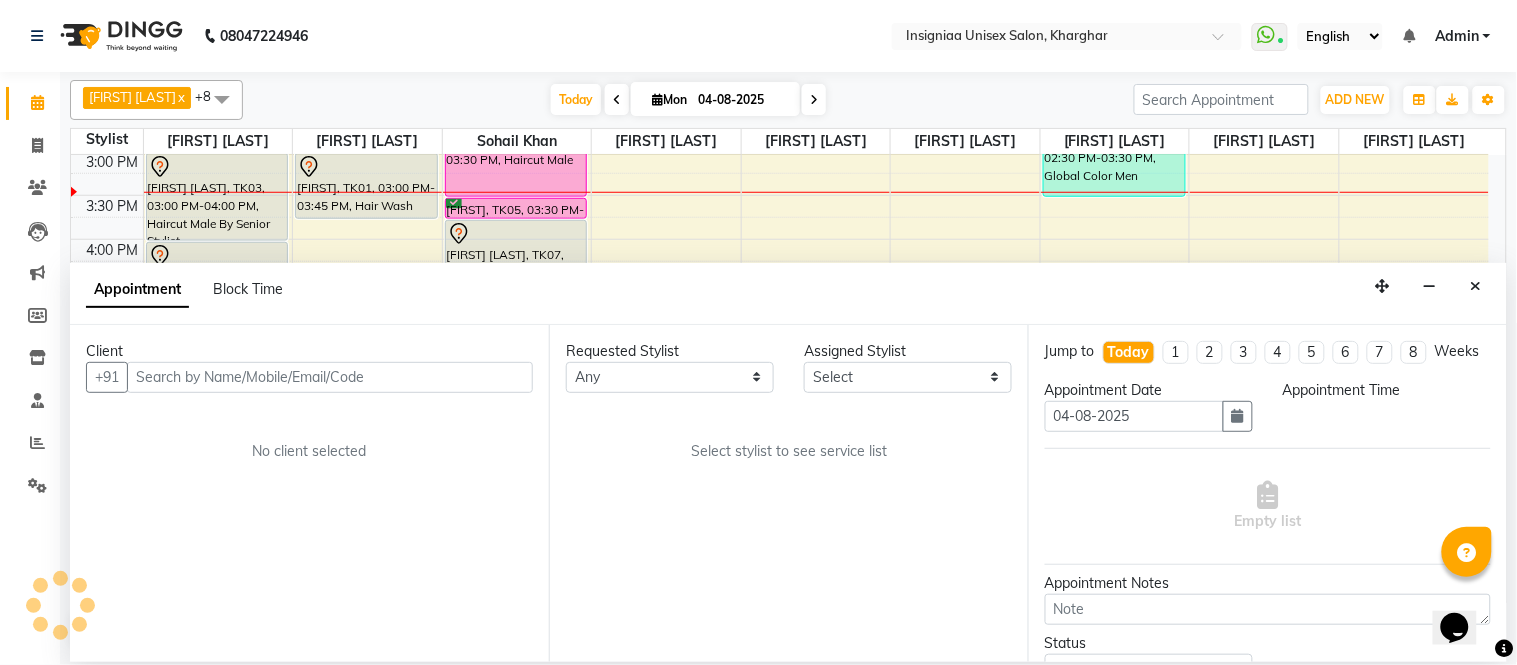 select on "58133" 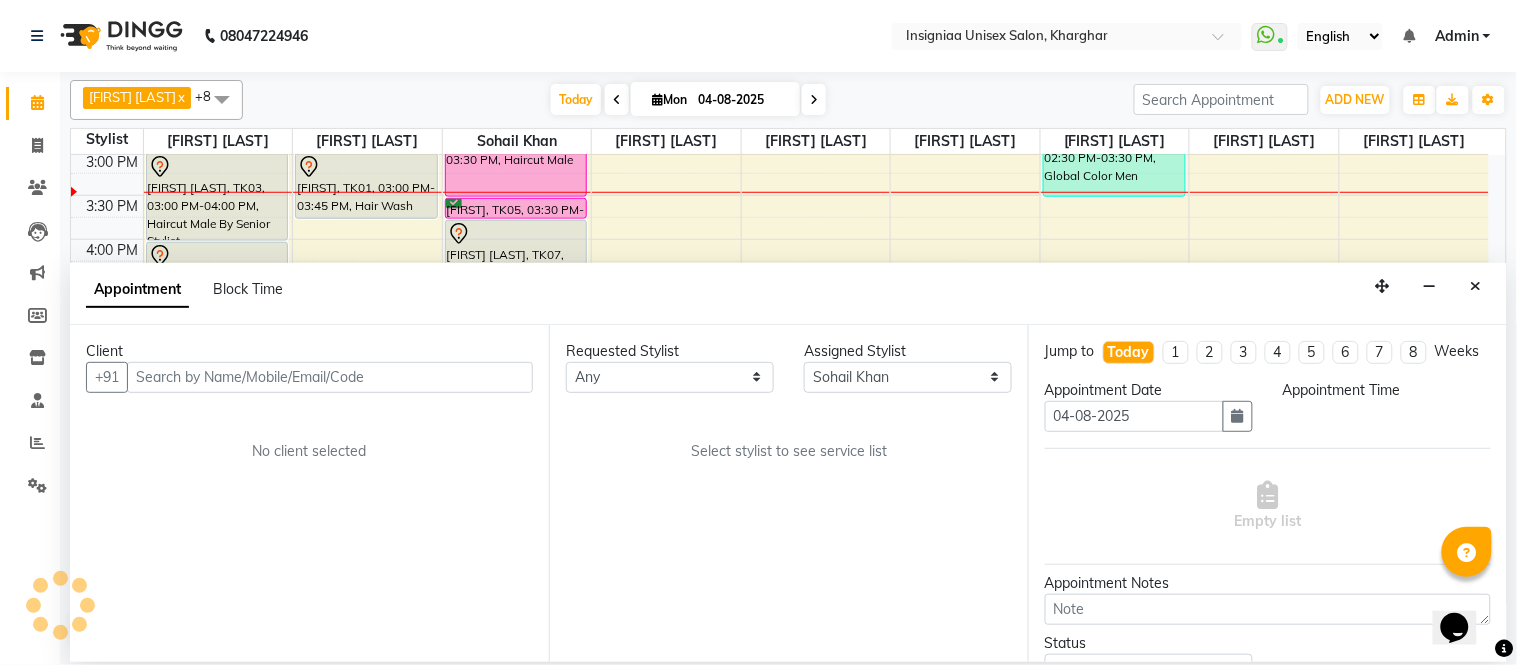 select on "885" 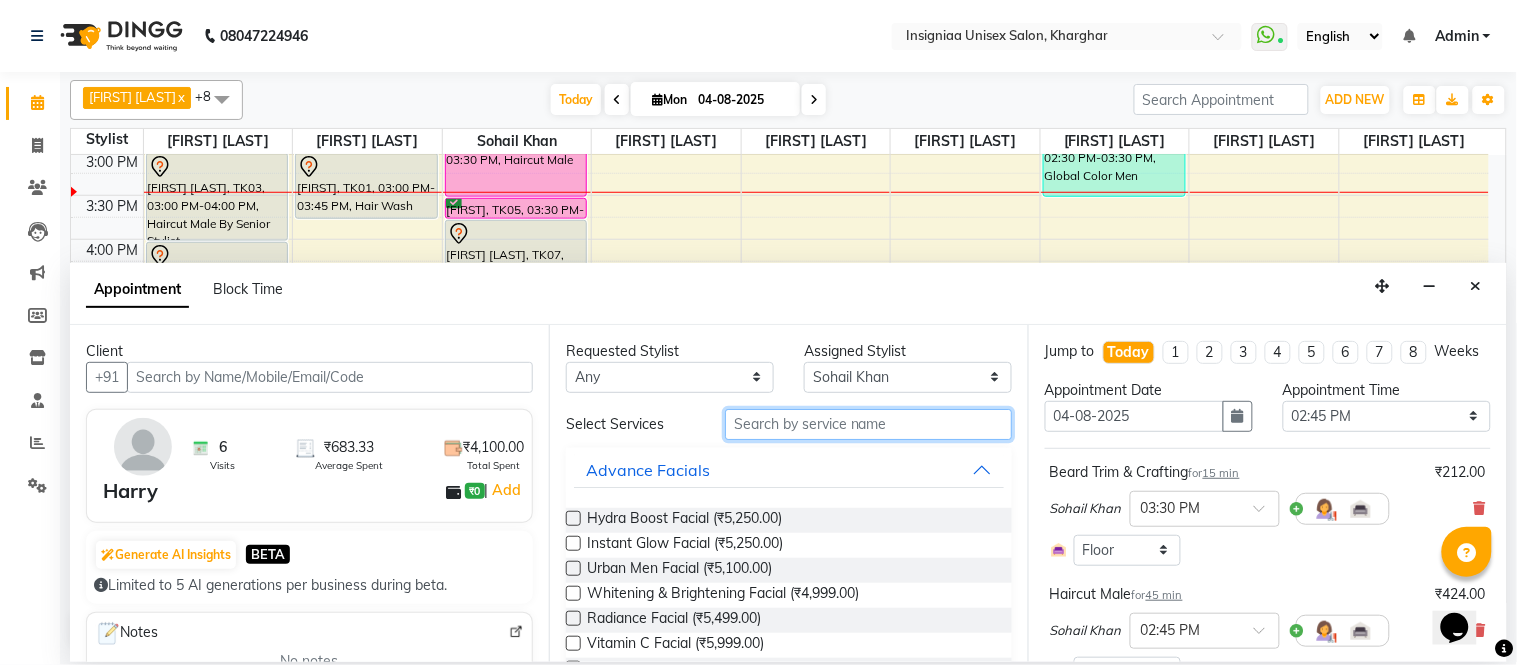 click at bounding box center (868, 424) 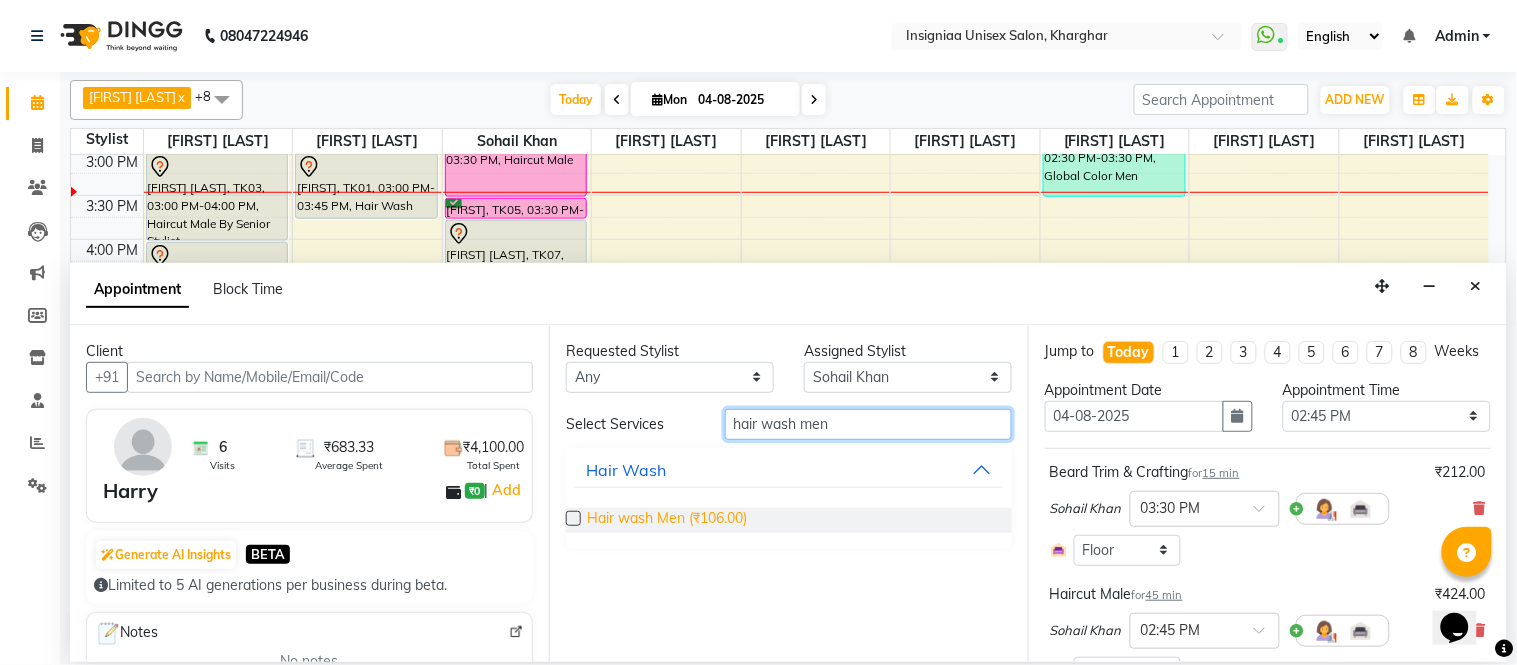 type on "hair wash men" 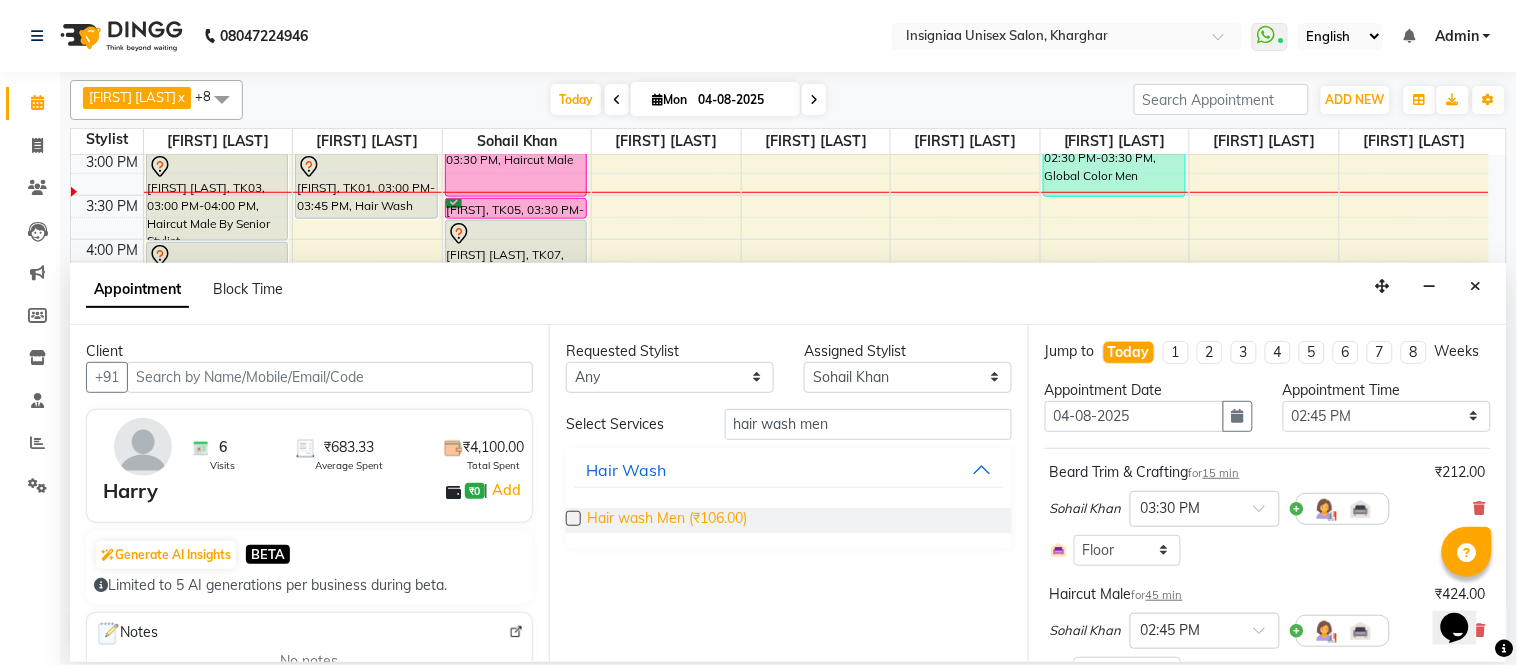 click on "Hair wash Men (₹106.00)" at bounding box center [667, 520] 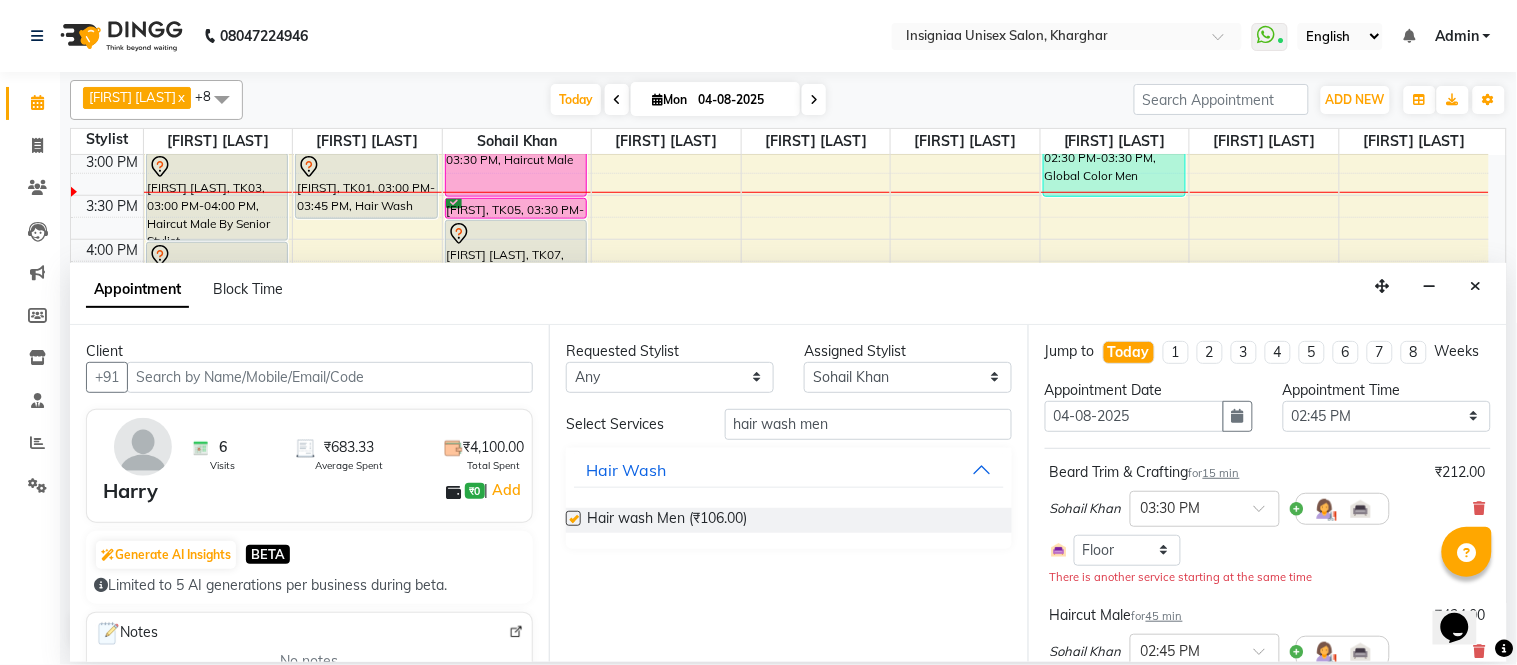 checkbox on "false" 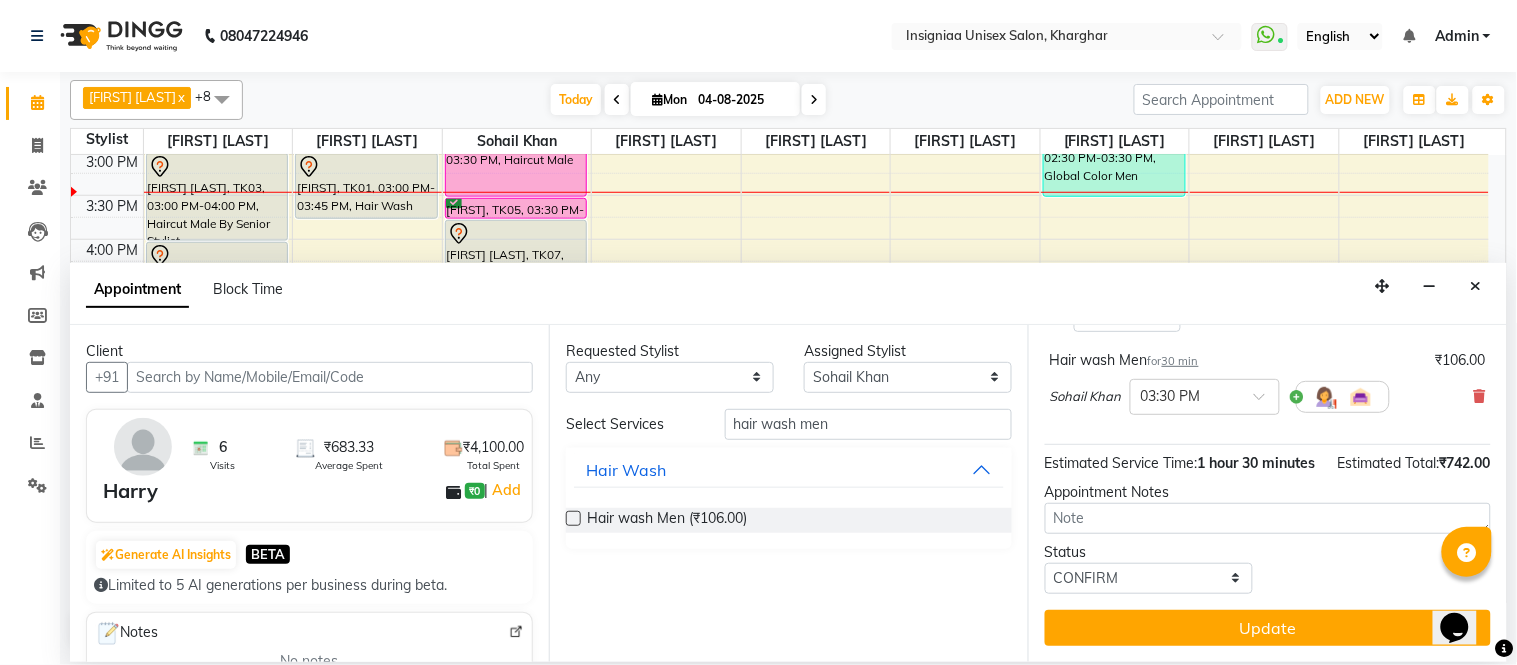 scroll, scrollTop: 416, scrollLeft: 0, axis: vertical 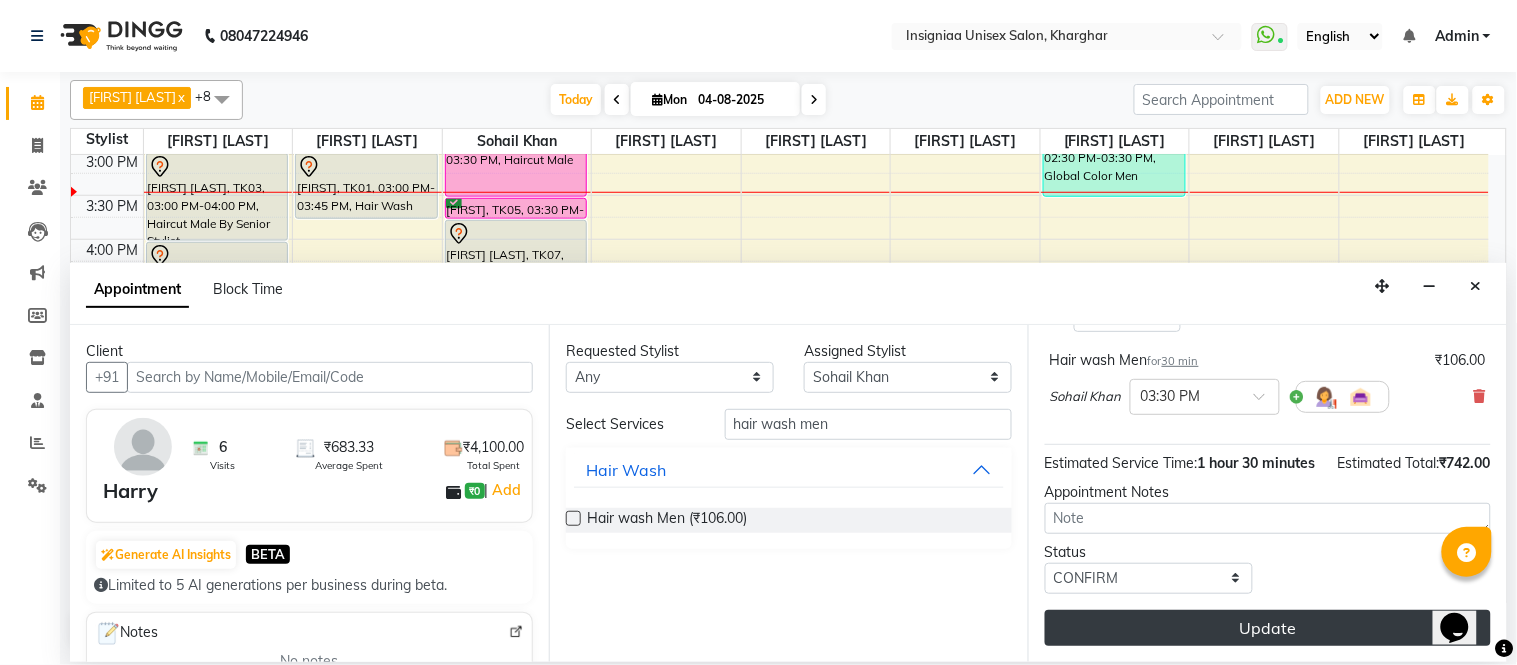 click on "Update" at bounding box center [1268, 628] 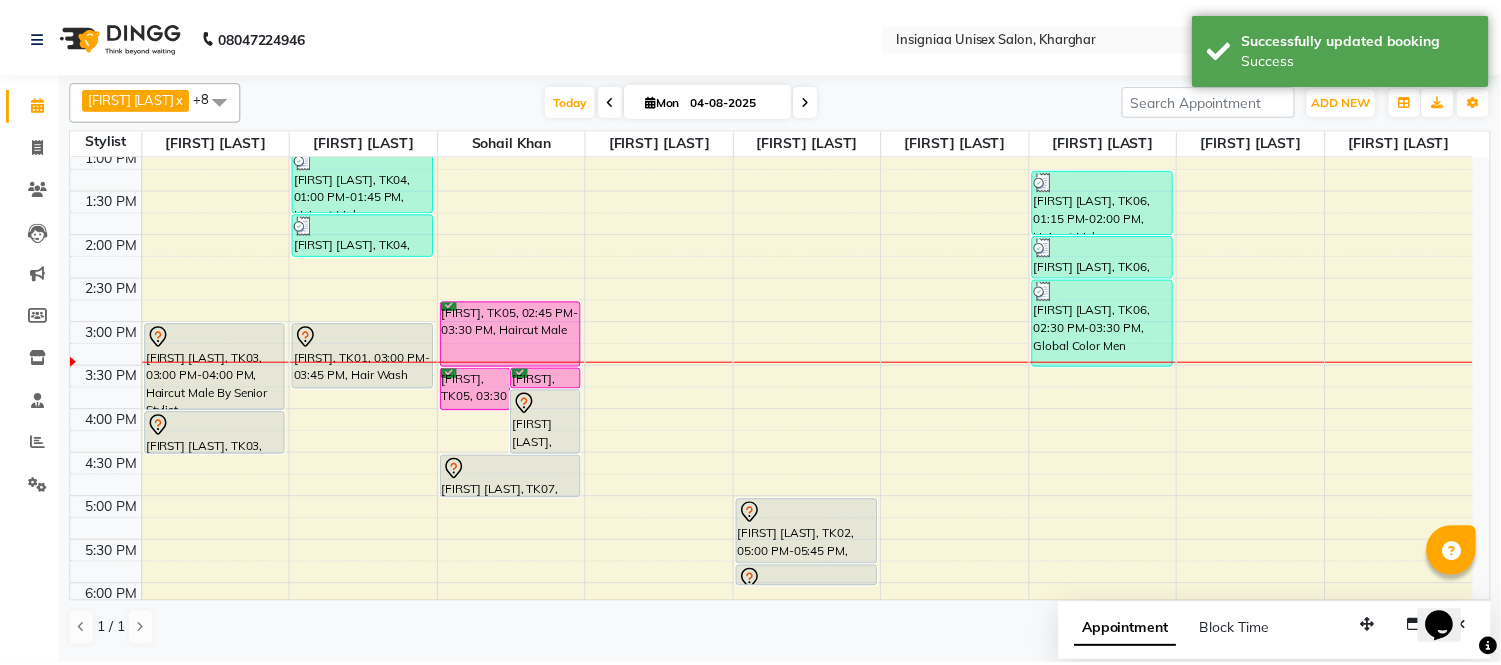 scroll, scrollTop: 221, scrollLeft: 0, axis: vertical 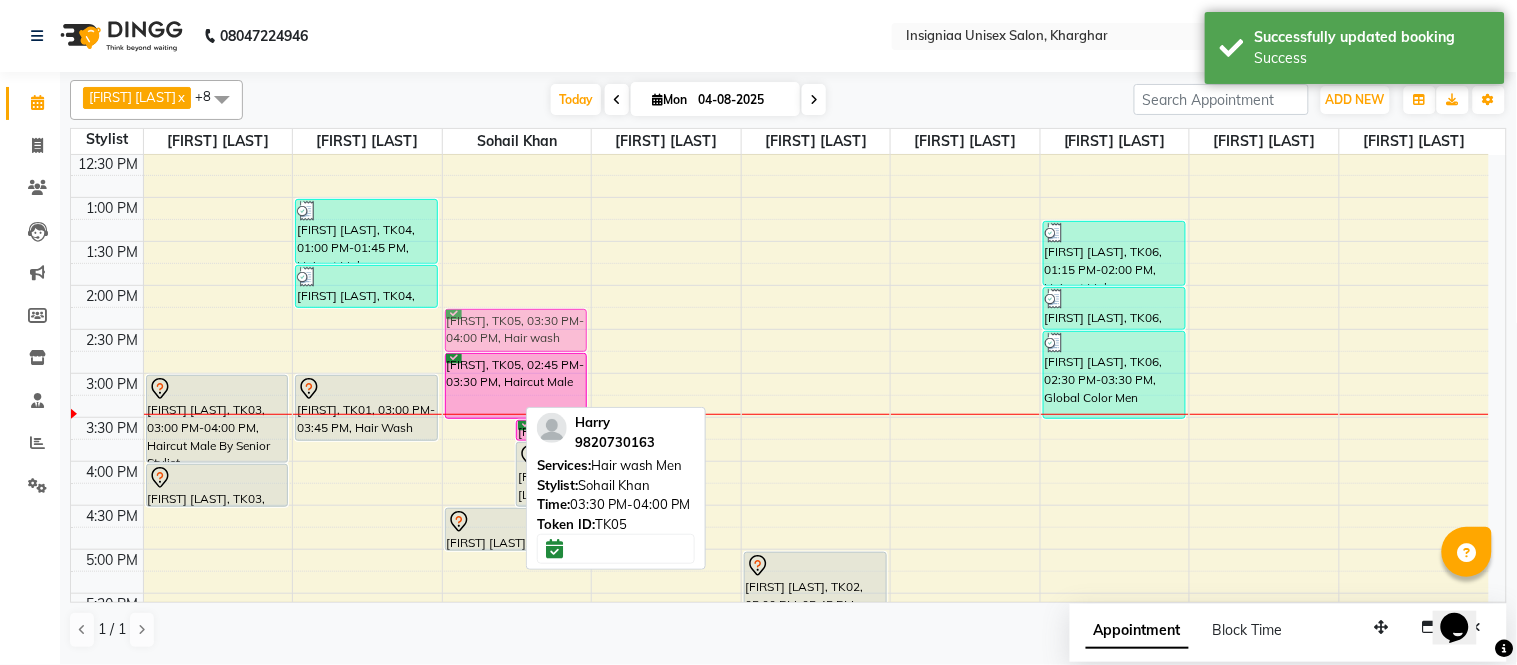 drag, startPoint x: 473, startPoint y: 416, endPoint x: 471, endPoint y: 328, distance: 88.02273 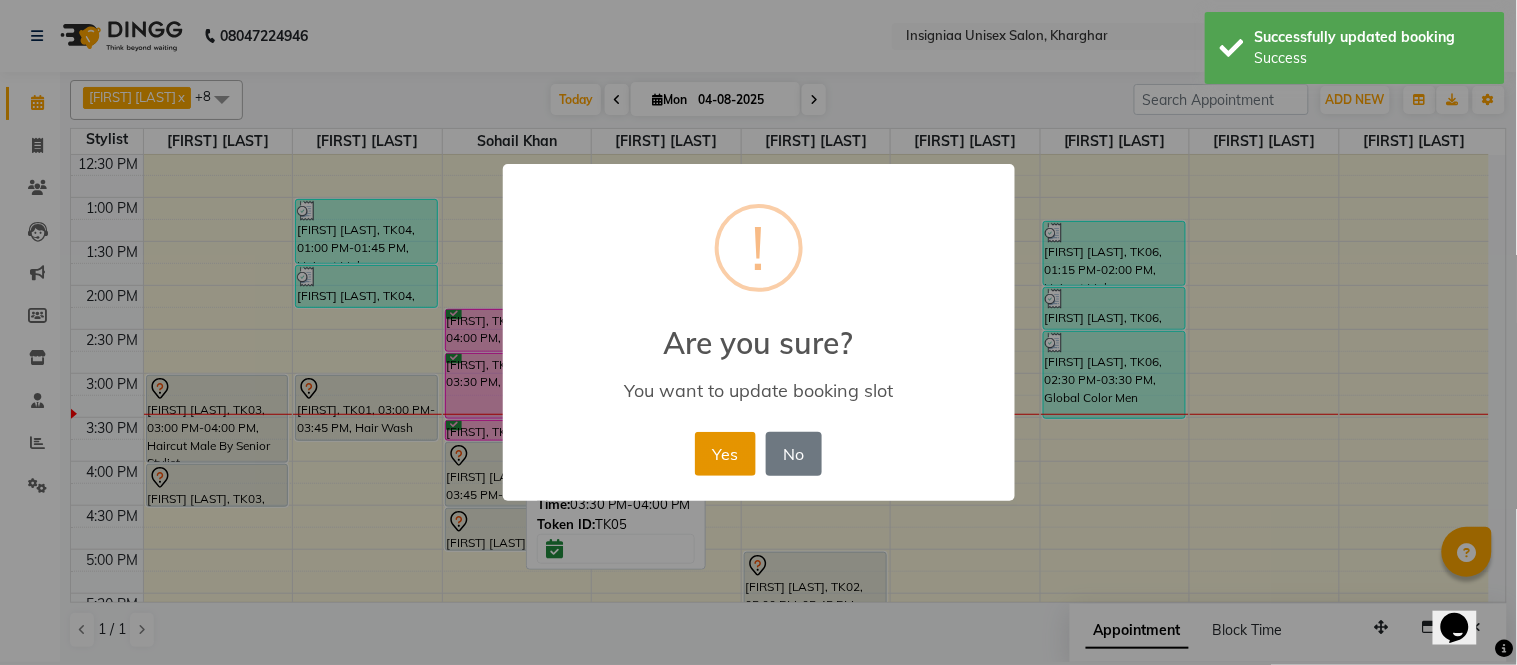 click on "Yes" at bounding box center [725, 454] 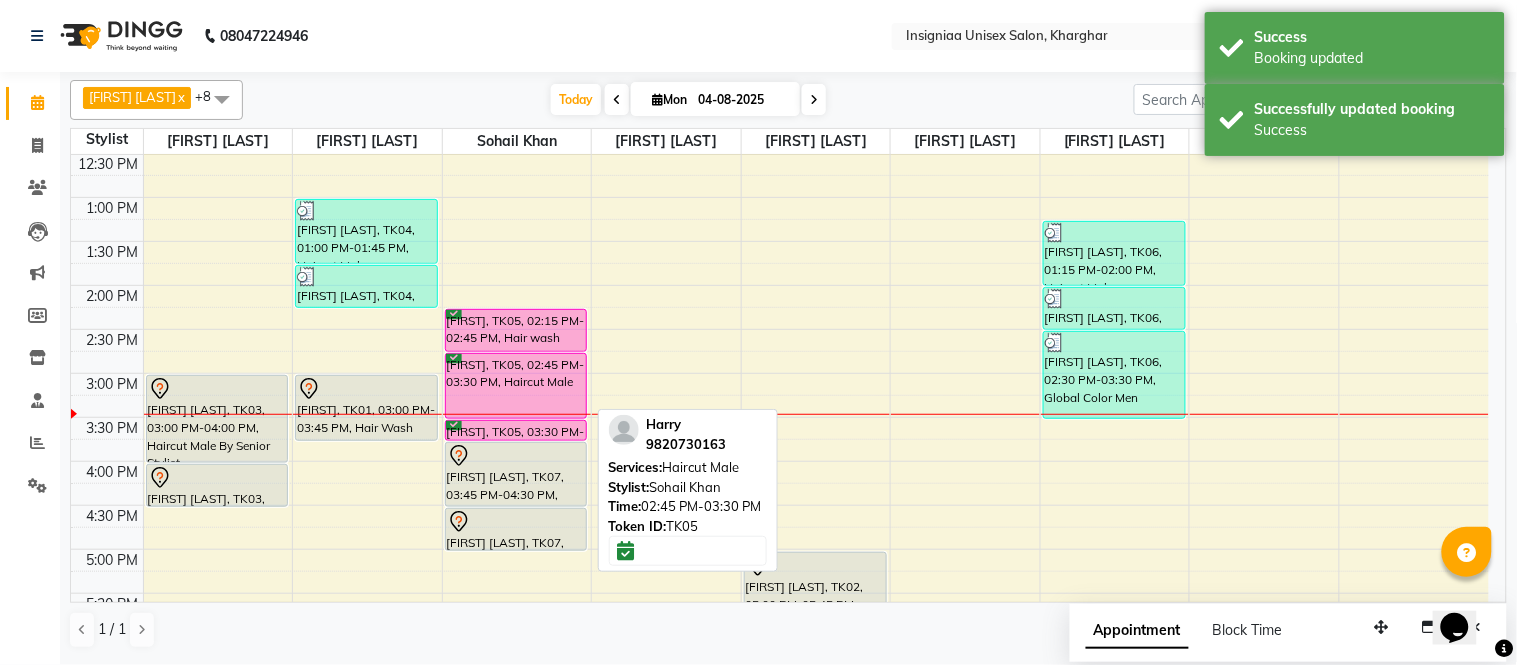 click on "[FIRST], TK05, 02:45 PM-03:30 PM, Haircut Male" at bounding box center [516, 386] 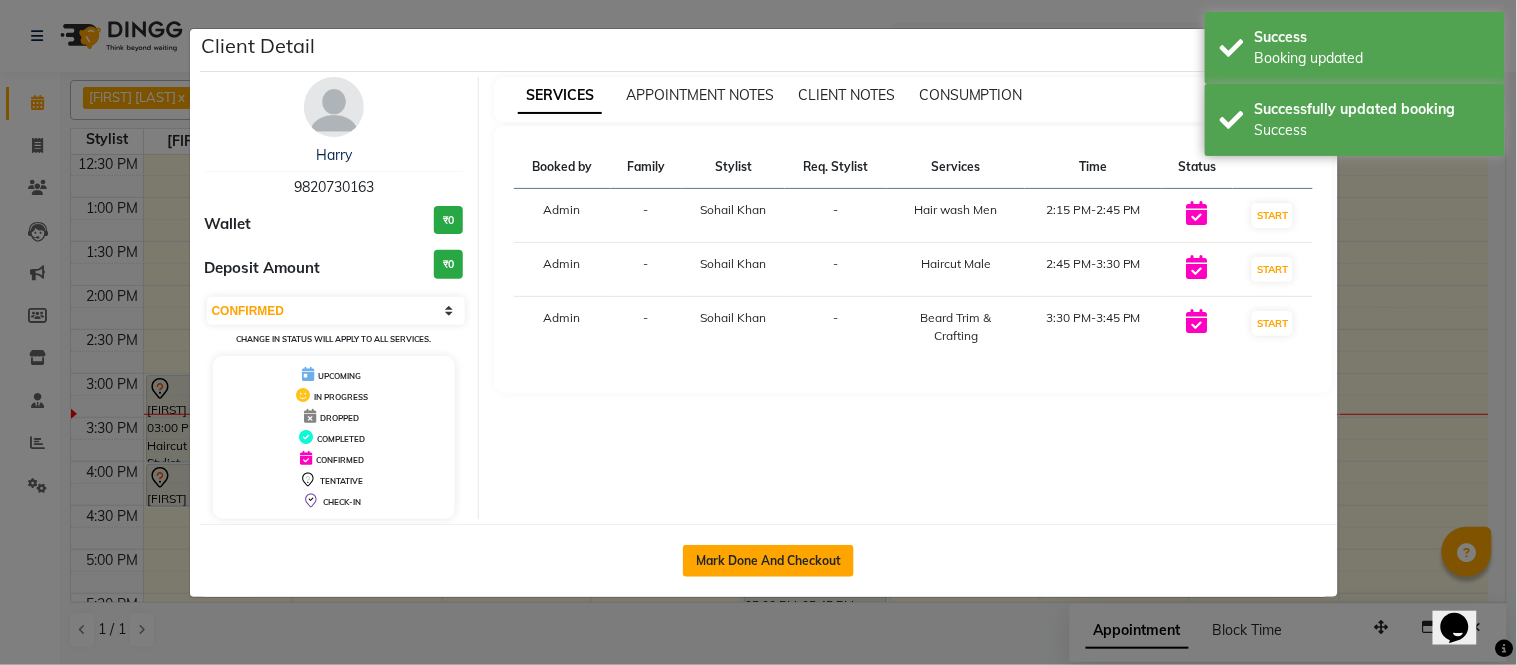click on "Mark Done And Checkout" 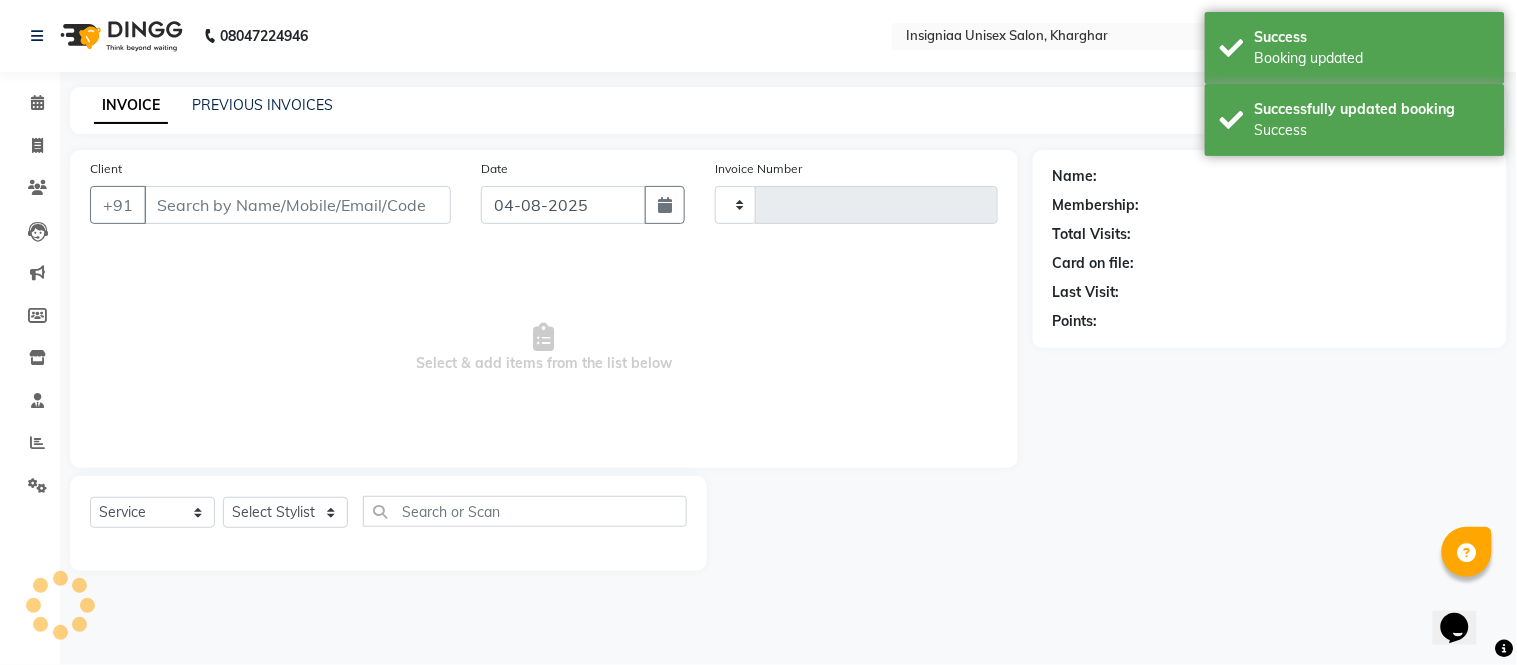type on "2205" 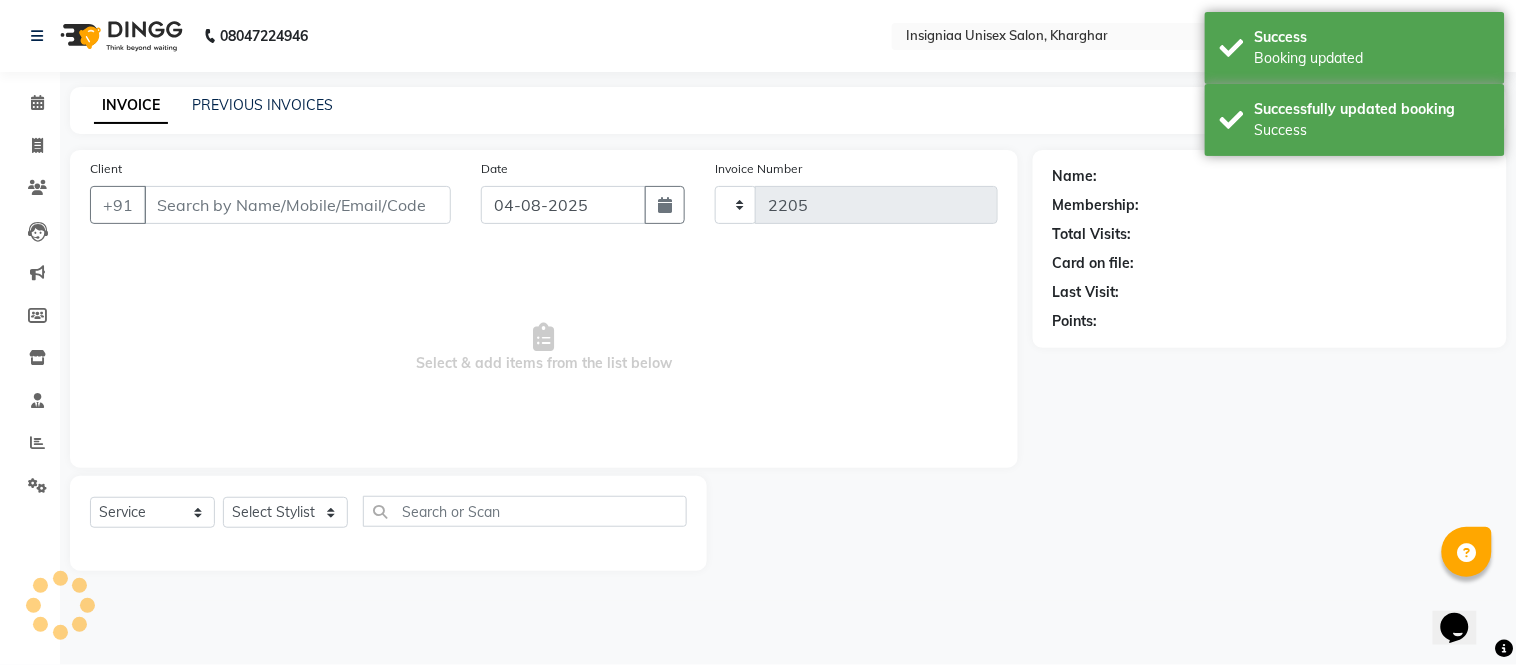select on "6999" 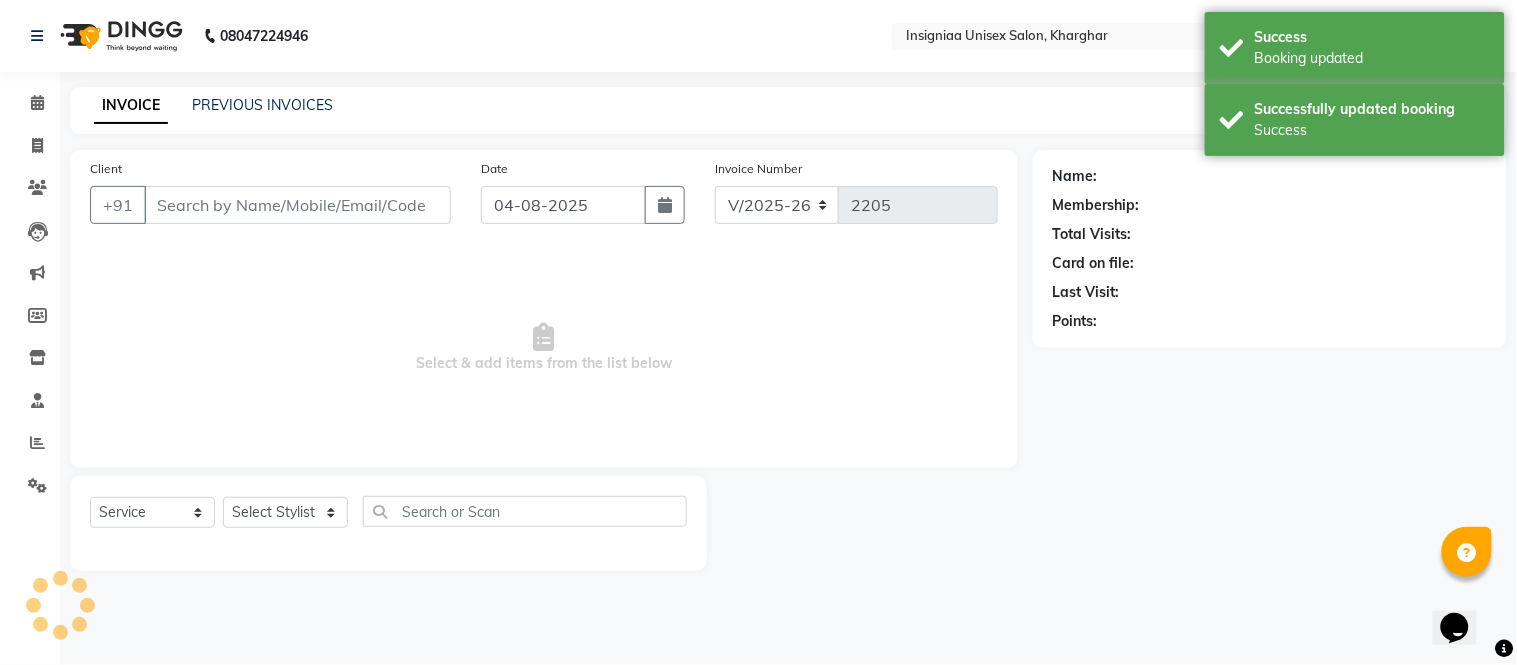 type on "9820730163" 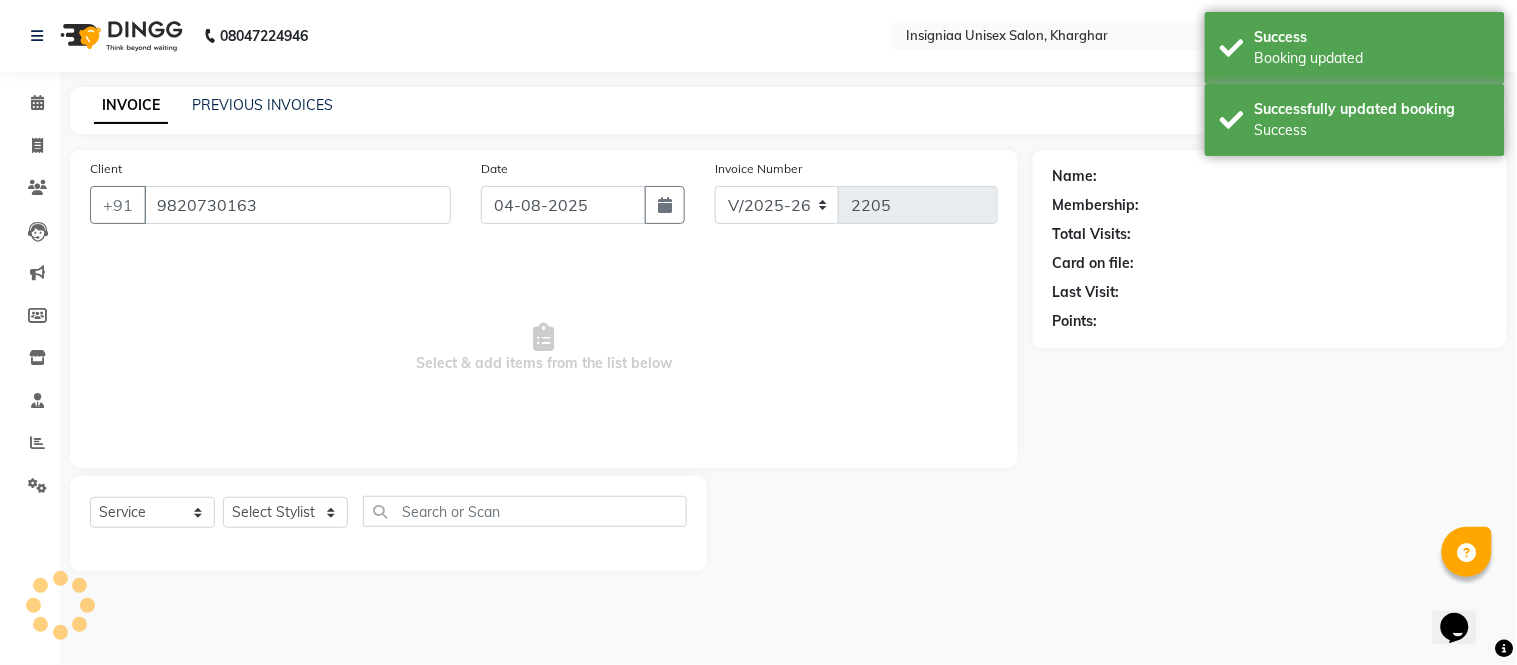 select on "58133" 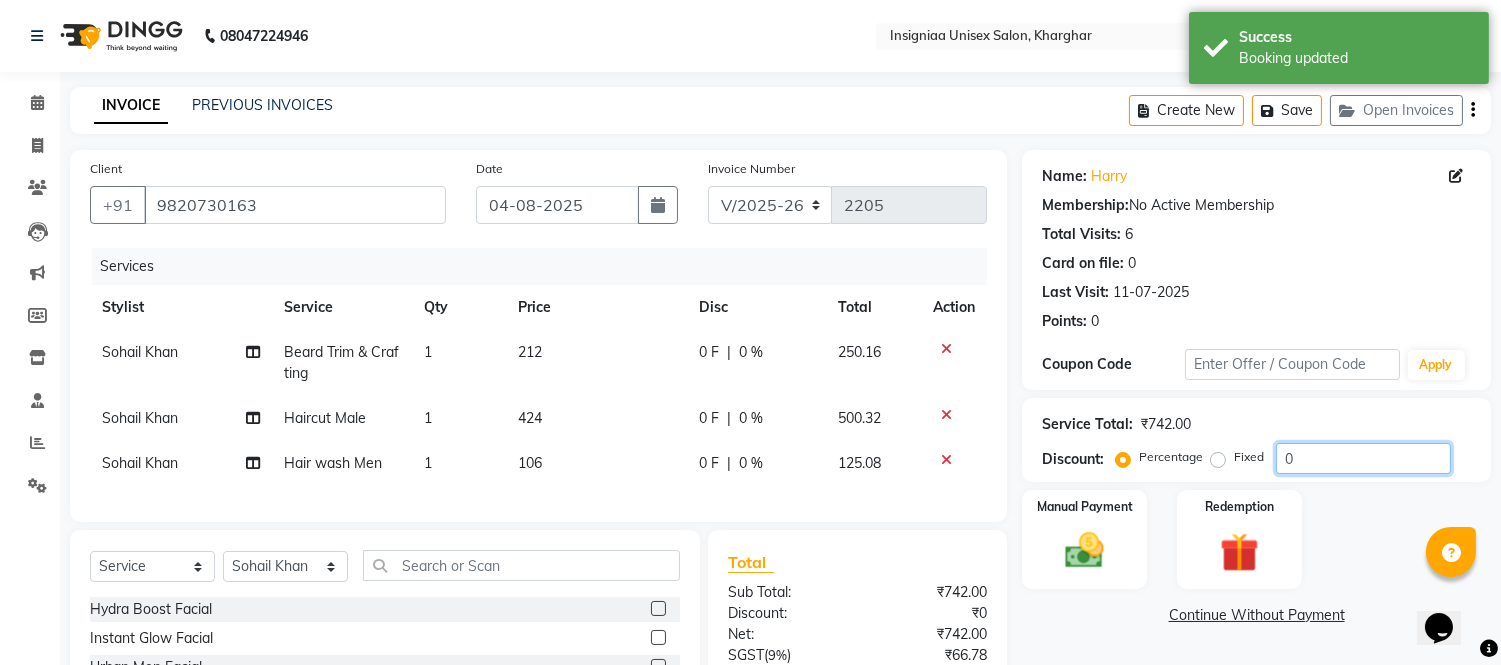 click on "0" 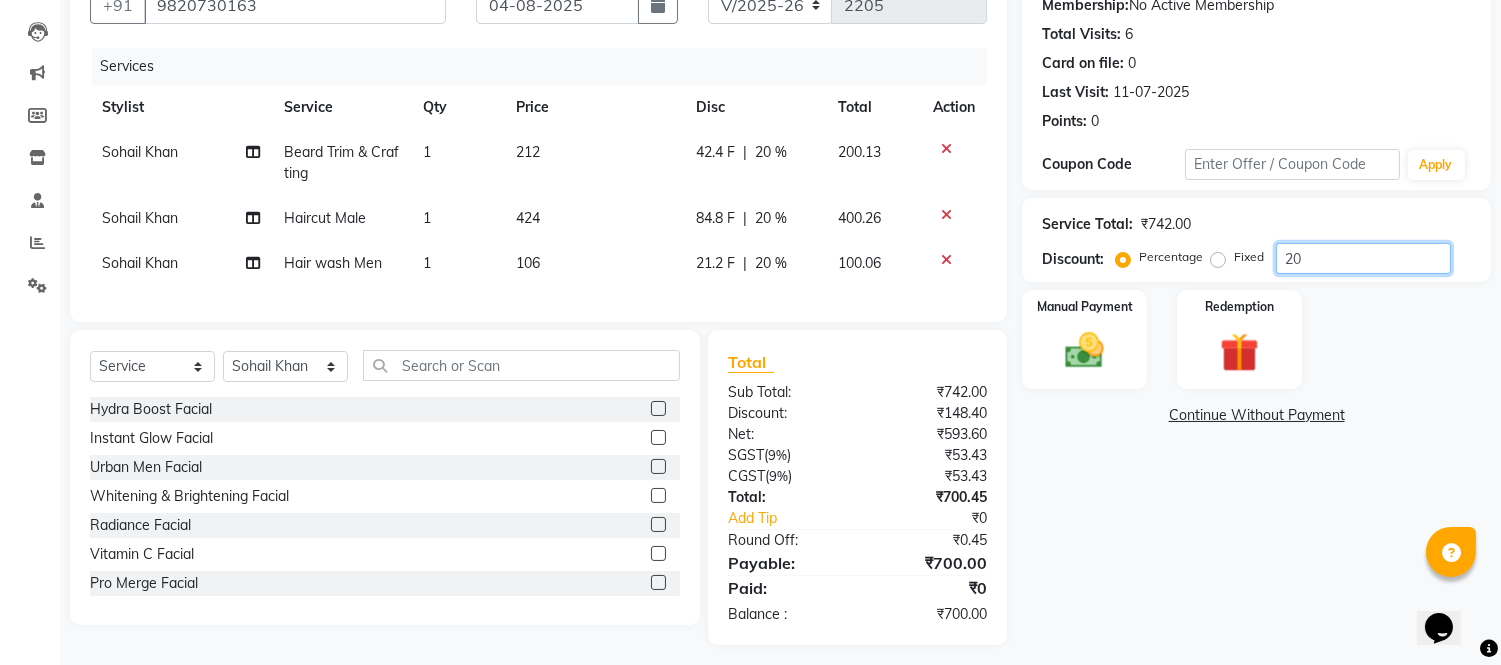scroll, scrollTop: 226, scrollLeft: 0, axis: vertical 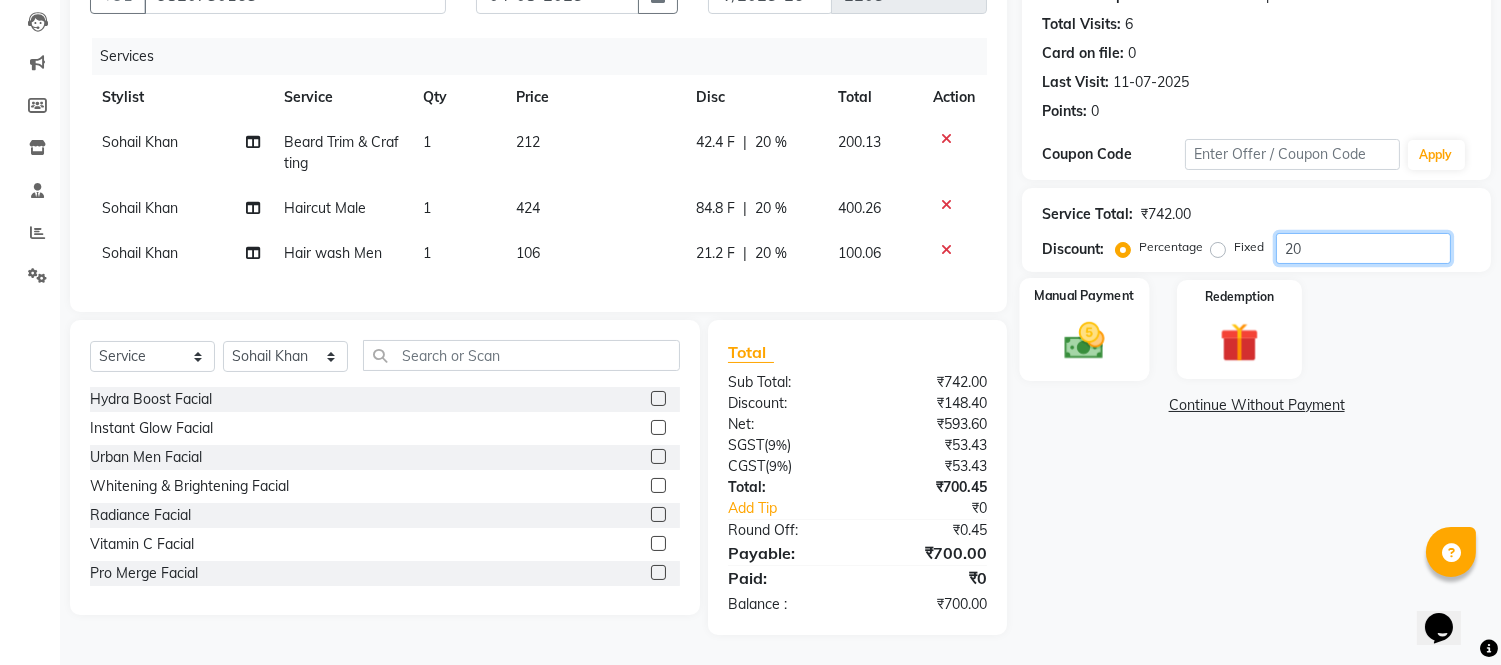 type on "20" 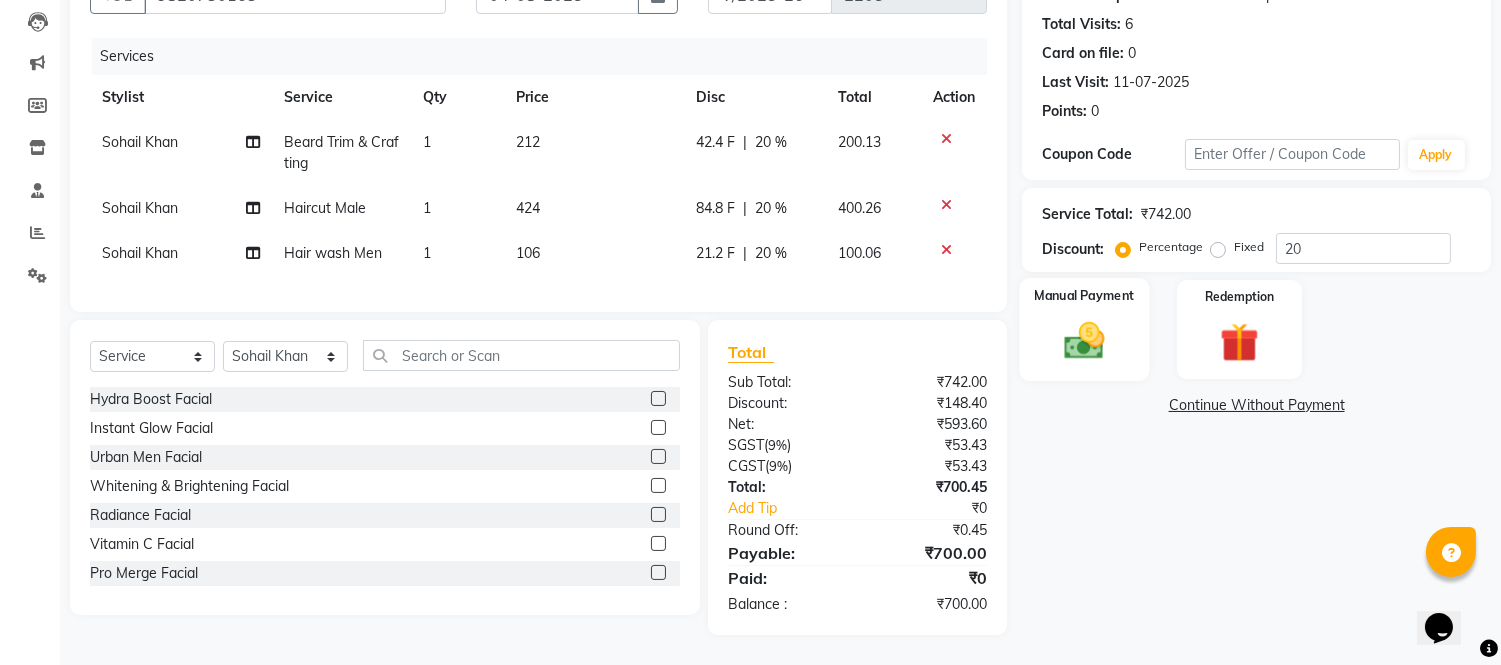 click 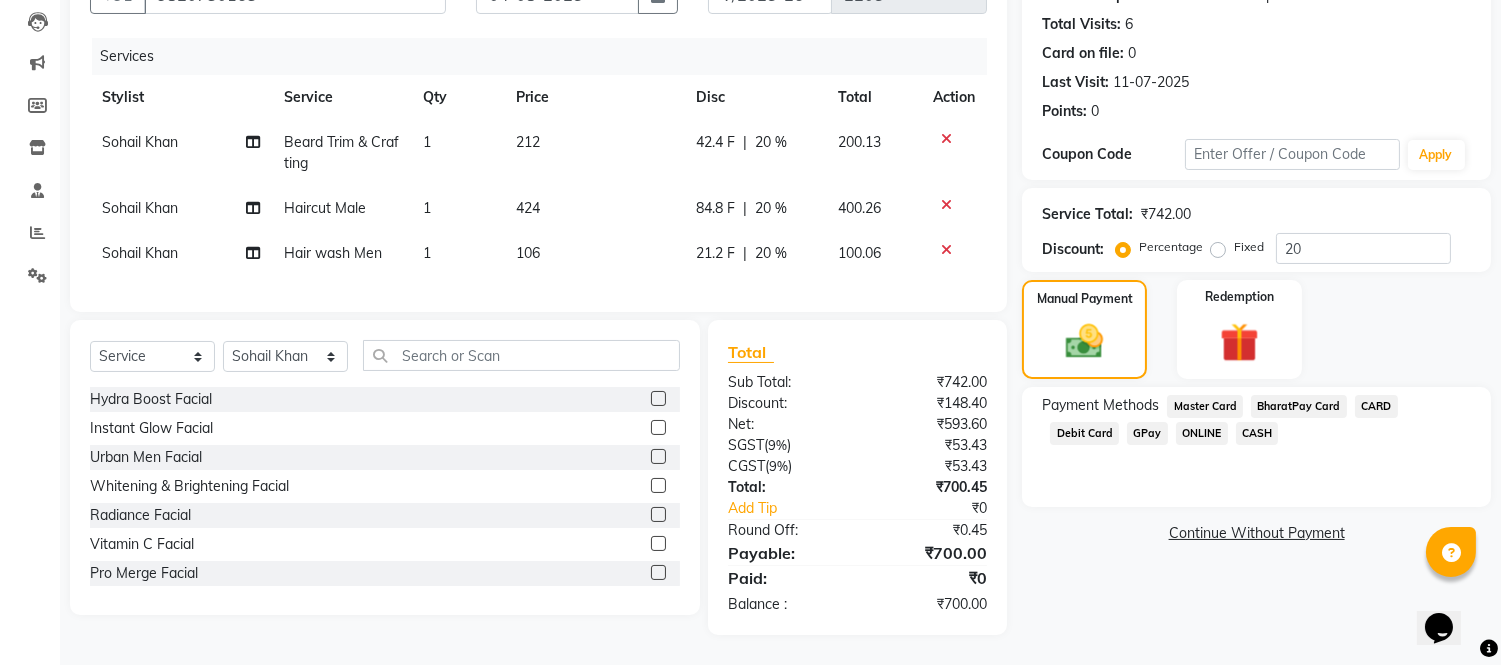click on "GPay" 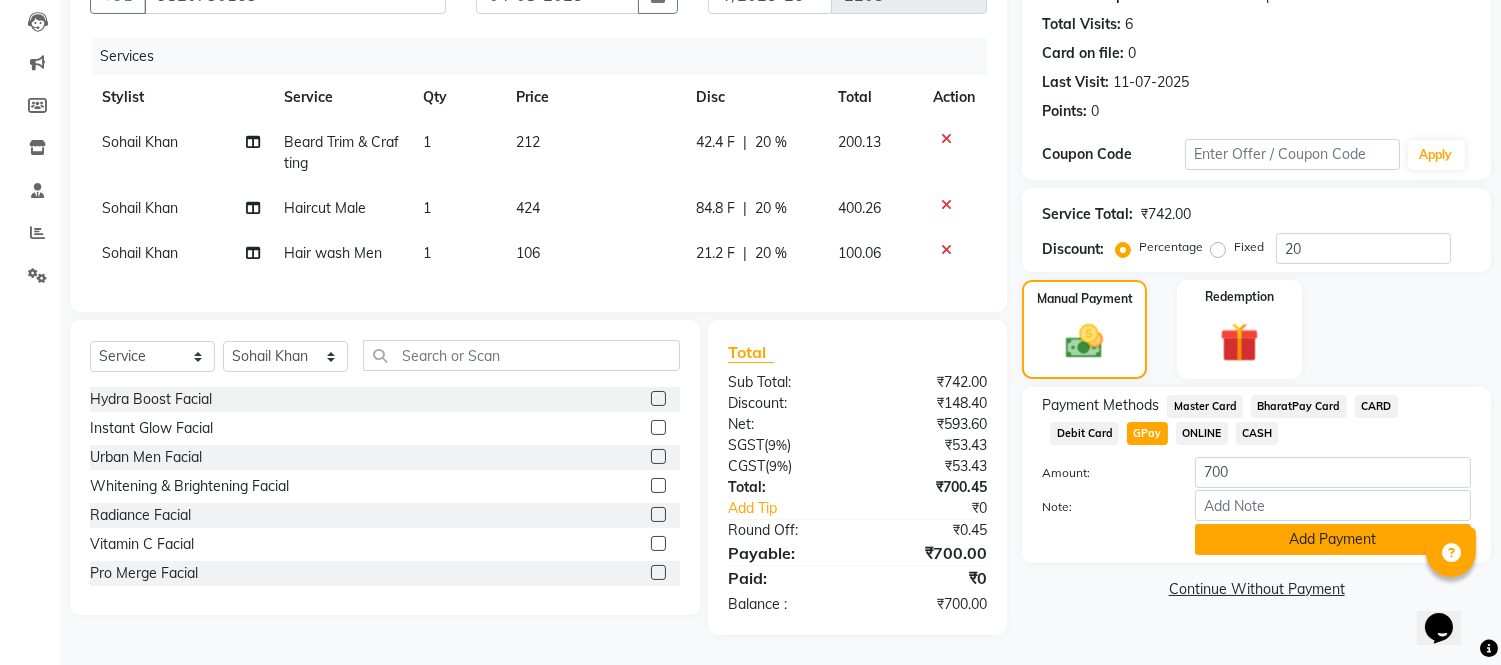 click on "Add Payment" 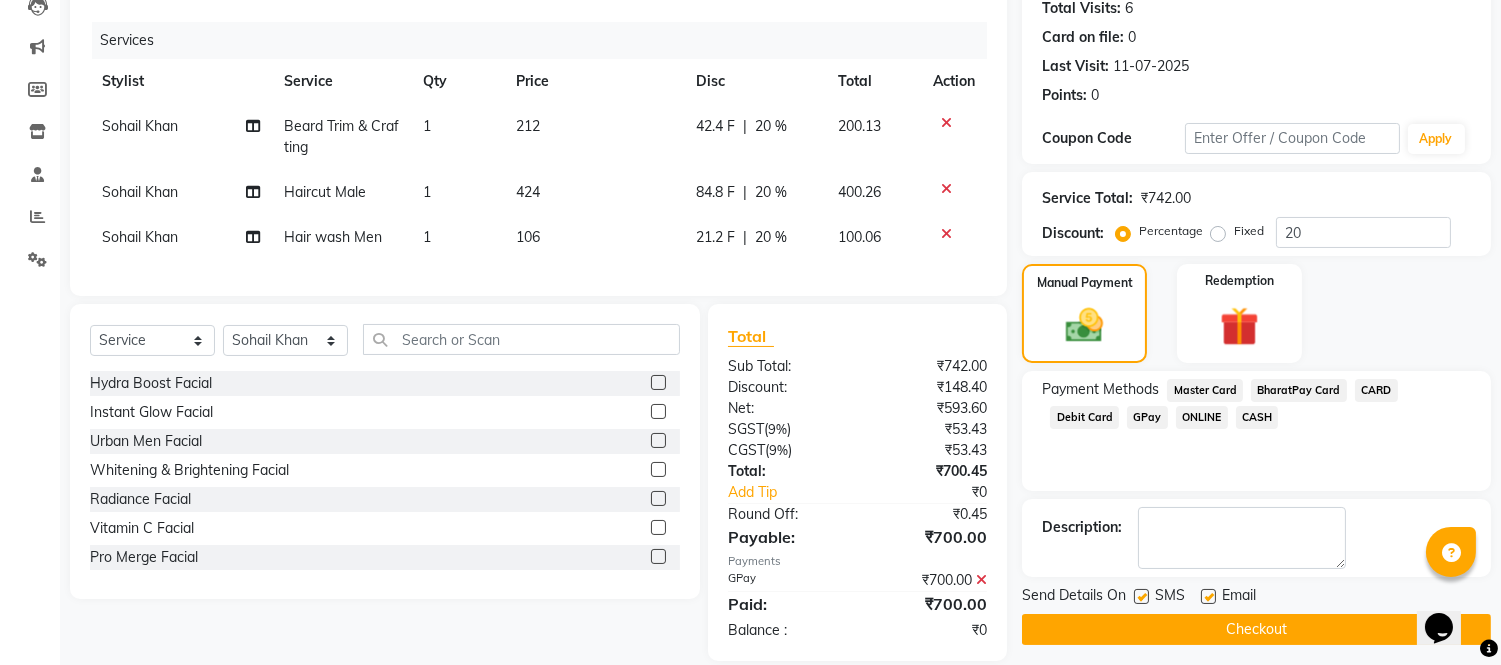 click 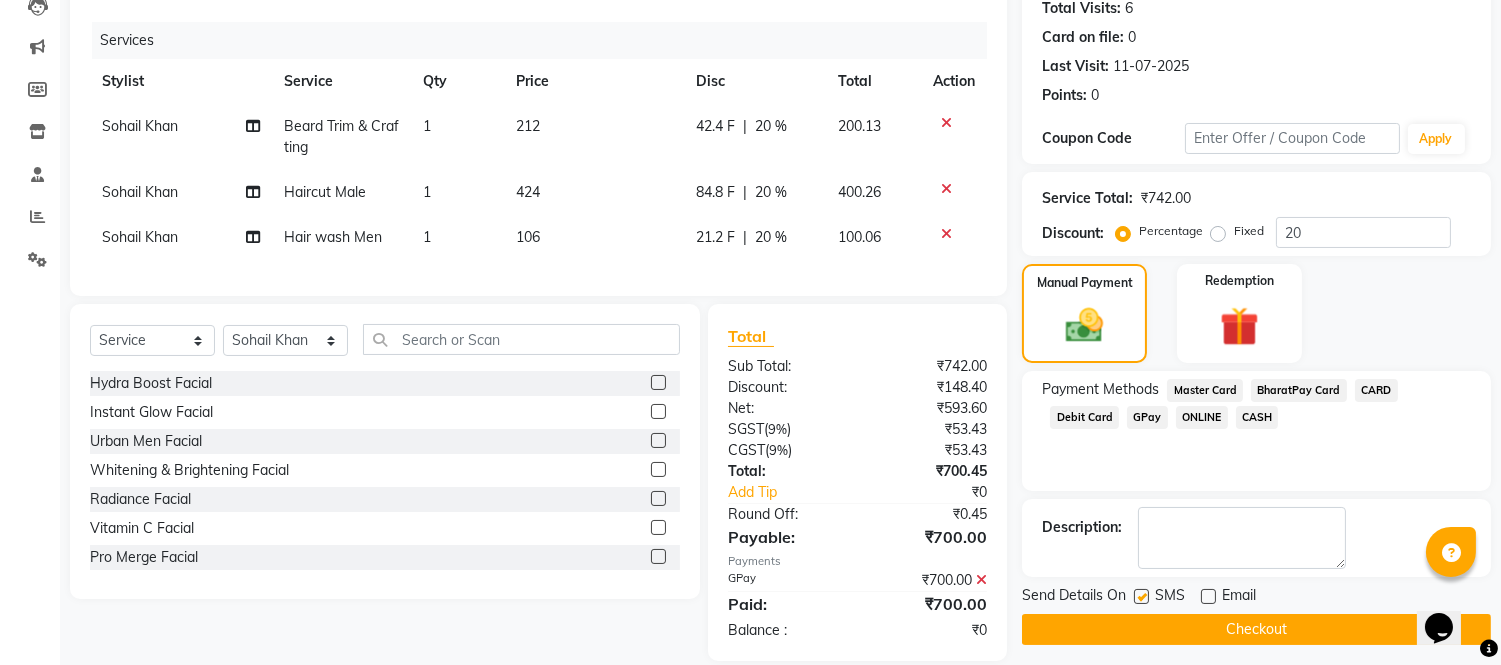 click 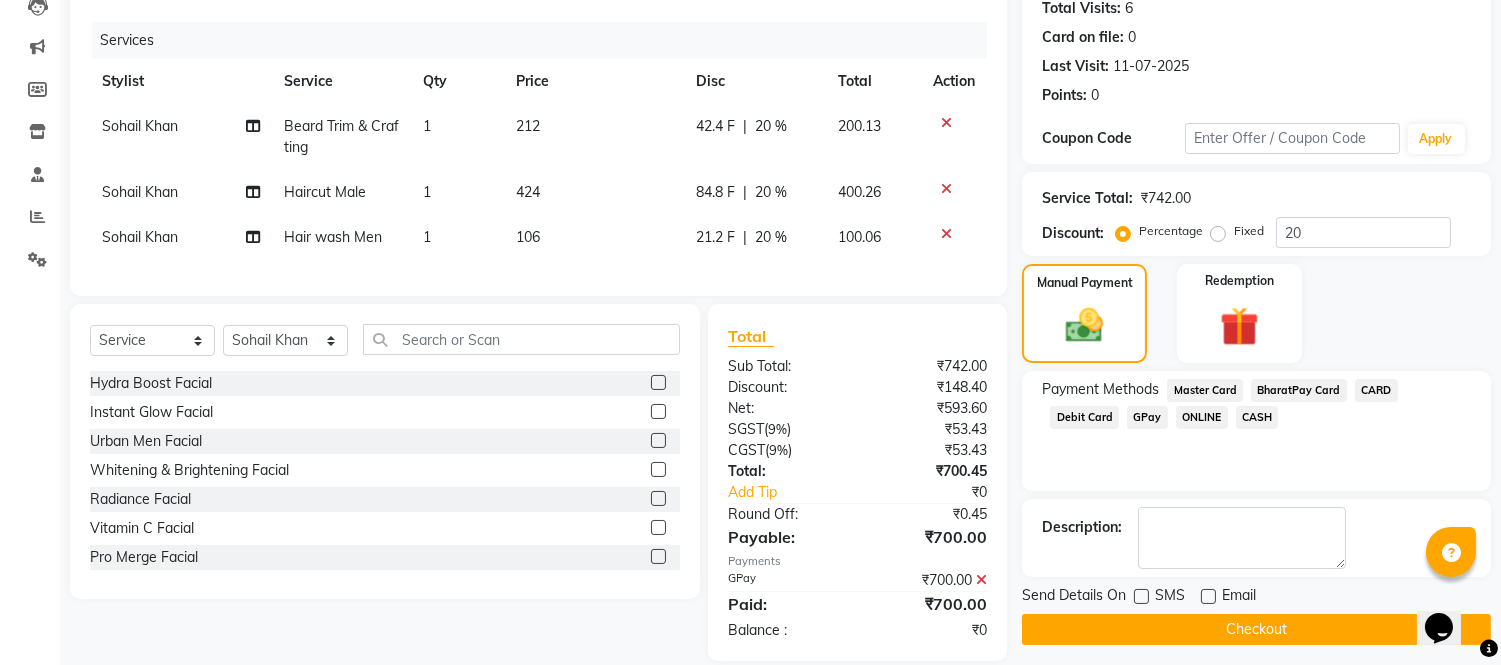 click on "Checkout" 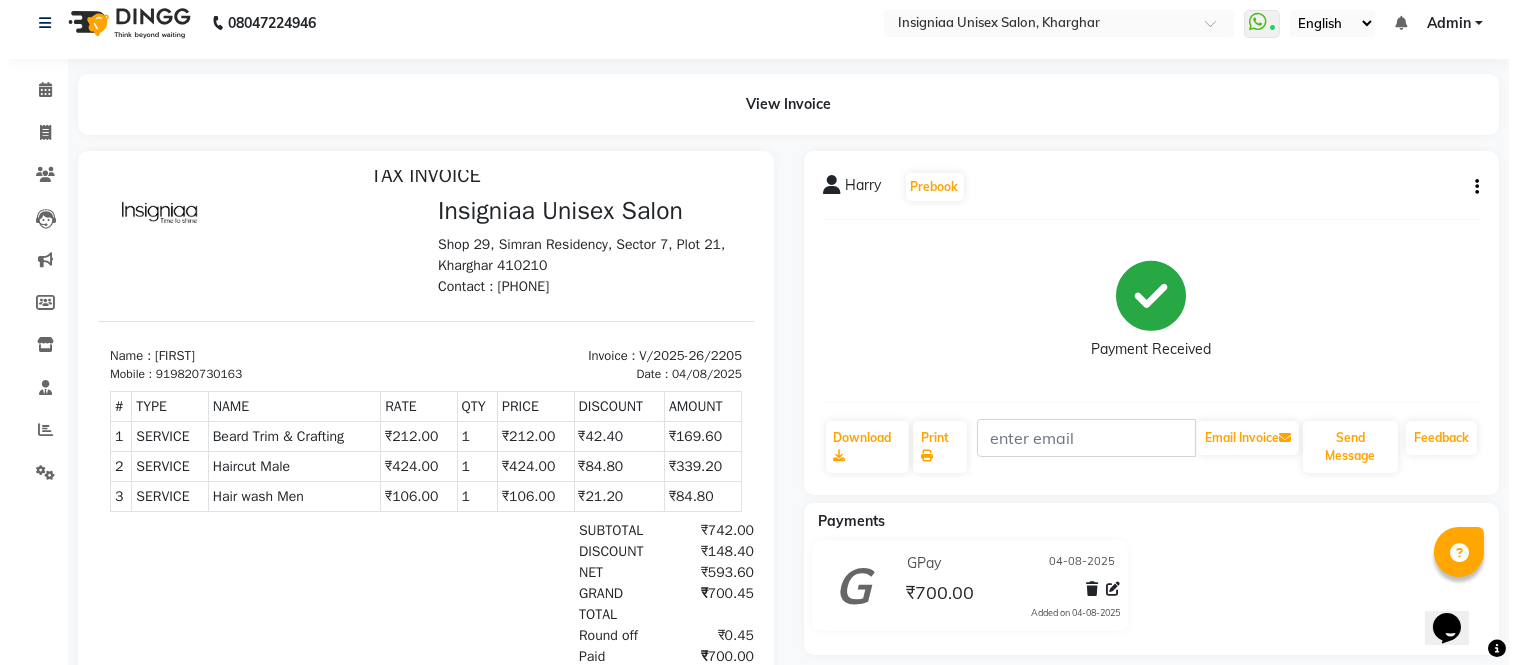 scroll, scrollTop: 0, scrollLeft: 0, axis: both 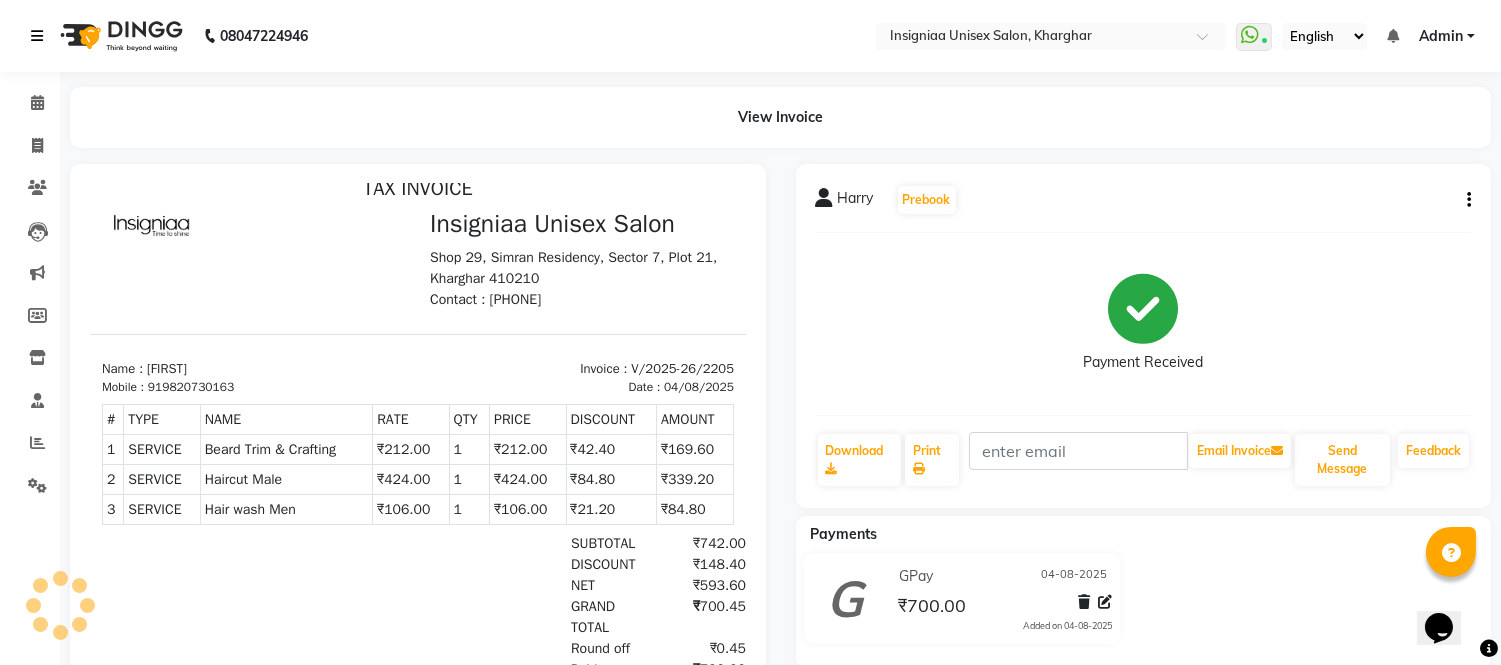 click at bounding box center [37, 36] 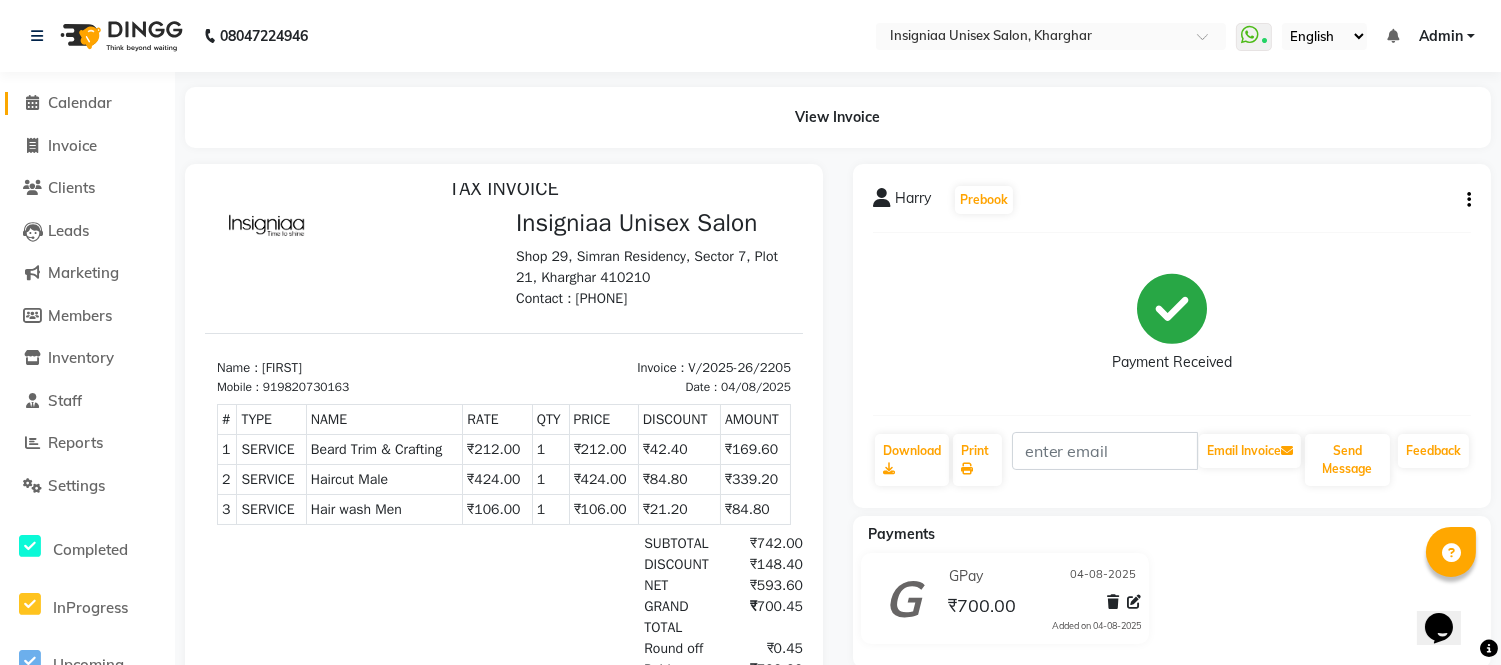 click on "Calendar" 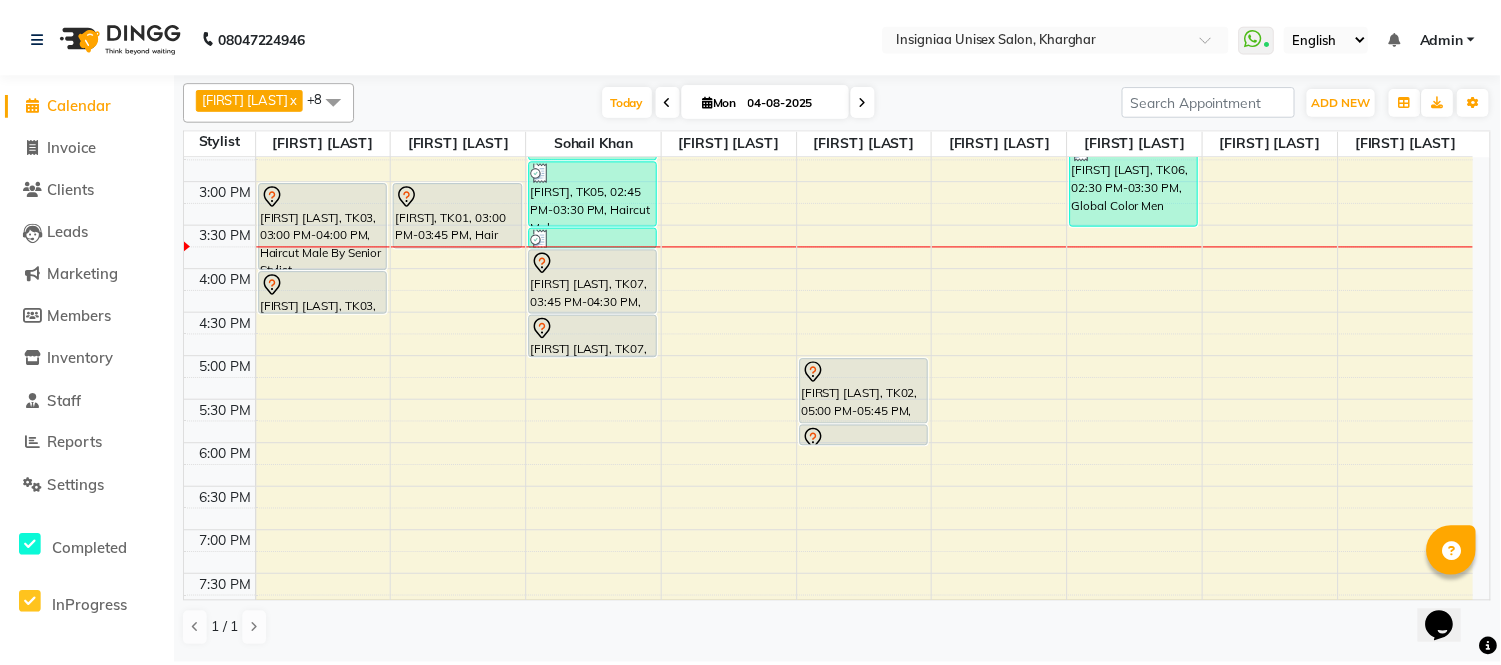 scroll, scrollTop: 332, scrollLeft: 0, axis: vertical 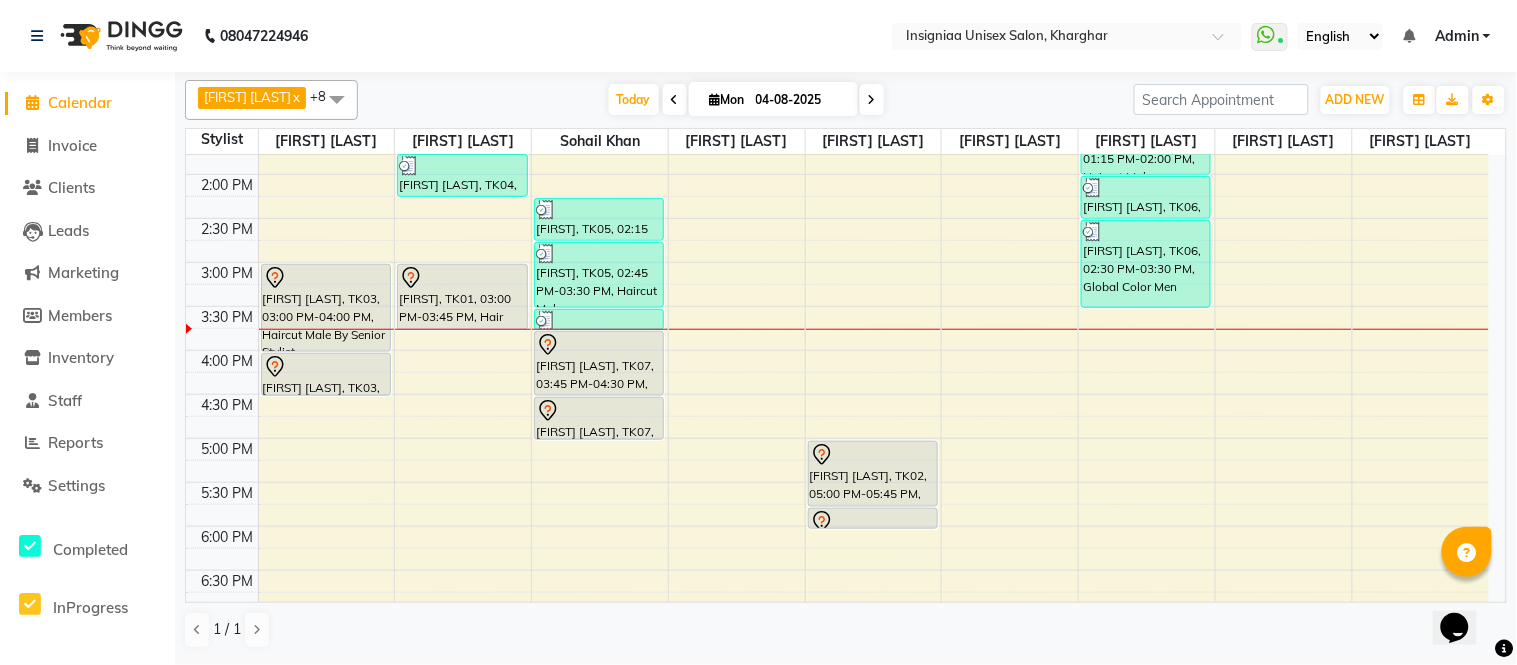 click on "08047224946 Select Location × Insigniaa Unisex Salon, Kharghar WhatsApp Status ✕ Status: Connected Most Recent Message: 04-08-2025 12:45 PM Recent Service Activity: 04-08-2025 02:45 PM English ENGLISH Español العربية मराठी हिंदी ગુજરાતી தமிழ் 中文 Notifications nothing to show Admin Manage Profile Change Password Sign out Version:3.16.0" 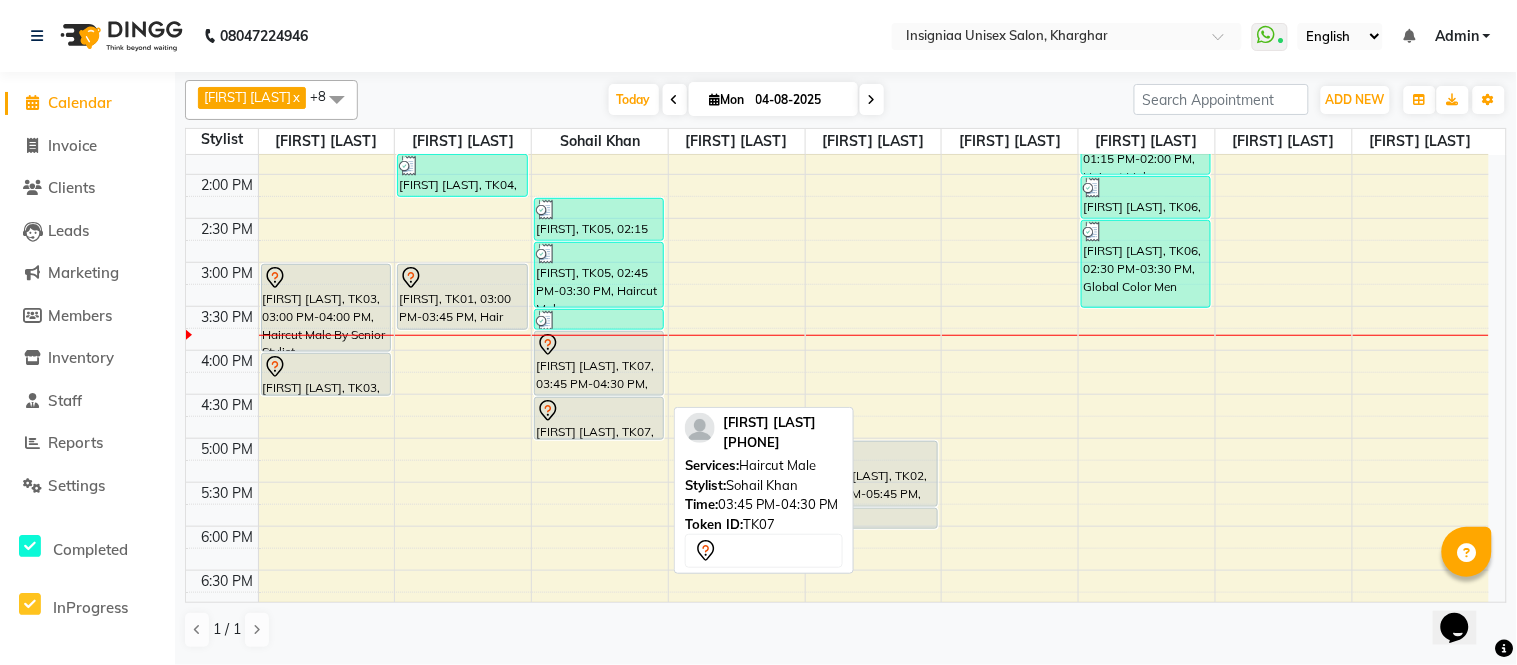 click on "[FIRST] [LAST], TK07, 03:45 PM-04:30 PM, Haircut Male" at bounding box center [599, 363] 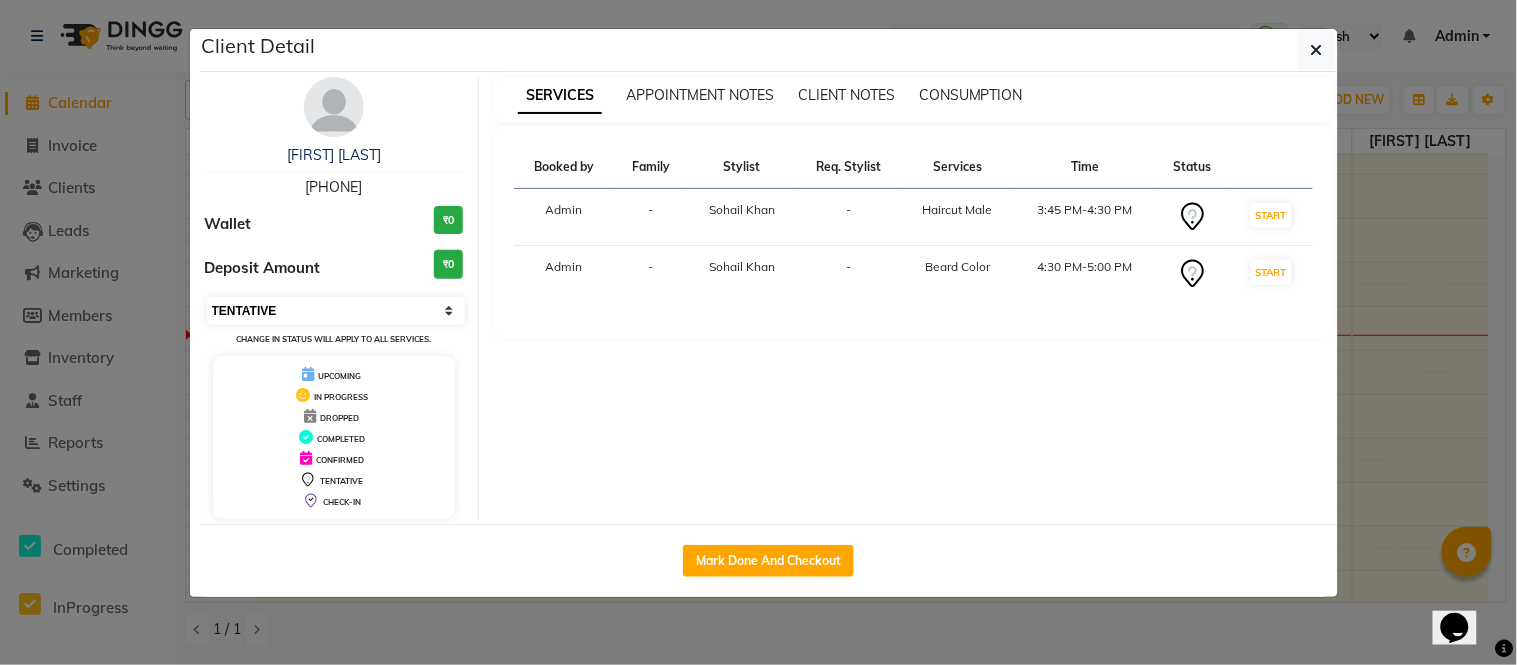 click on "Select IN SERVICE CONFIRMED TENTATIVE CHECK IN MARK DONE DROPPED UPCOMING" at bounding box center [336, 311] 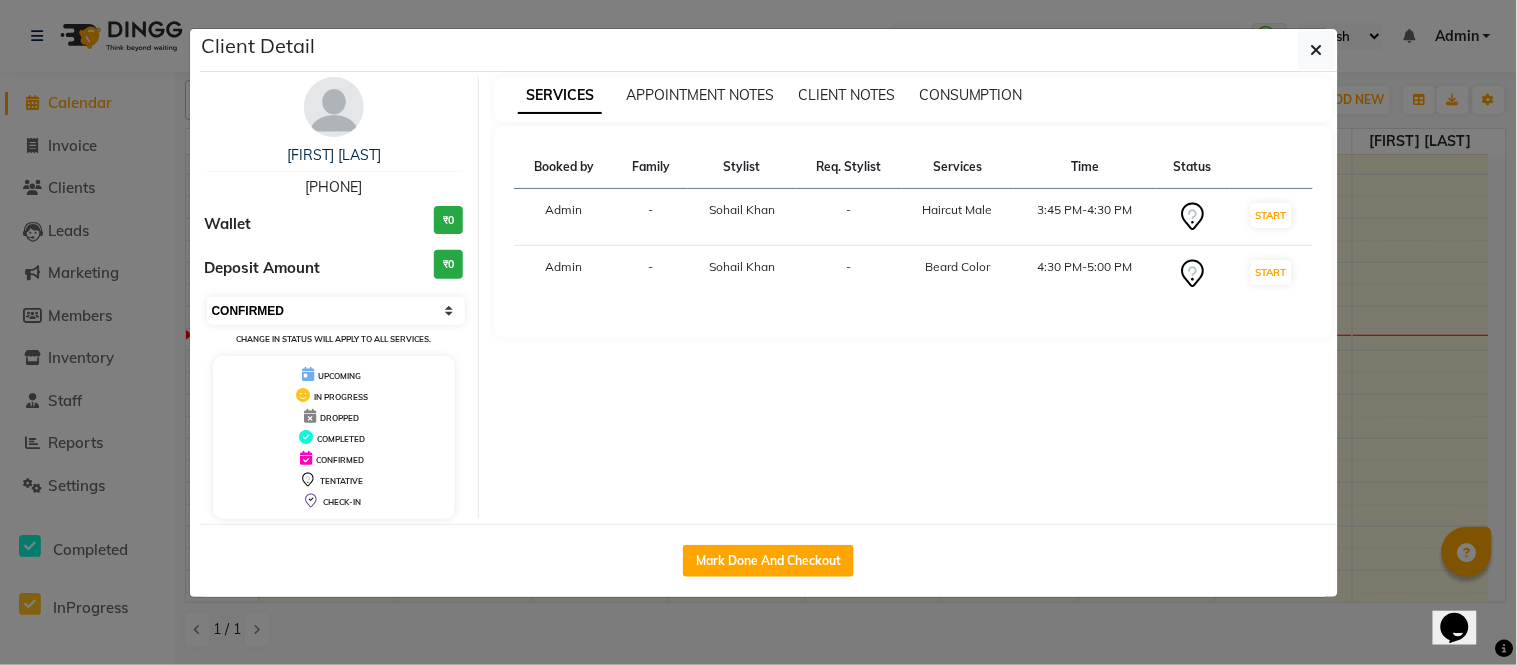 click on "Select IN SERVICE CONFIRMED TENTATIVE CHECK IN MARK DONE DROPPED UPCOMING" at bounding box center [336, 311] 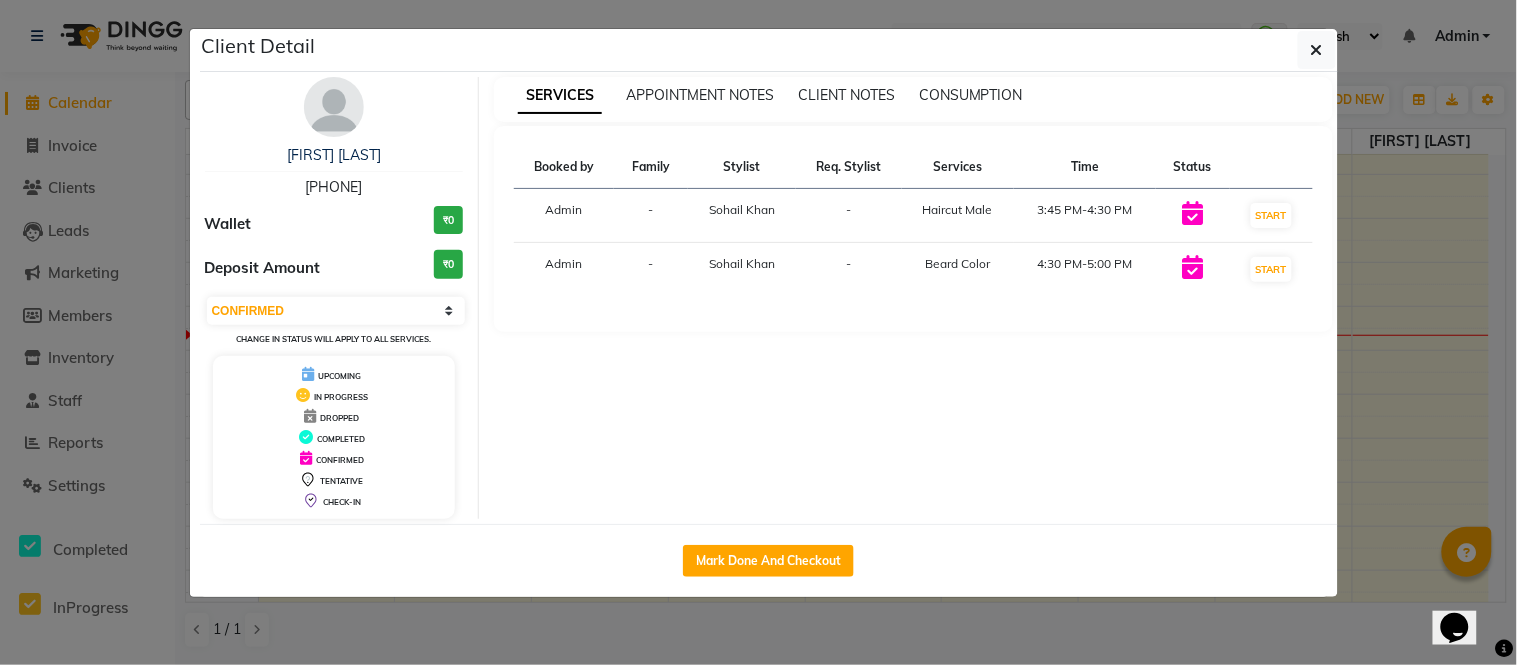 click on "Client Detail [FIRST] [LAST] [PHONE] Wallet ₹0 Deposit Amount ₹0 Select IN SERVICE CONFIRMED TENTATIVE CHECK IN MARK DONE DROPPED UPCOMING Change in status will apply to all services. UPCOMING IN PROGRESS DROPPED COMPLETED CONFIRMED TENTATIVE CHECK-IN SERVICES APPOINTMENT NOTES CLIENT NOTES CONSUMPTION Booked by Family Stylist Req. Stylist Services Time Status Admin - [FIRST] [LAST] - Haircut Male 3:45 PM-4:30 PM START Admin - [FIRST] [LAST] - Beard Color 4:30 PM-5:00 PM START Mark Done And Checkout" 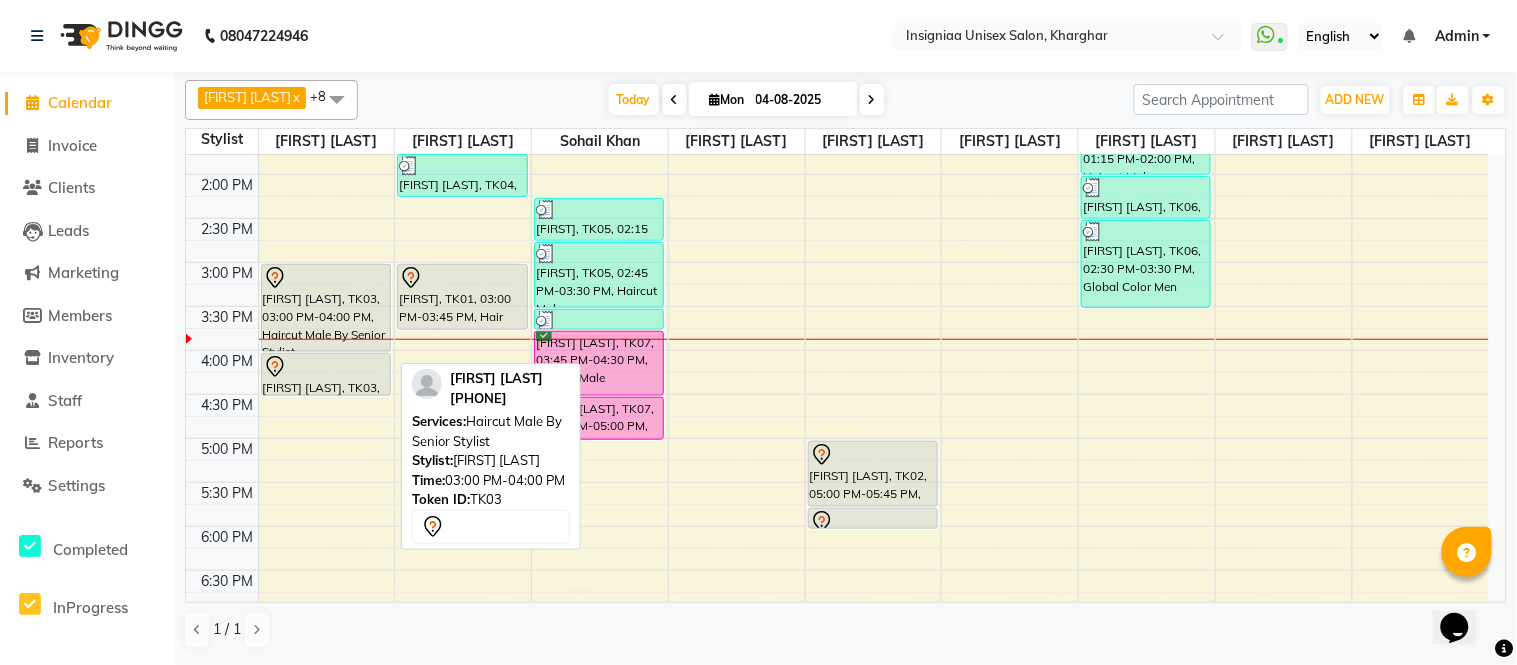 click on "[FIRST] [LAST], TK03, 03:00 PM-04:00 PM, Haircut Male By Senior Stylist" at bounding box center [326, 308] 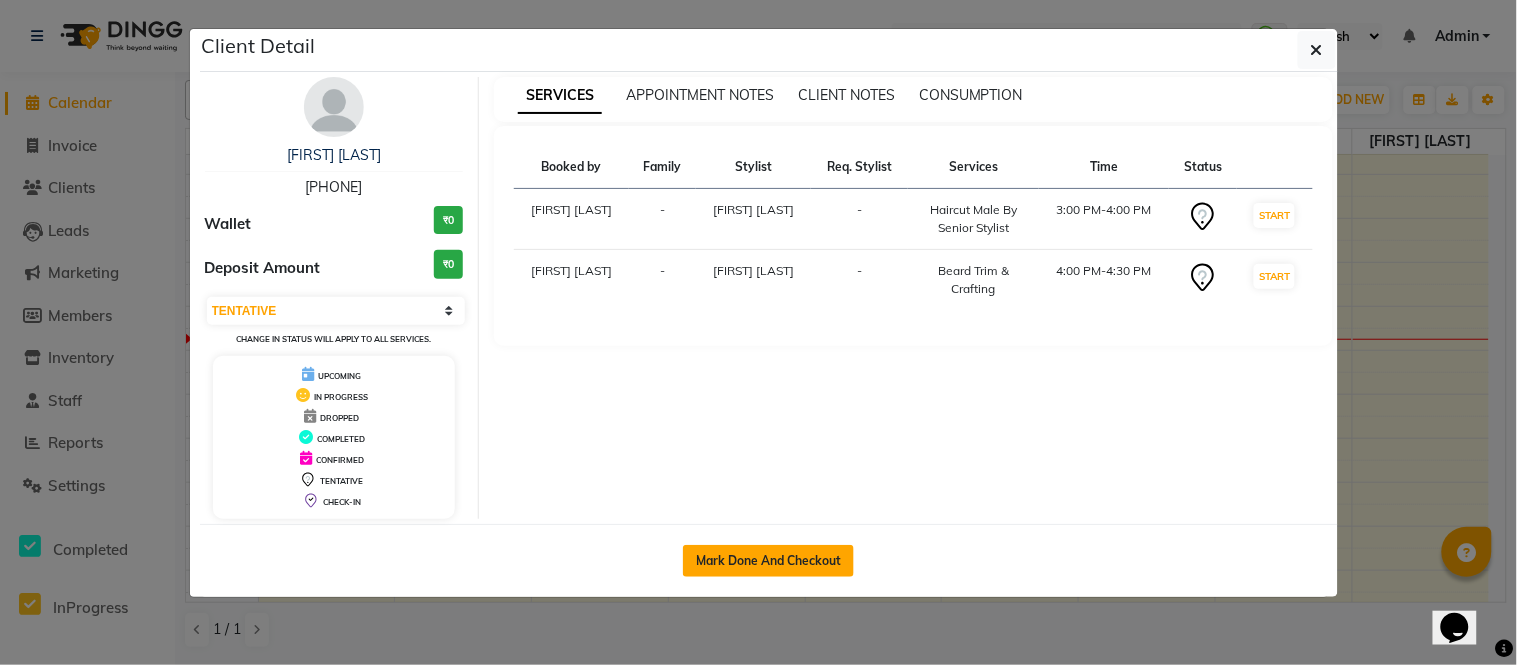 click on "Mark Done And Checkout" 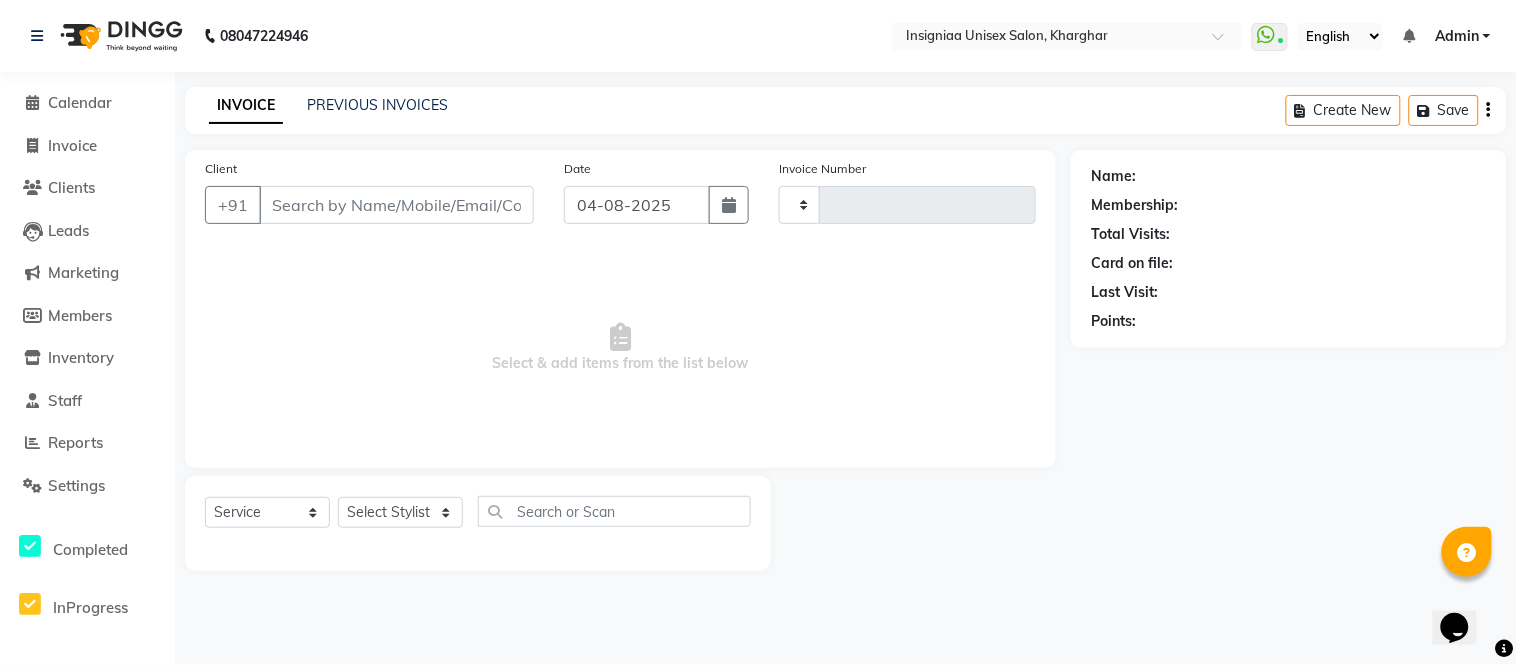 type on "2206" 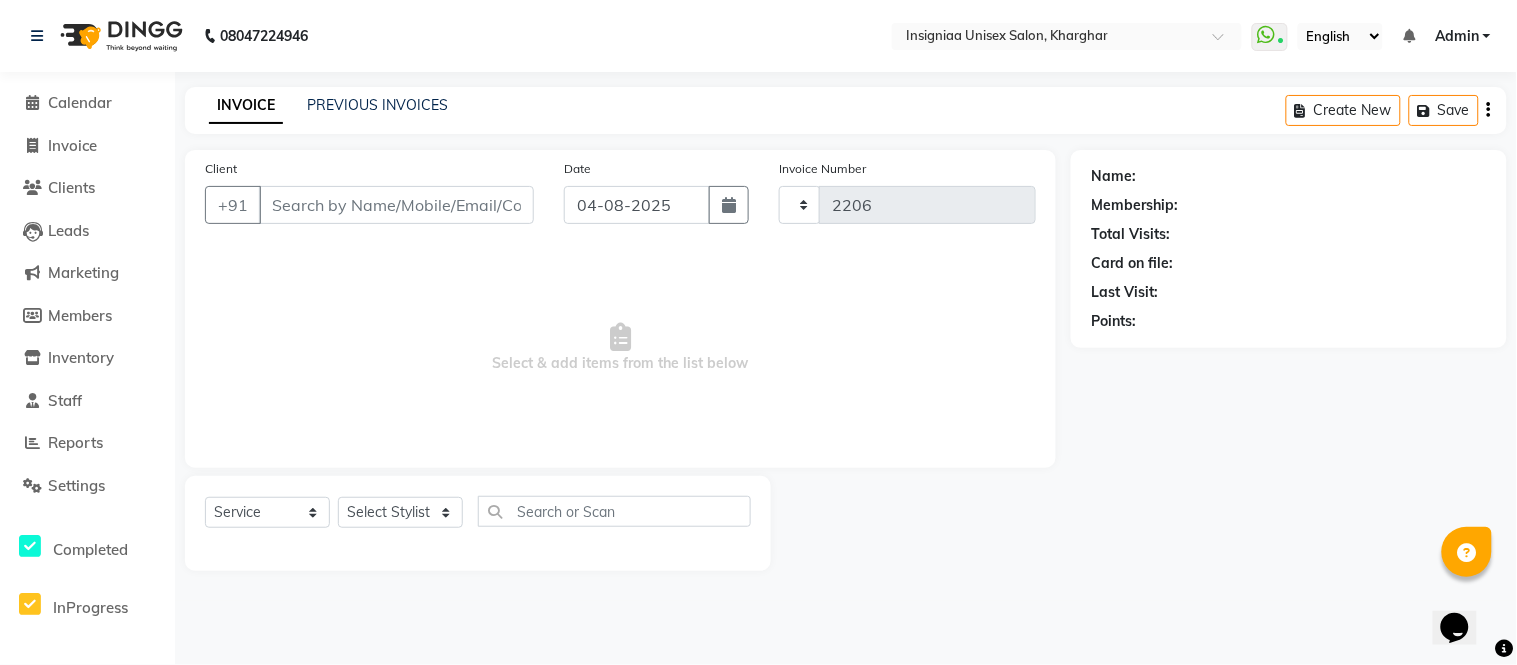 select on "6999" 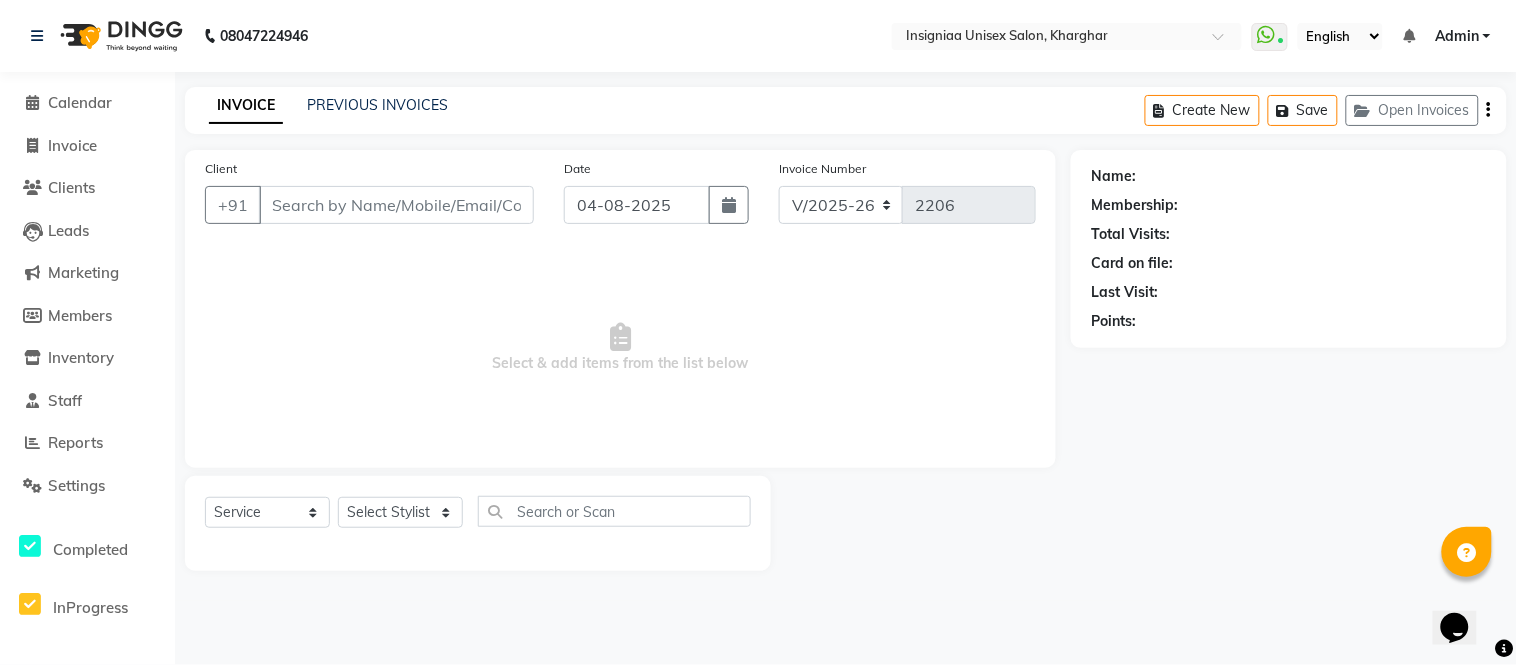 type on "[PHONE]" 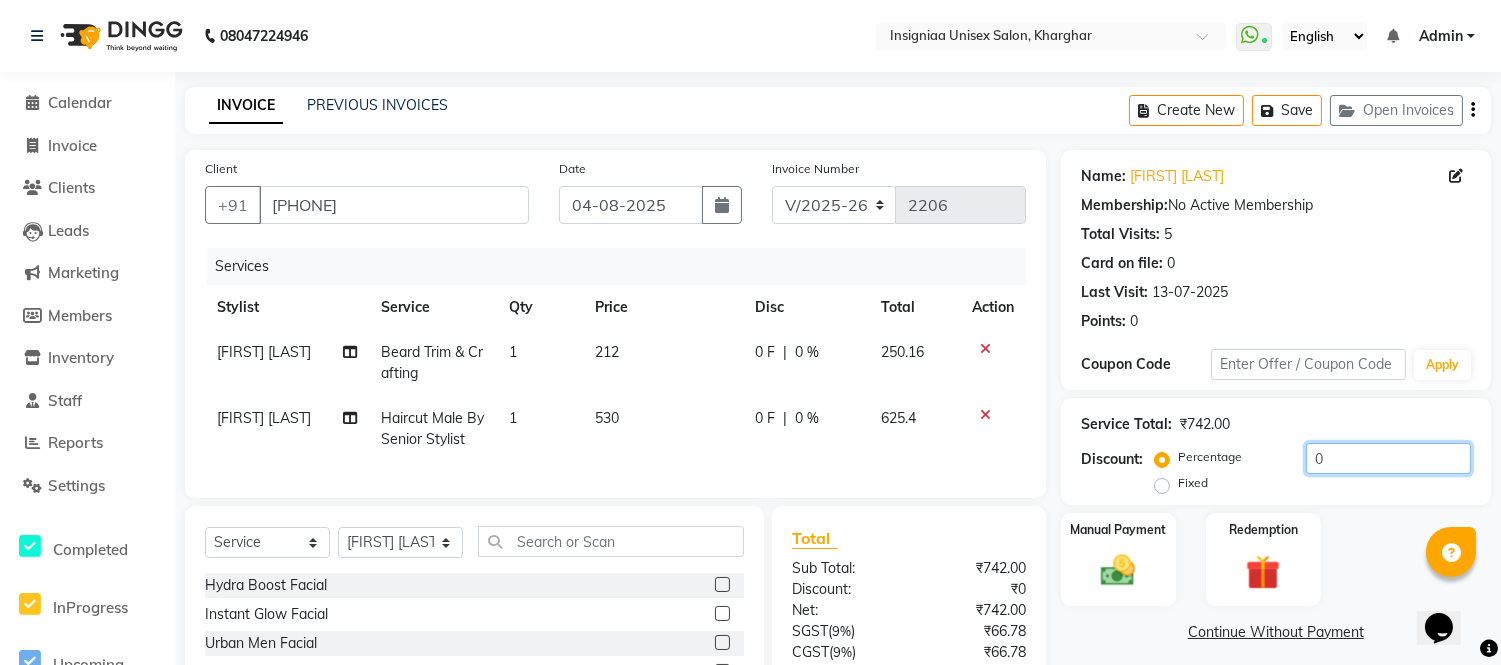 drag, startPoint x: 1313, startPoint y: 467, endPoint x: 1297, endPoint y: 500, distance: 36.67424 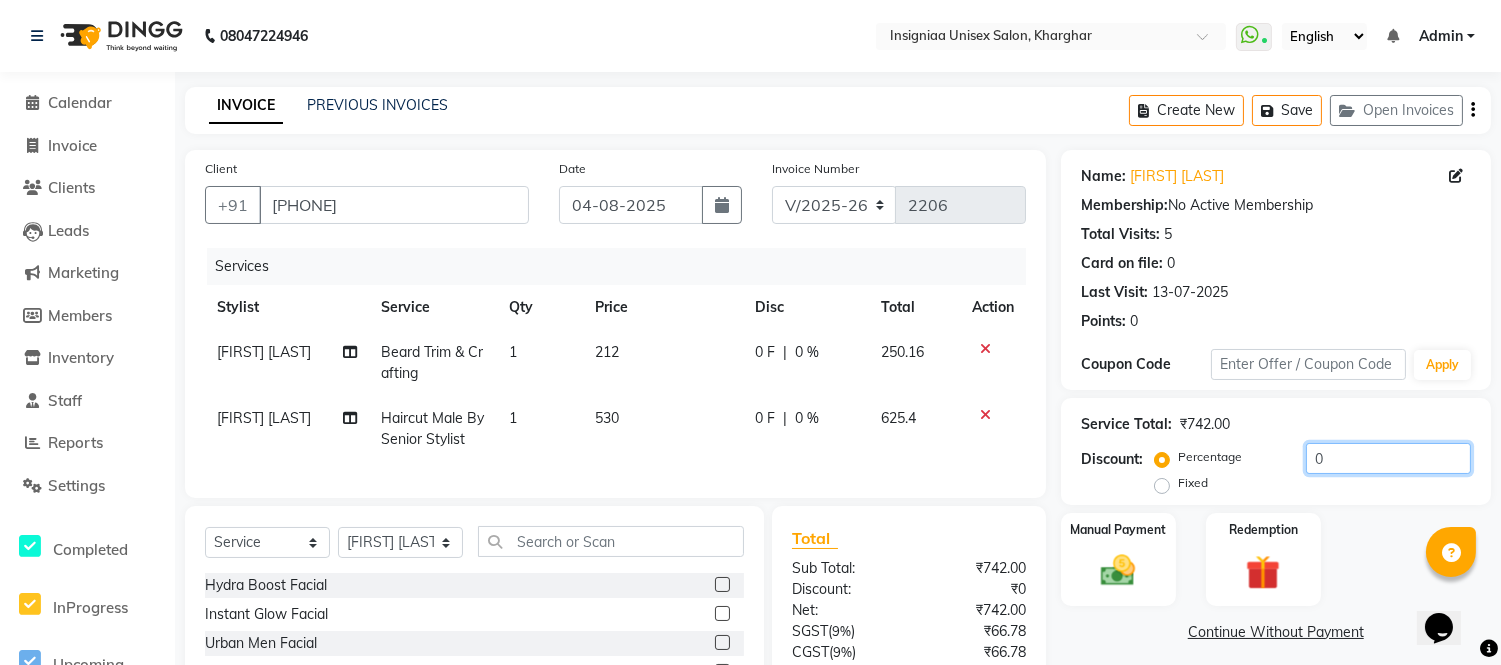 click on "Percentage   Fixed  0" 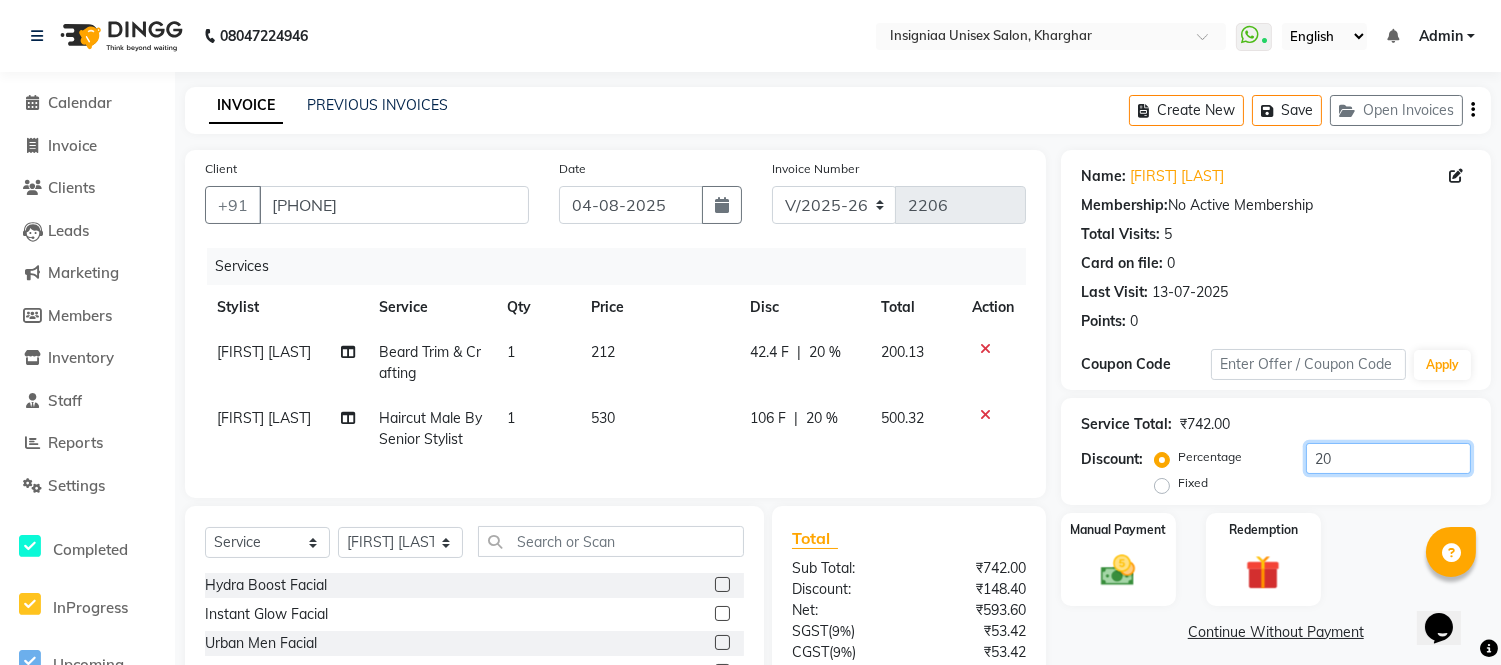scroll, scrollTop: 202, scrollLeft: 0, axis: vertical 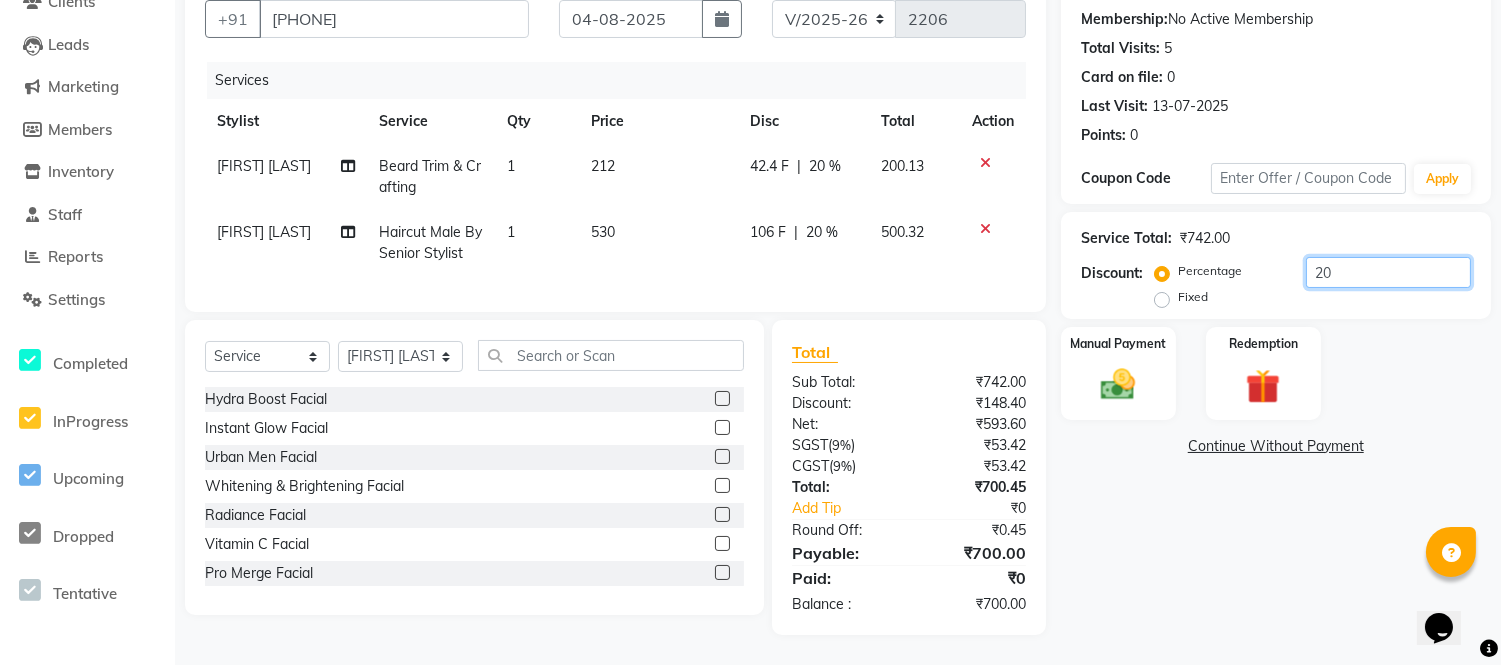 type on "20" 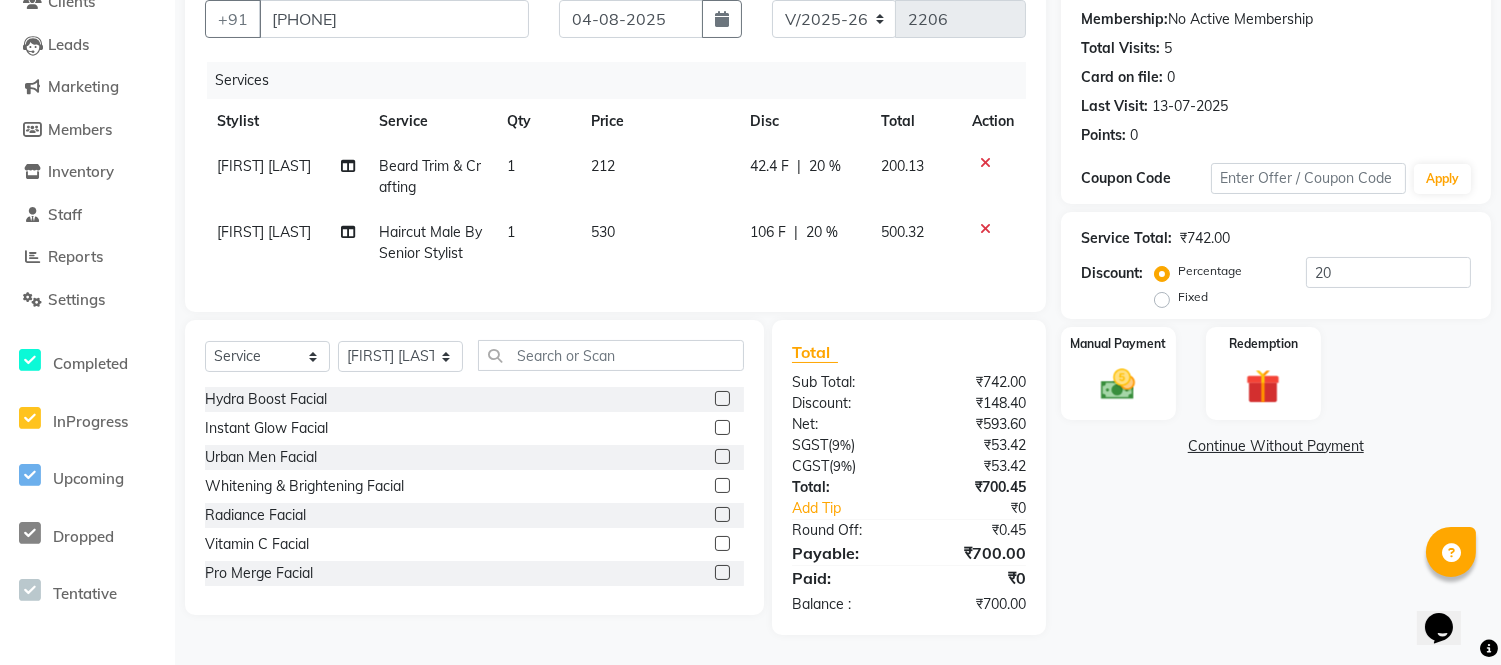 click on "Name: [FIRST] [LAST] Membership: No Active Membership Total Visits: 5 Card on file: 0 Last Visit: 13-07-2025 Points: 0 Coupon Code Apply Service Total: ₹742.00 Discount: Percentage Fixed 20 Manual Payment Redemption Continue Without Payment" 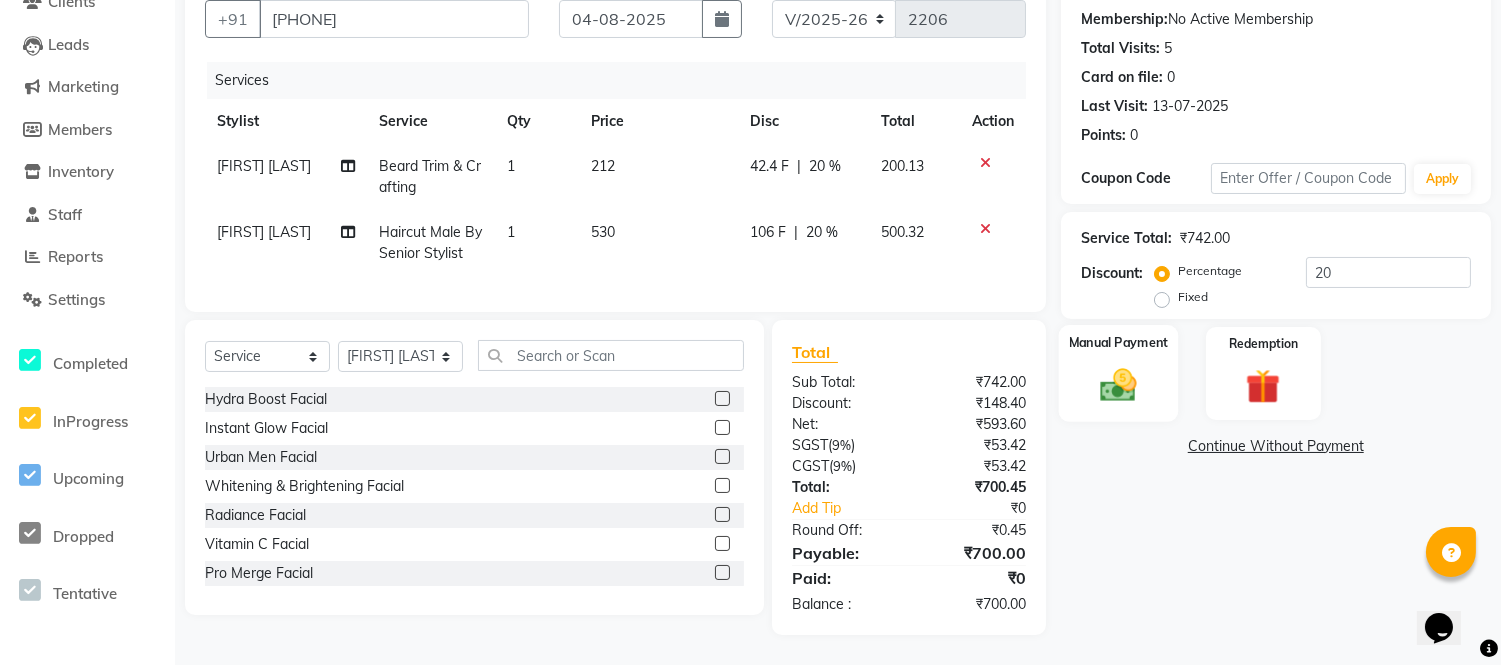 click 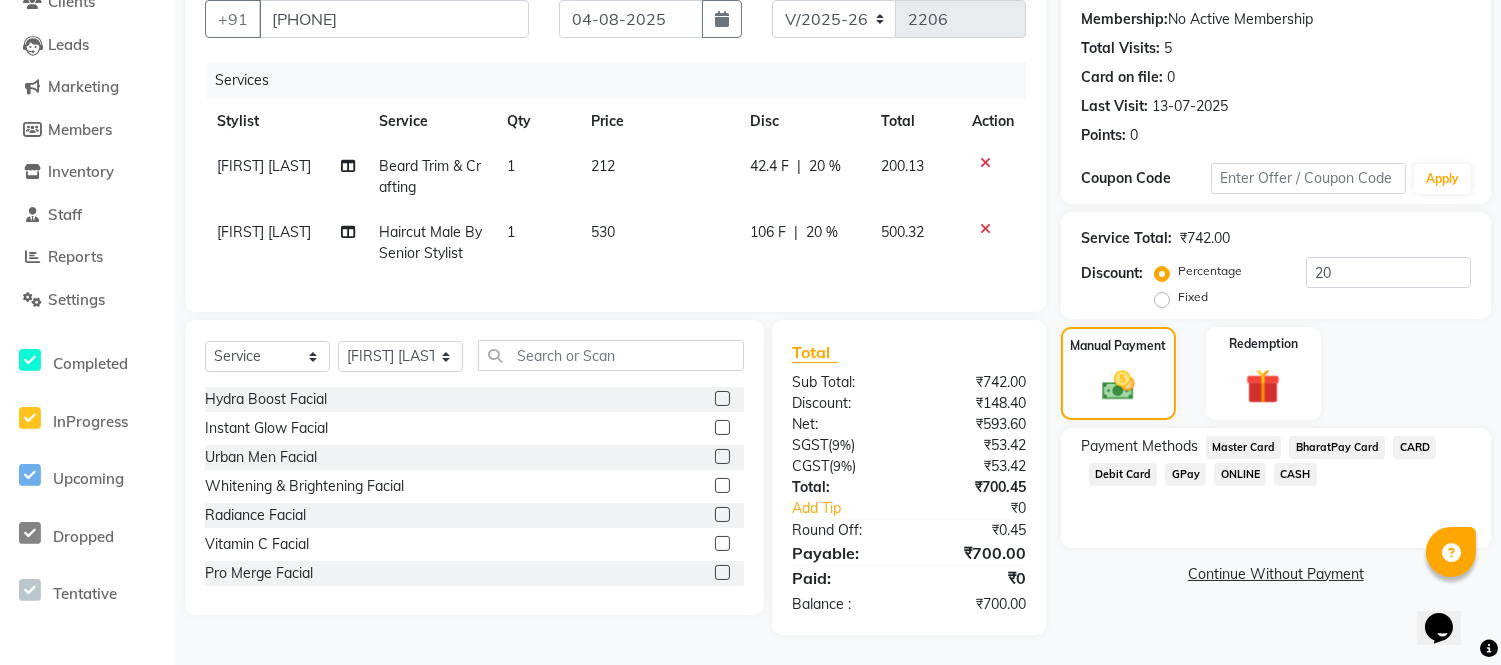 click on "GPay" 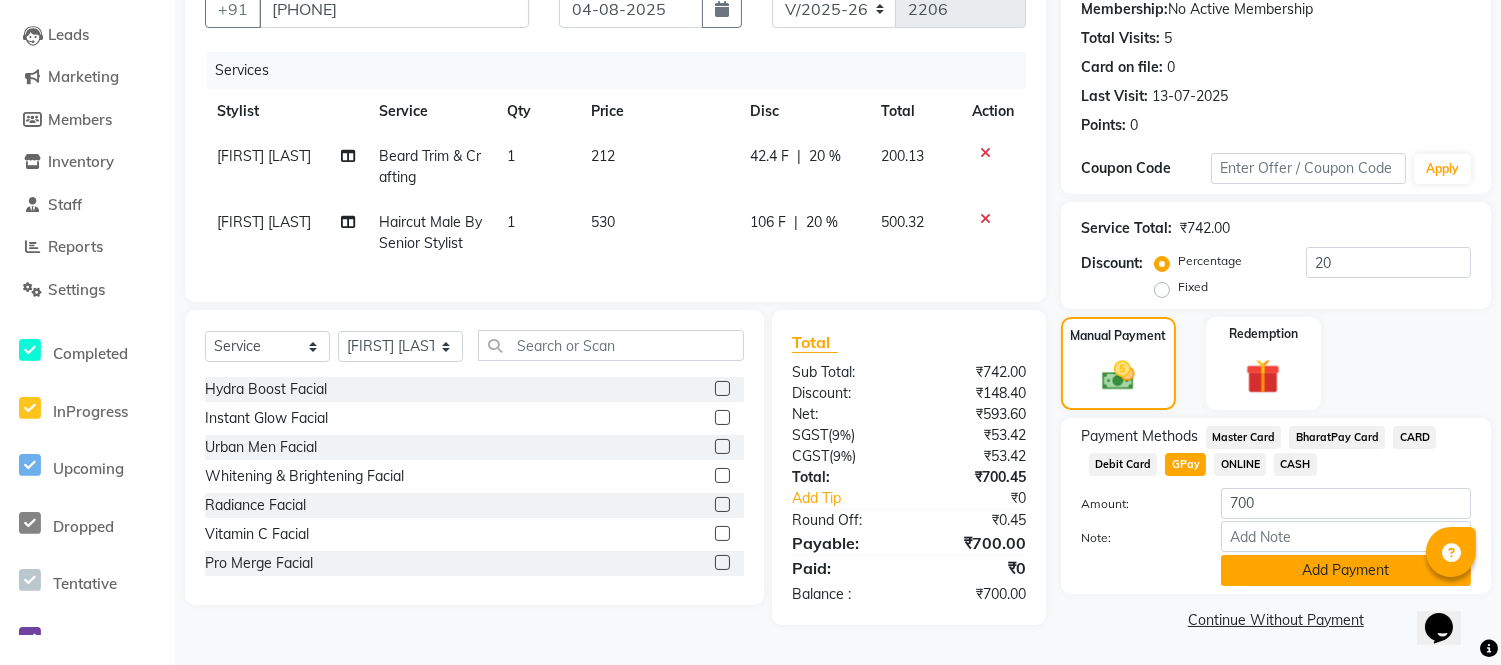 click on "Add Payment" 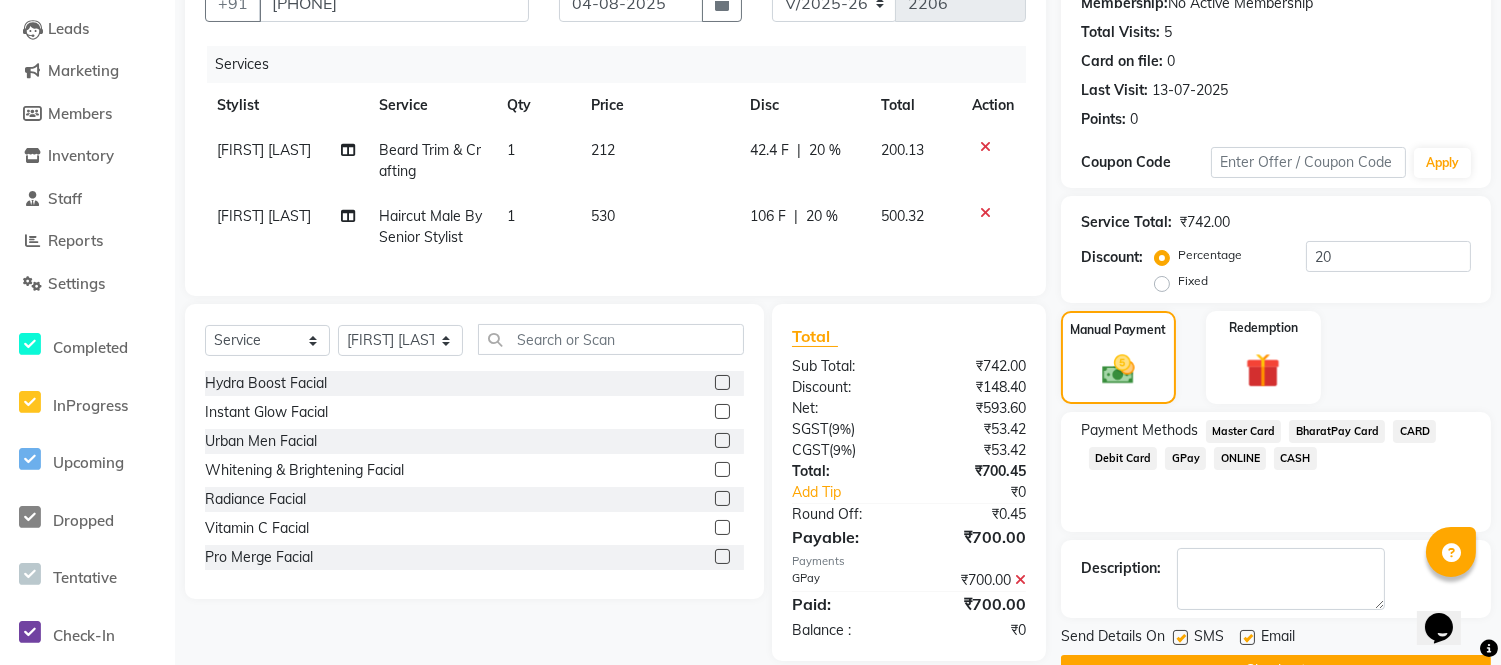 scroll, scrollTop: 252, scrollLeft: 0, axis: vertical 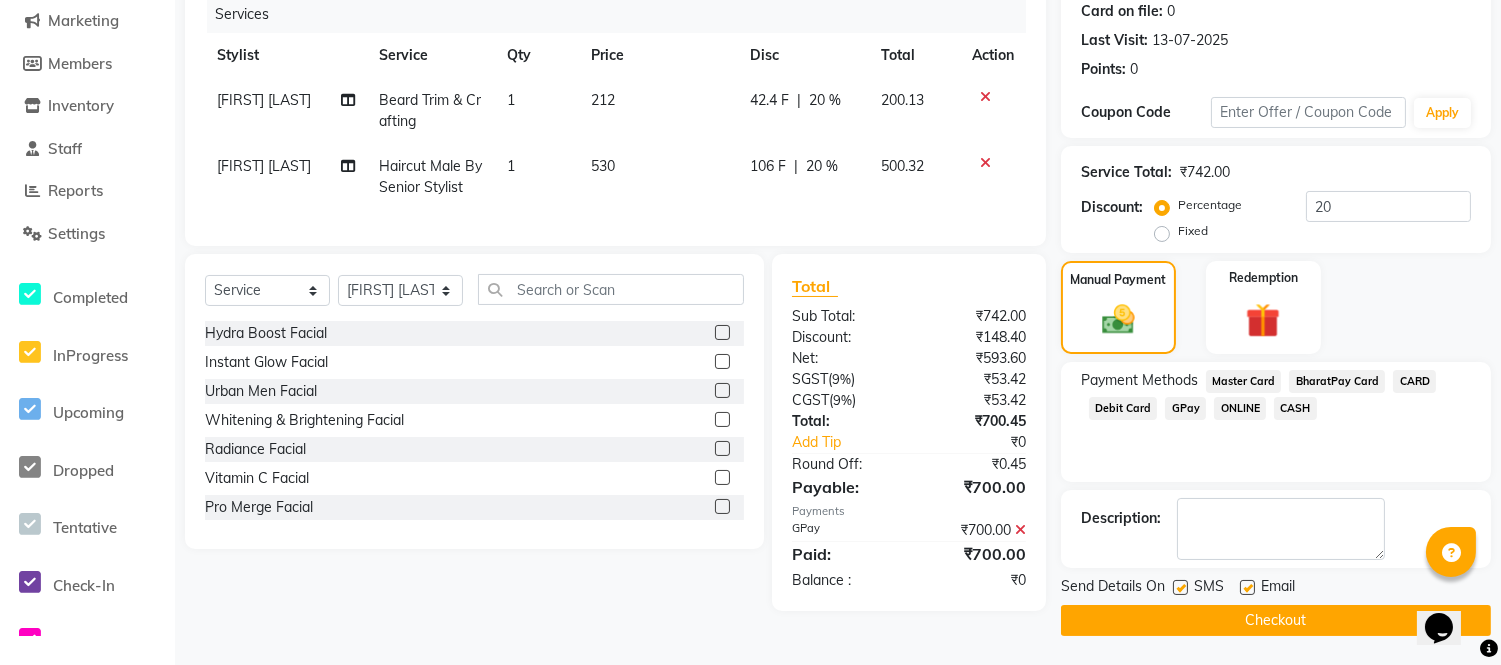 click 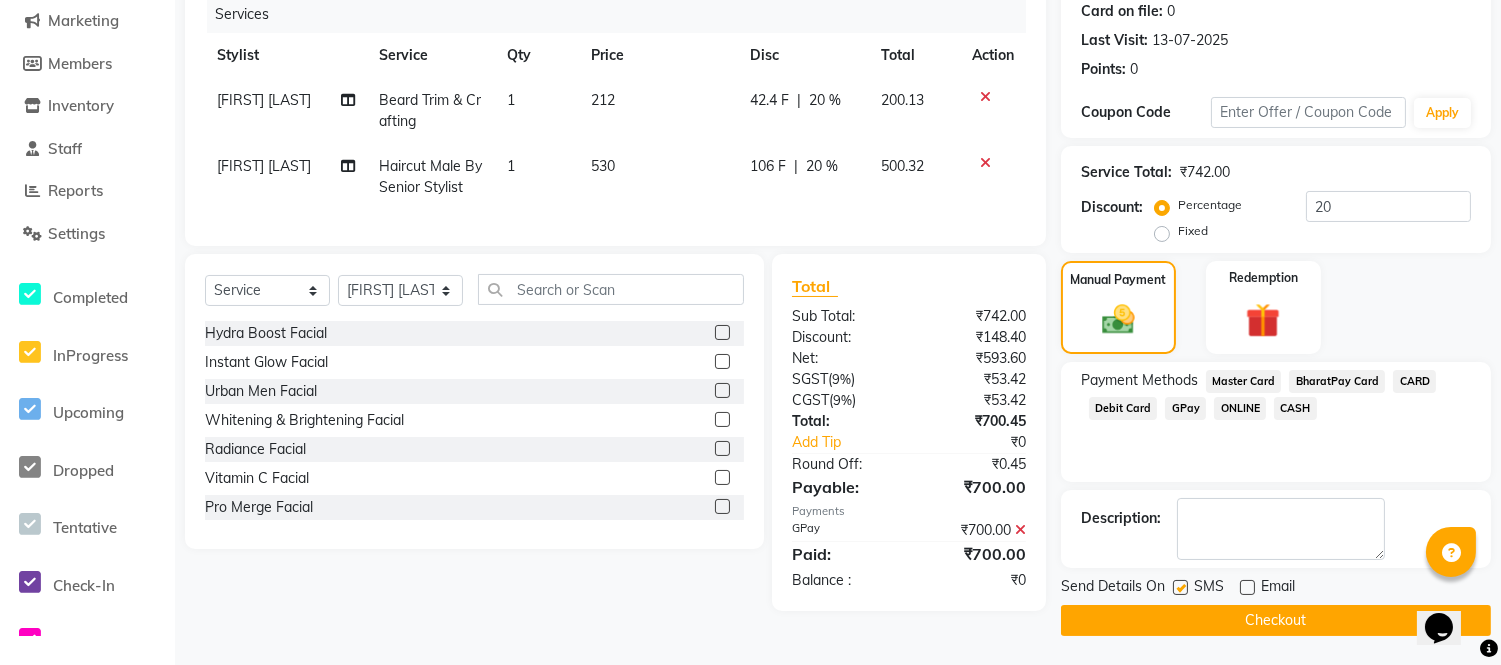 click 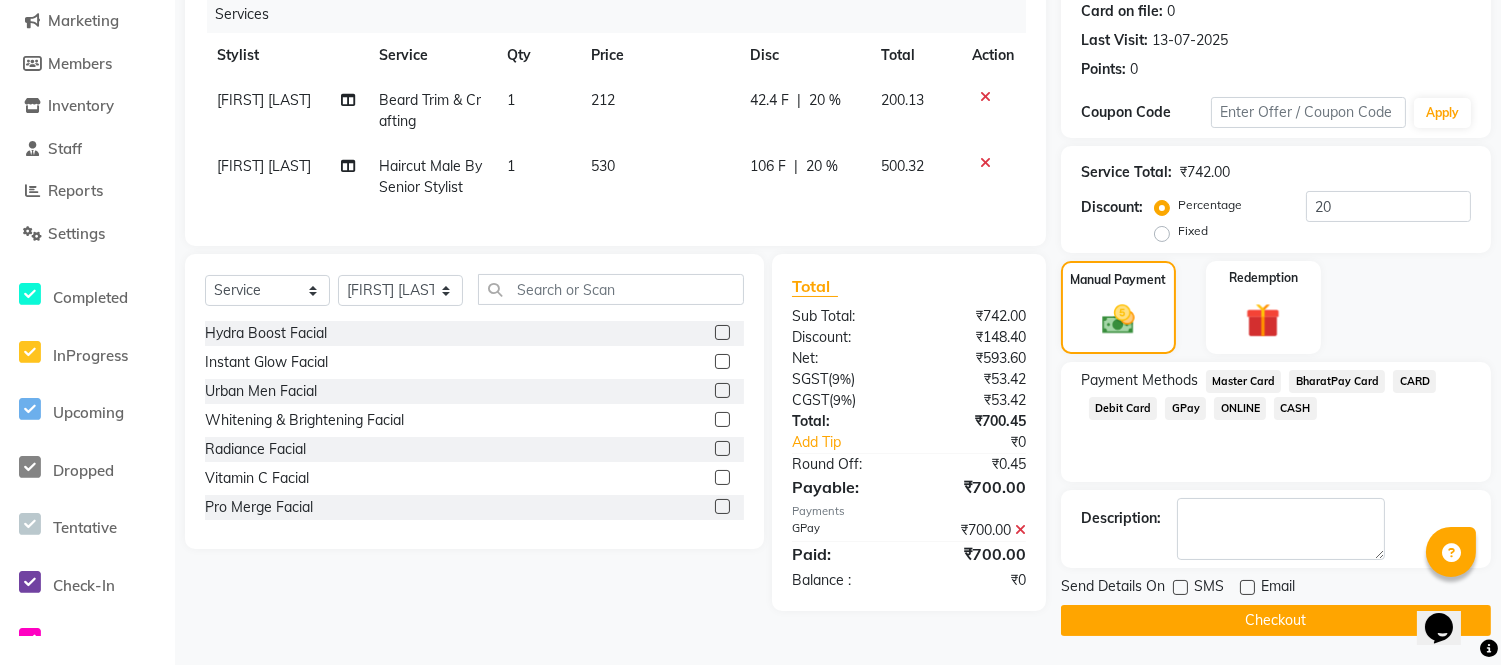 click on "Checkout" 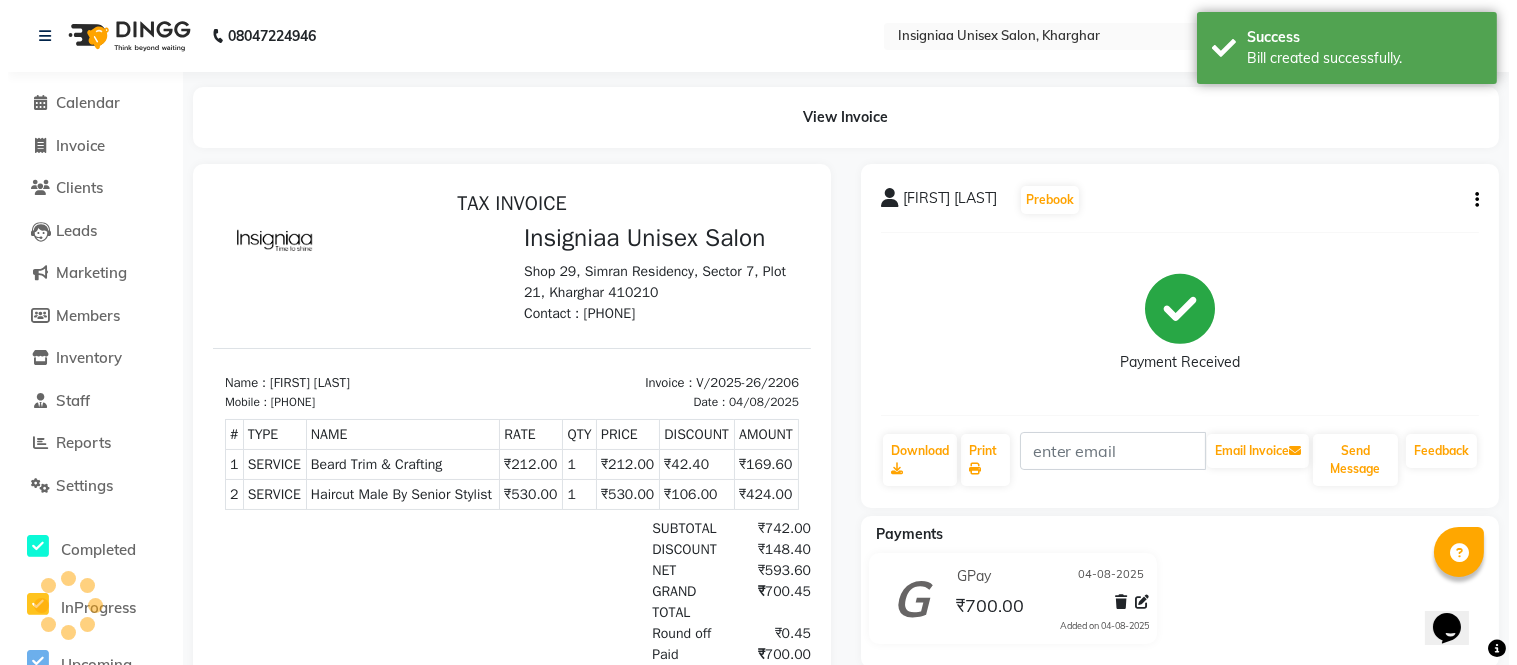 scroll, scrollTop: 0, scrollLeft: 0, axis: both 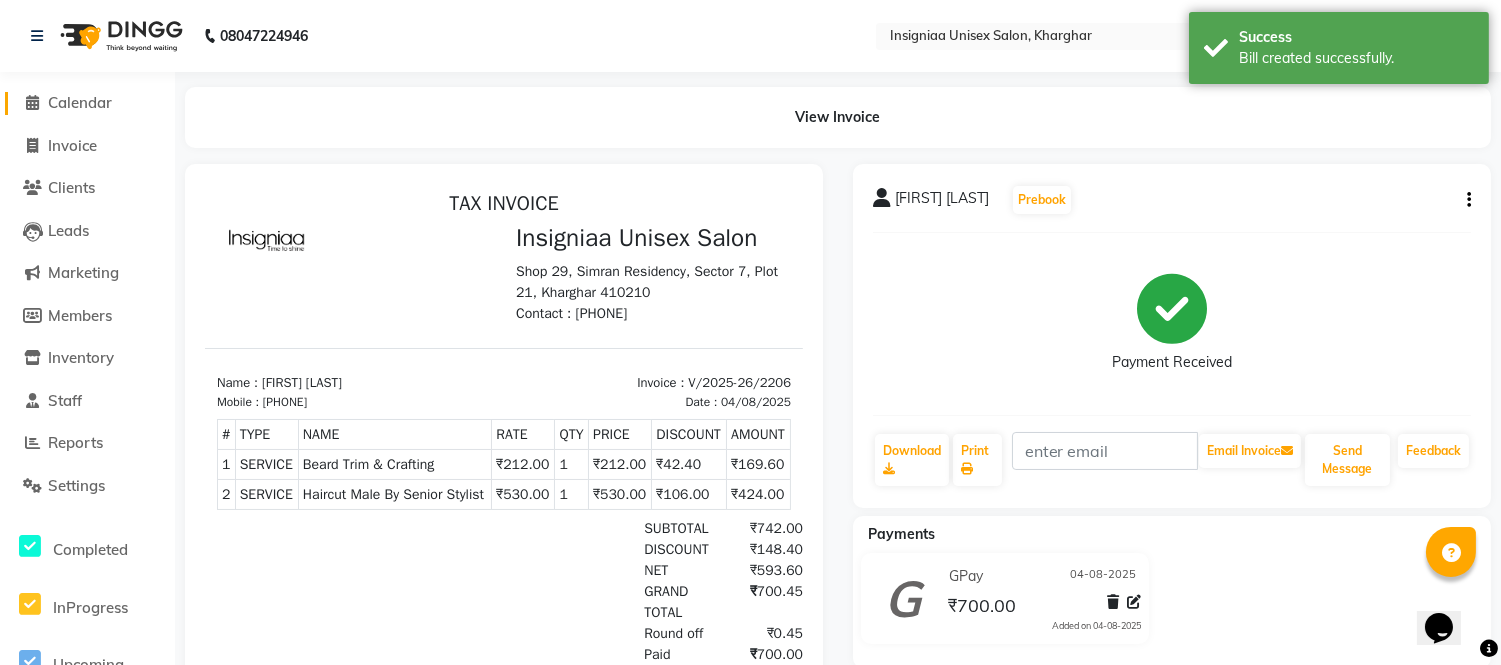 click on "Calendar" 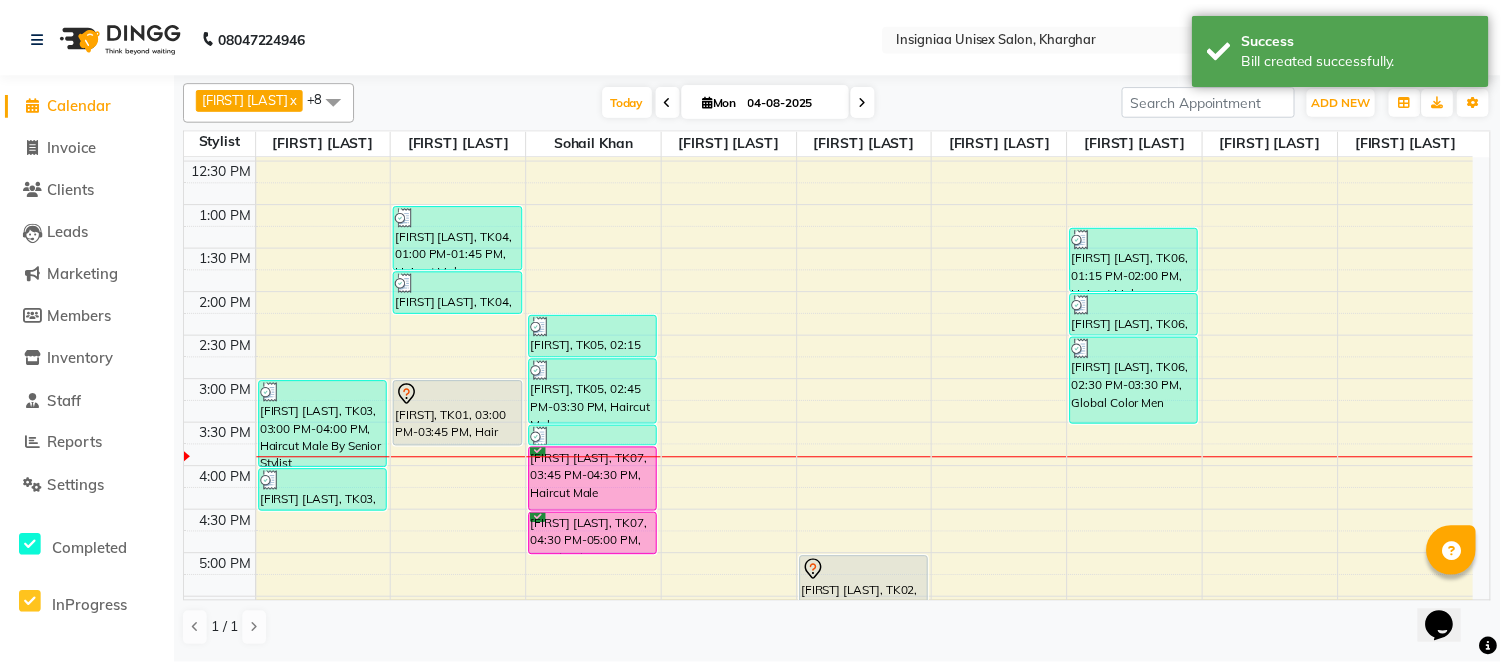 scroll, scrollTop: 555, scrollLeft: 0, axis: vertical 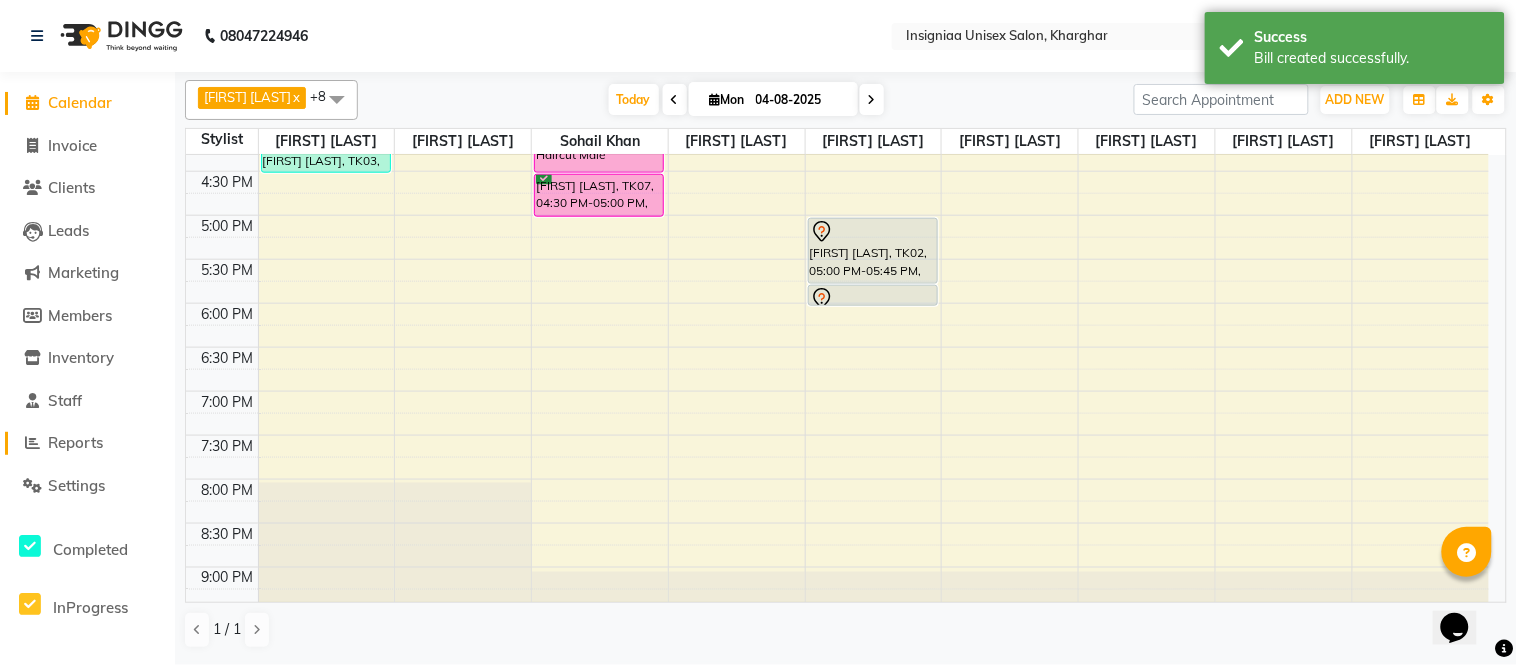 click on "Reports" 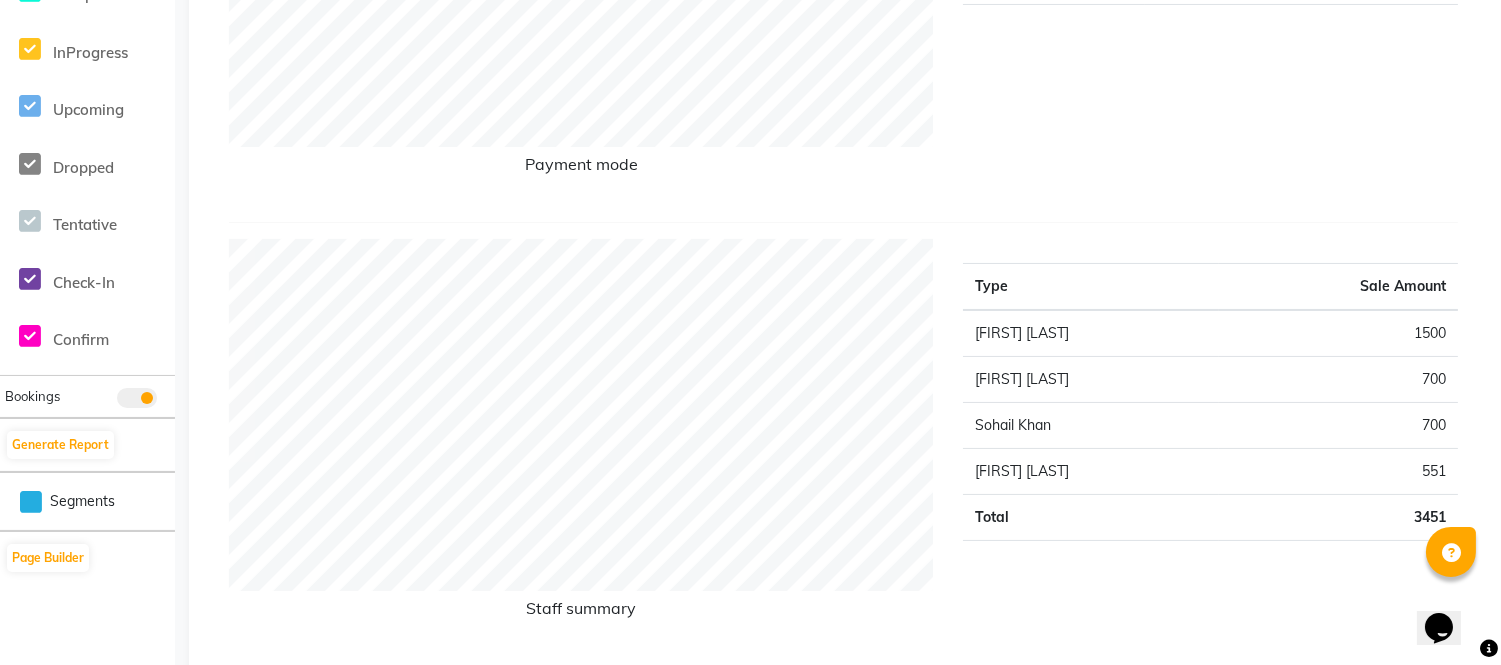 scroll, scrollTop: 111, scrollLeft: 0, axis: vertical 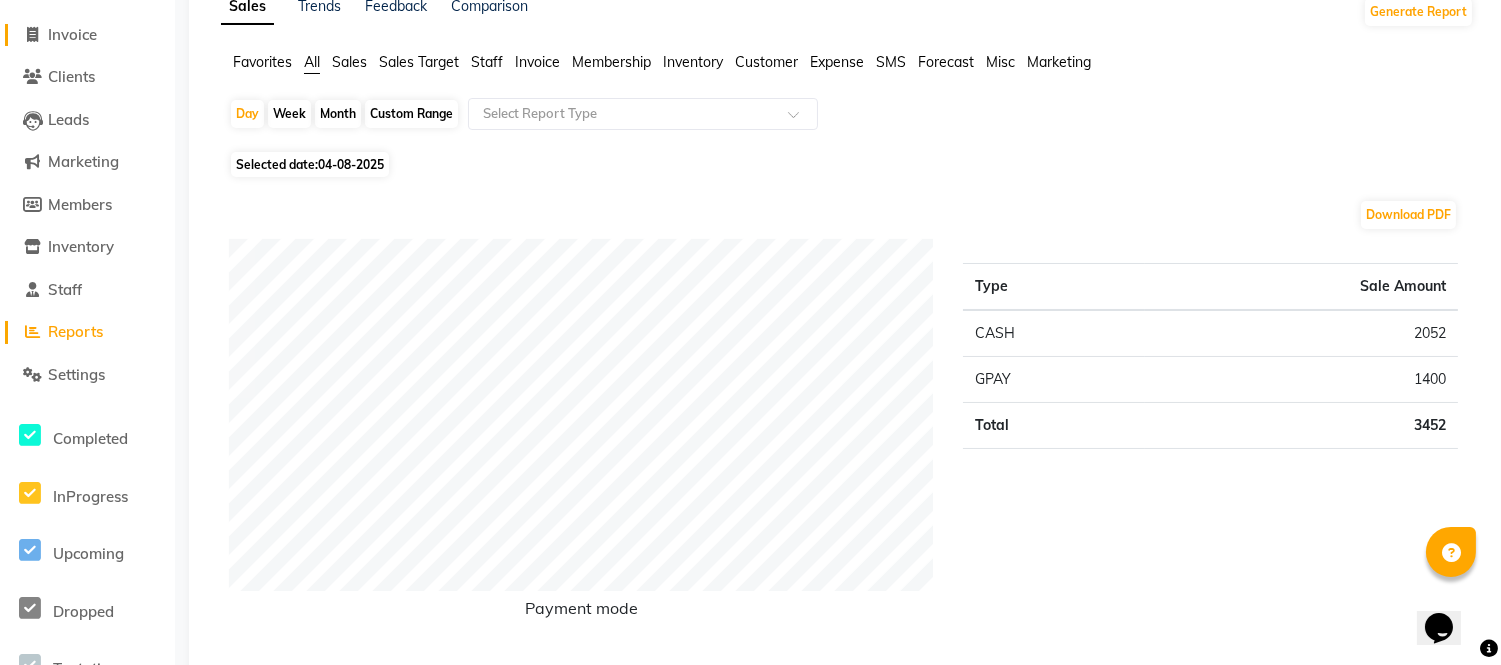 click on "Invoice" 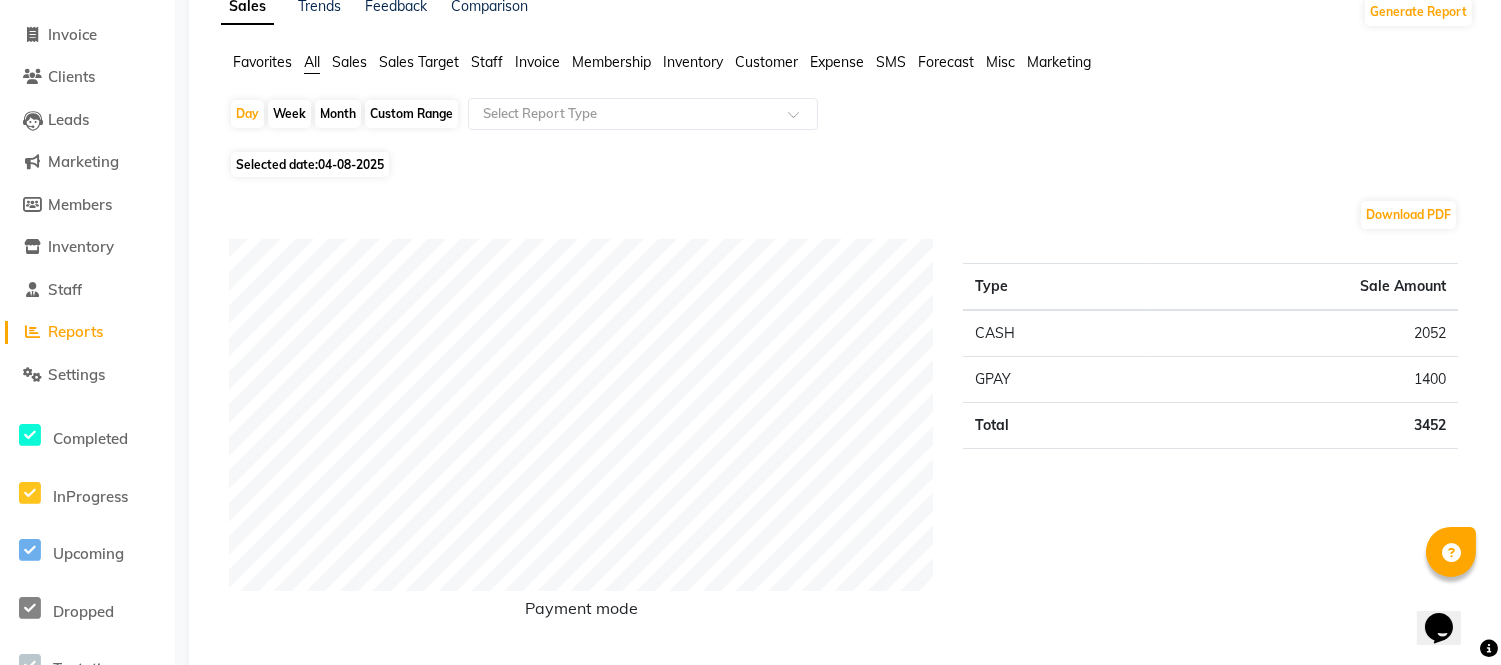 select on "service" 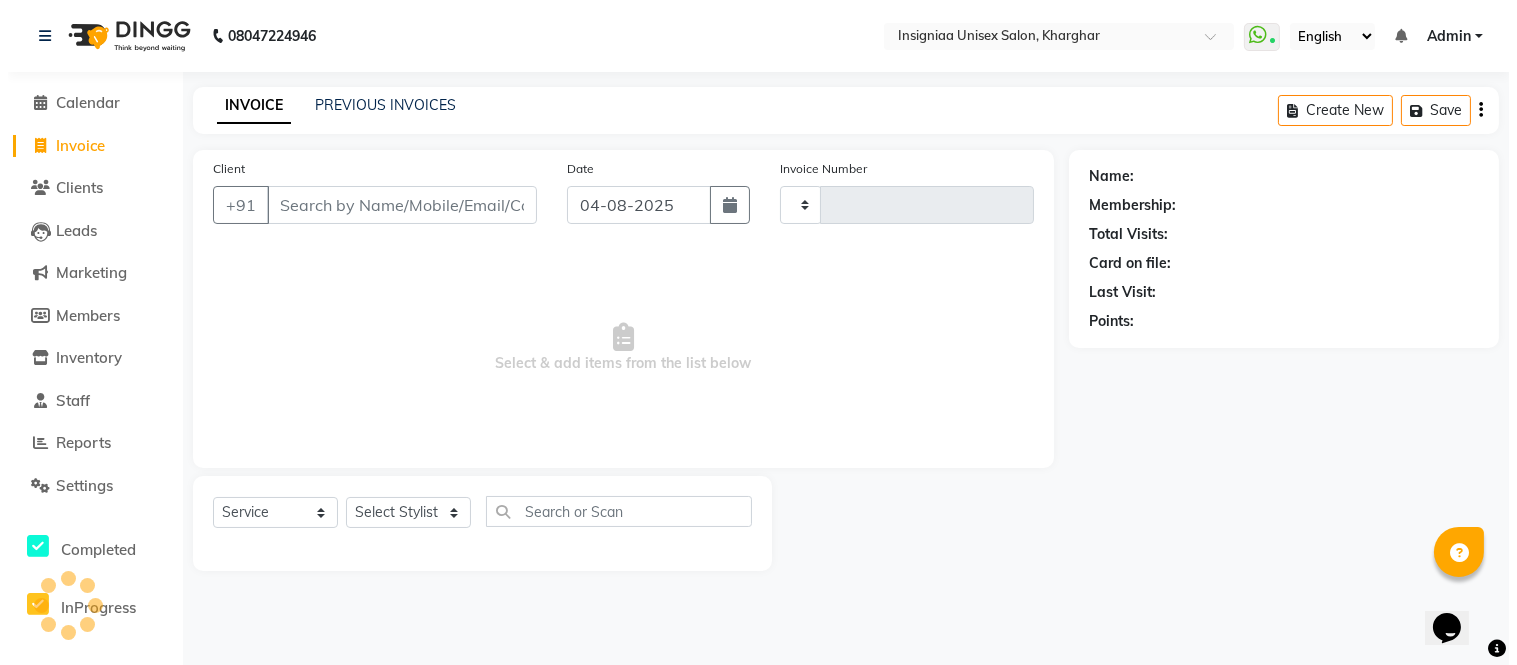 scroll, scrollTop: 0, scrollLeft: 0, axis: both 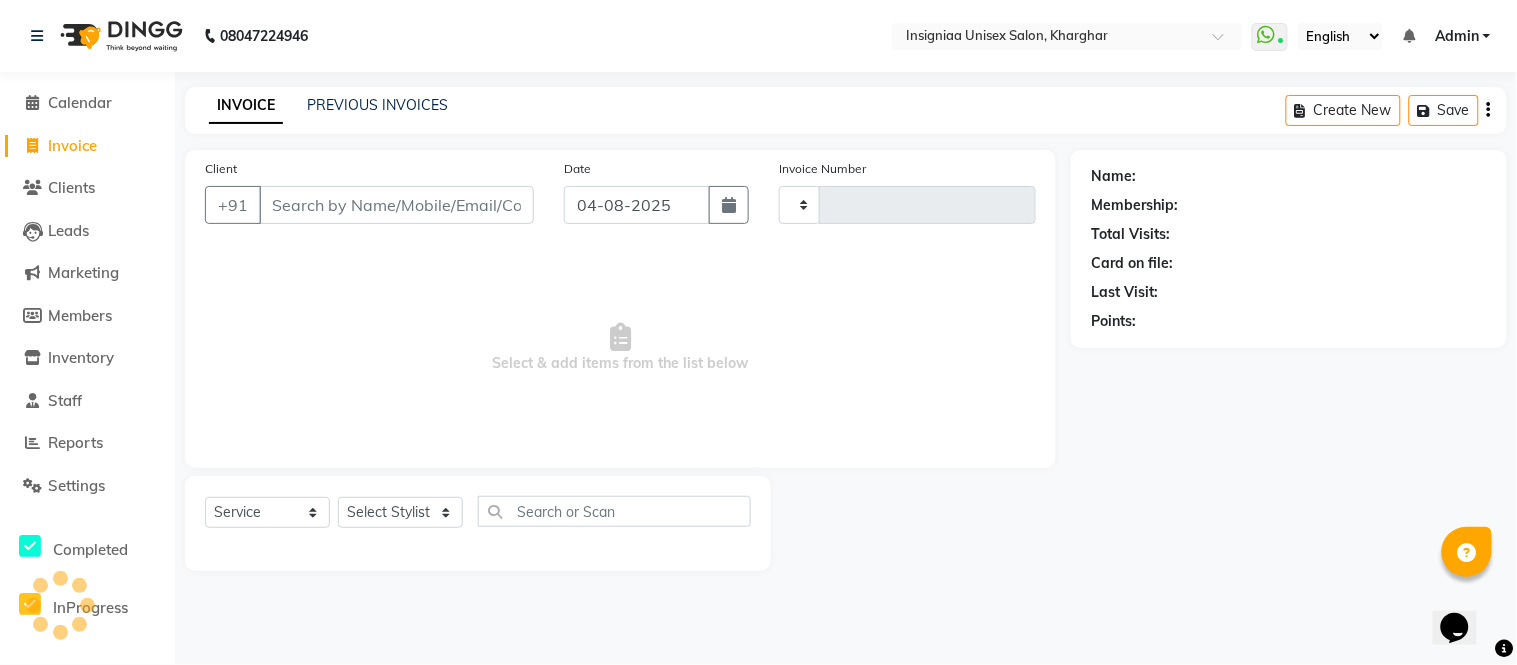 type on "2207" 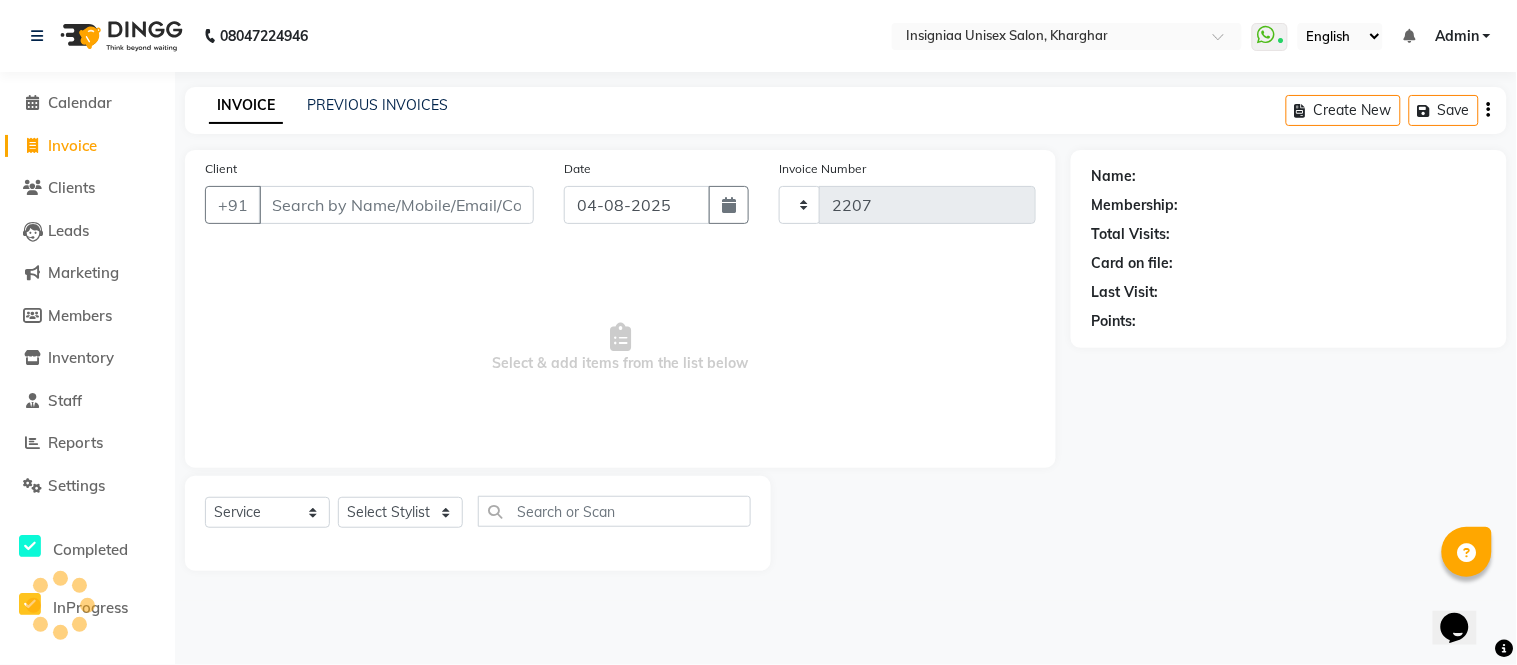 select on "6999" 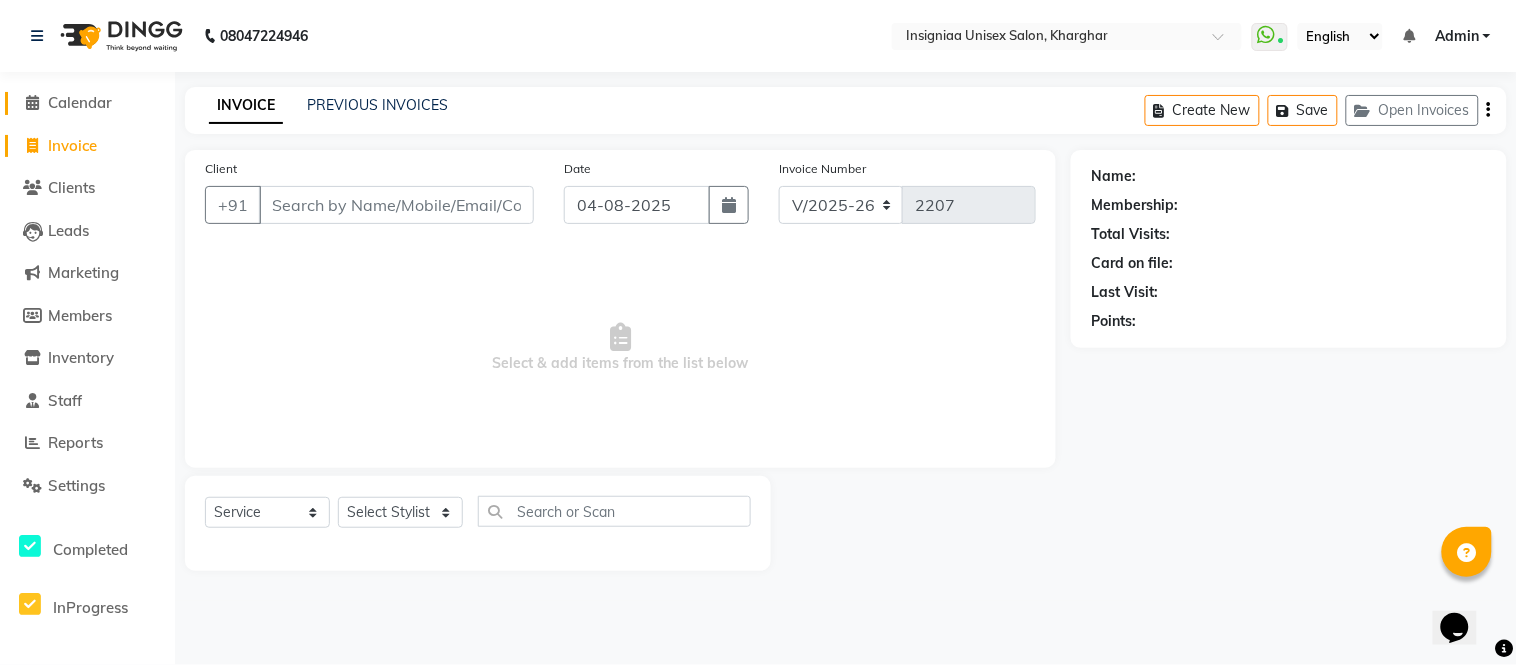 click on "Calendar" 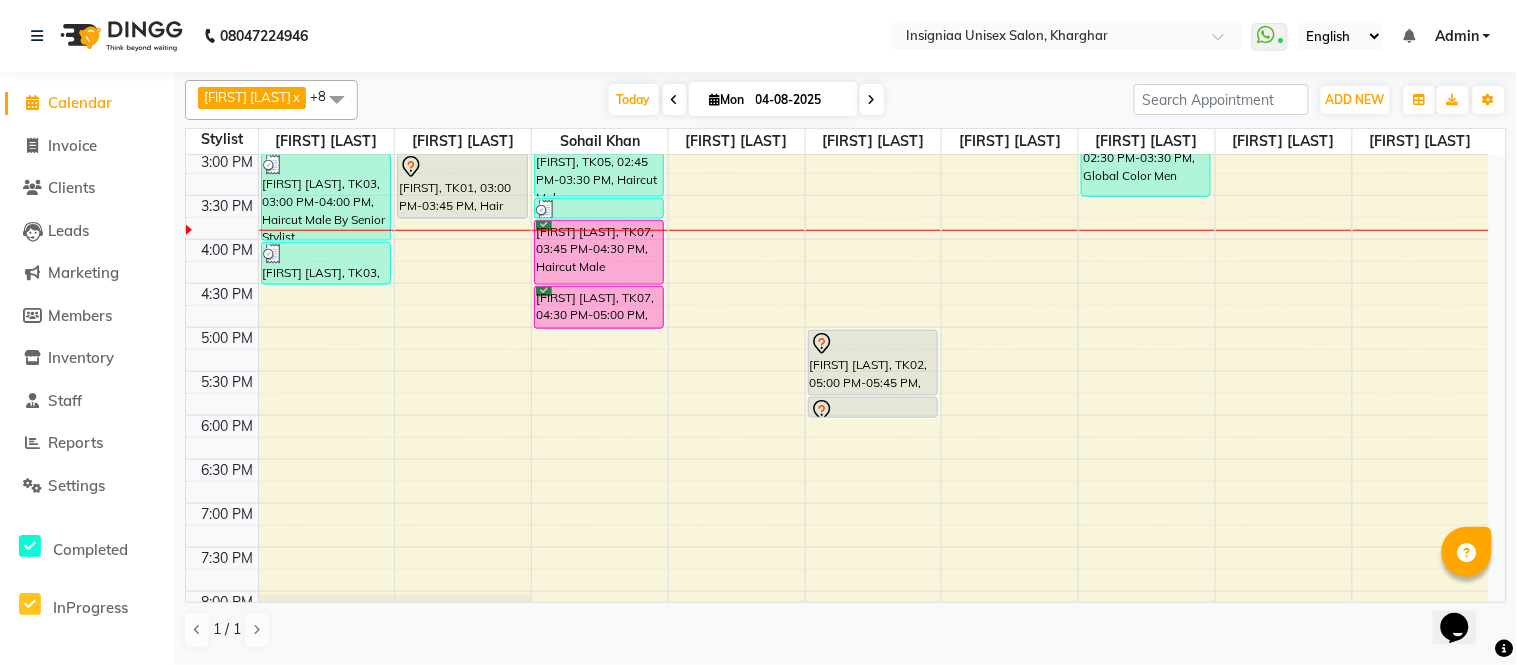 scroll, scrollTop: 110, scrollLeft: 0, axis: vertical 